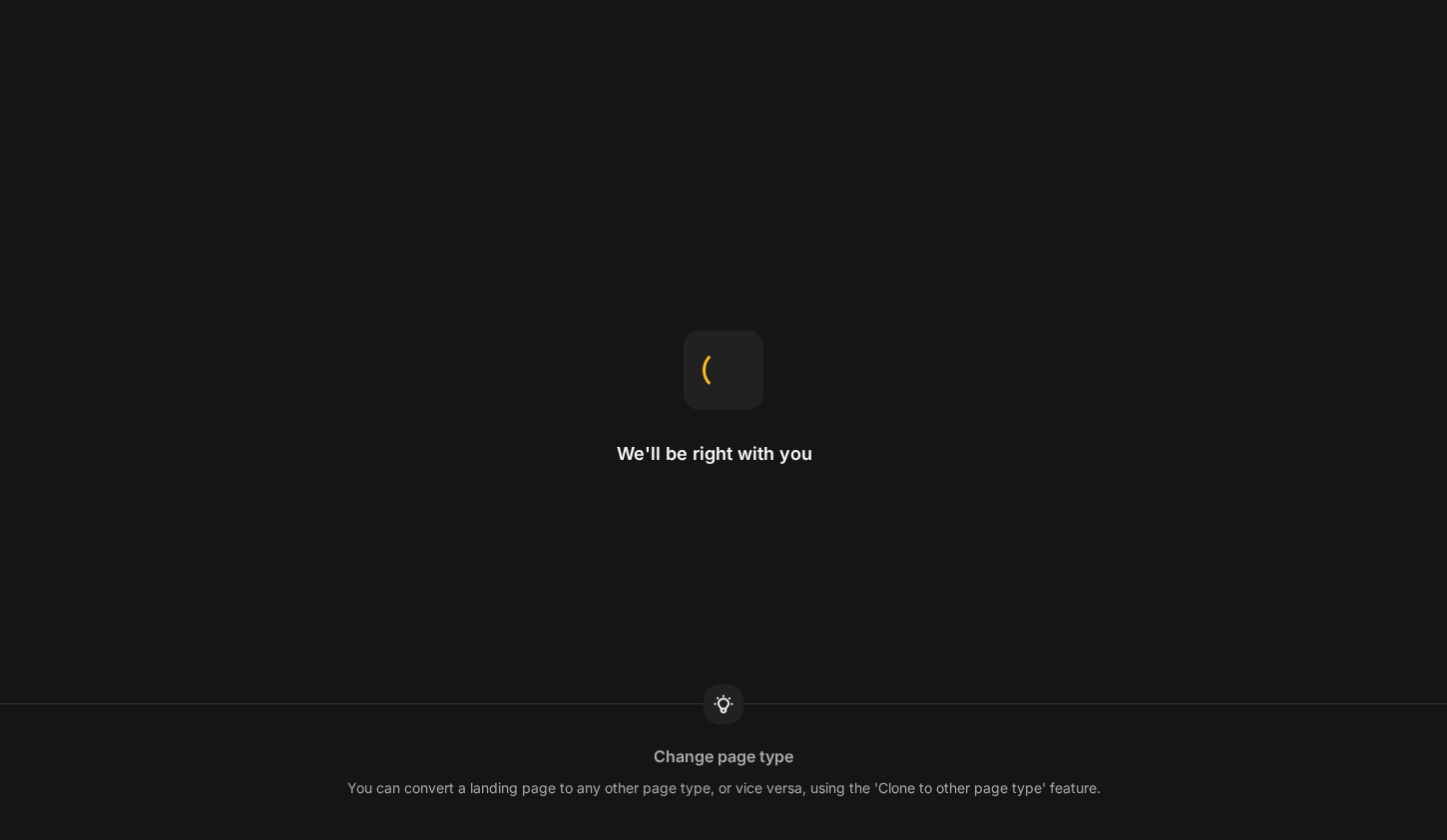 scroll, scrollTop: 0, scrollLeft: 0, axis: both 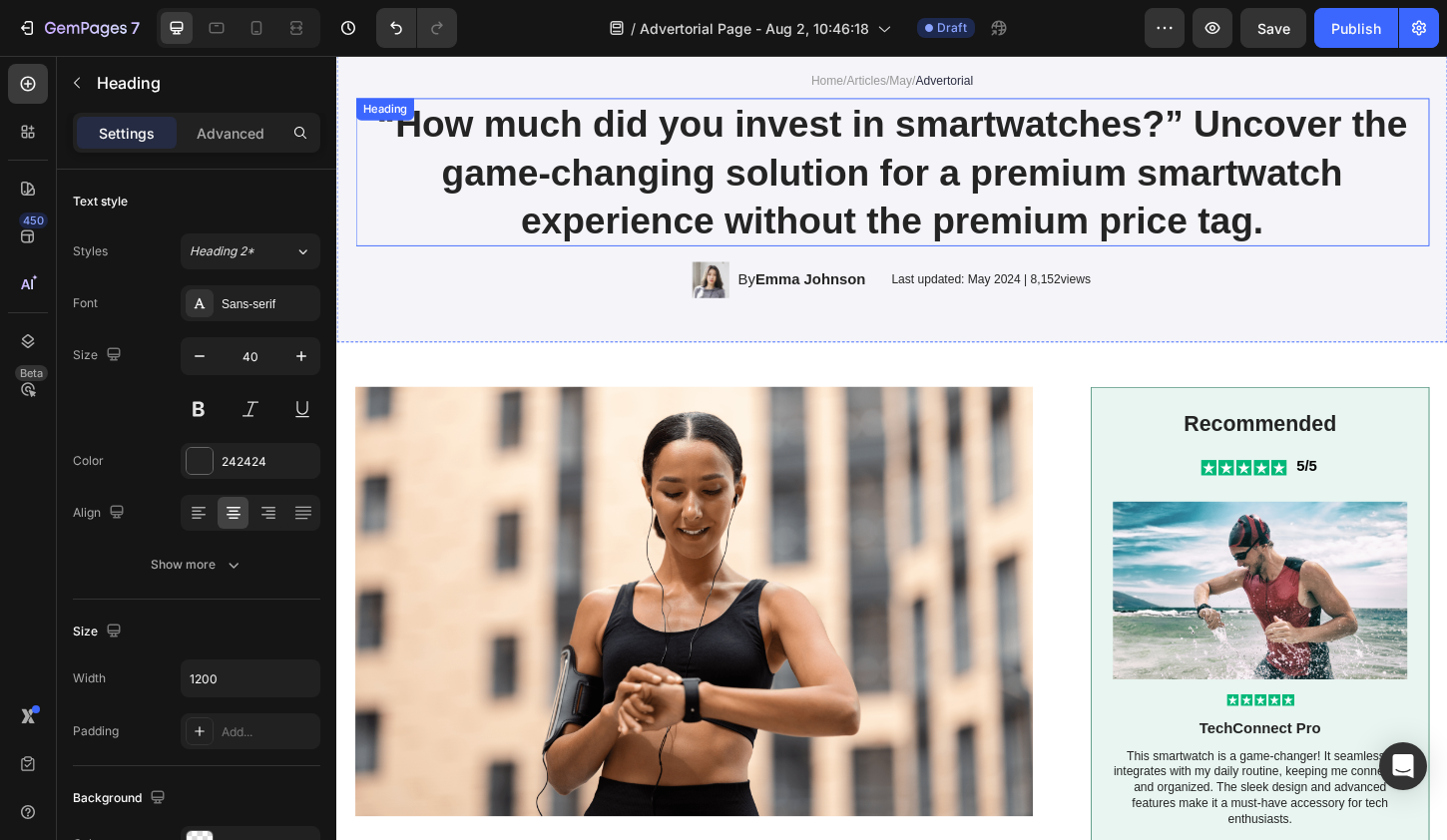 click on "“How much did you invest in smartwatches?” Uncover the game-changing solution for a premium smartwatch experience without the premium price tag." at bounding box center [935, 182] 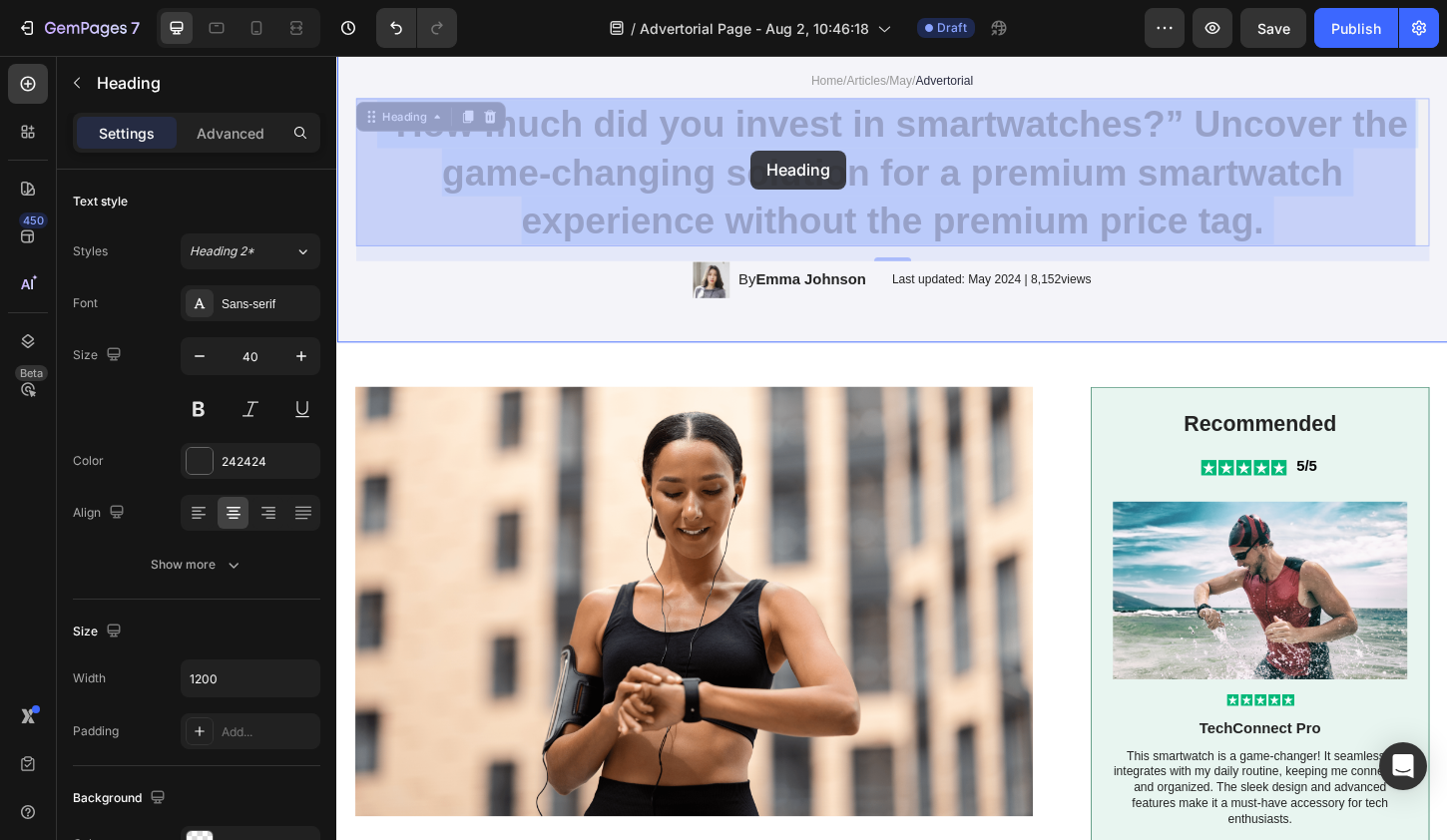 drag, startPoint x: 1324, startPoint y: 222, endPoint x: 782, endPoint y: 159, distance: 545.6492 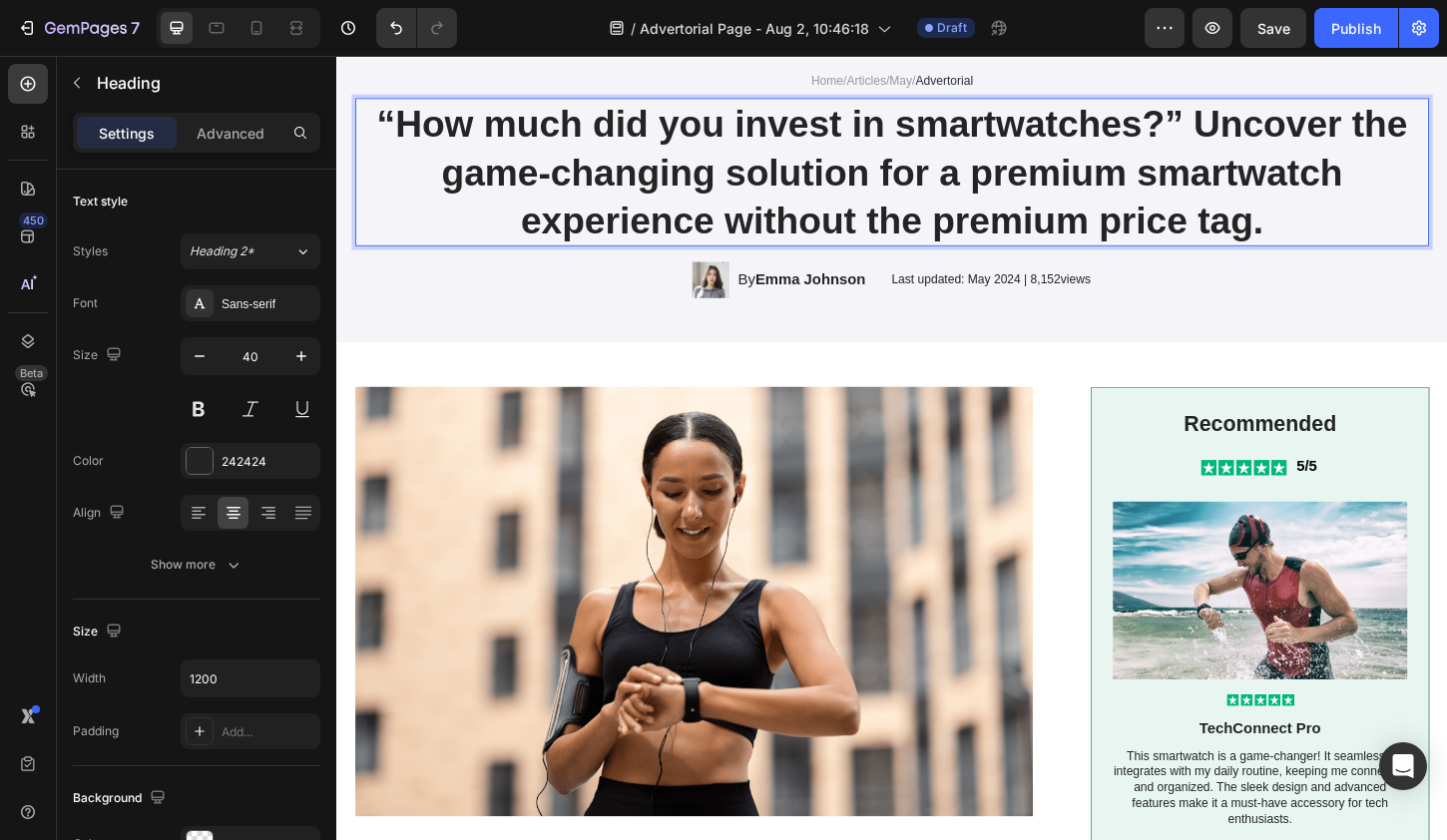 click on "“How much did you invest in smartwatches?” Uncover the game-changing solution for a premium smartwatch experience without the premium price tag." at bounding box center (935, 182) 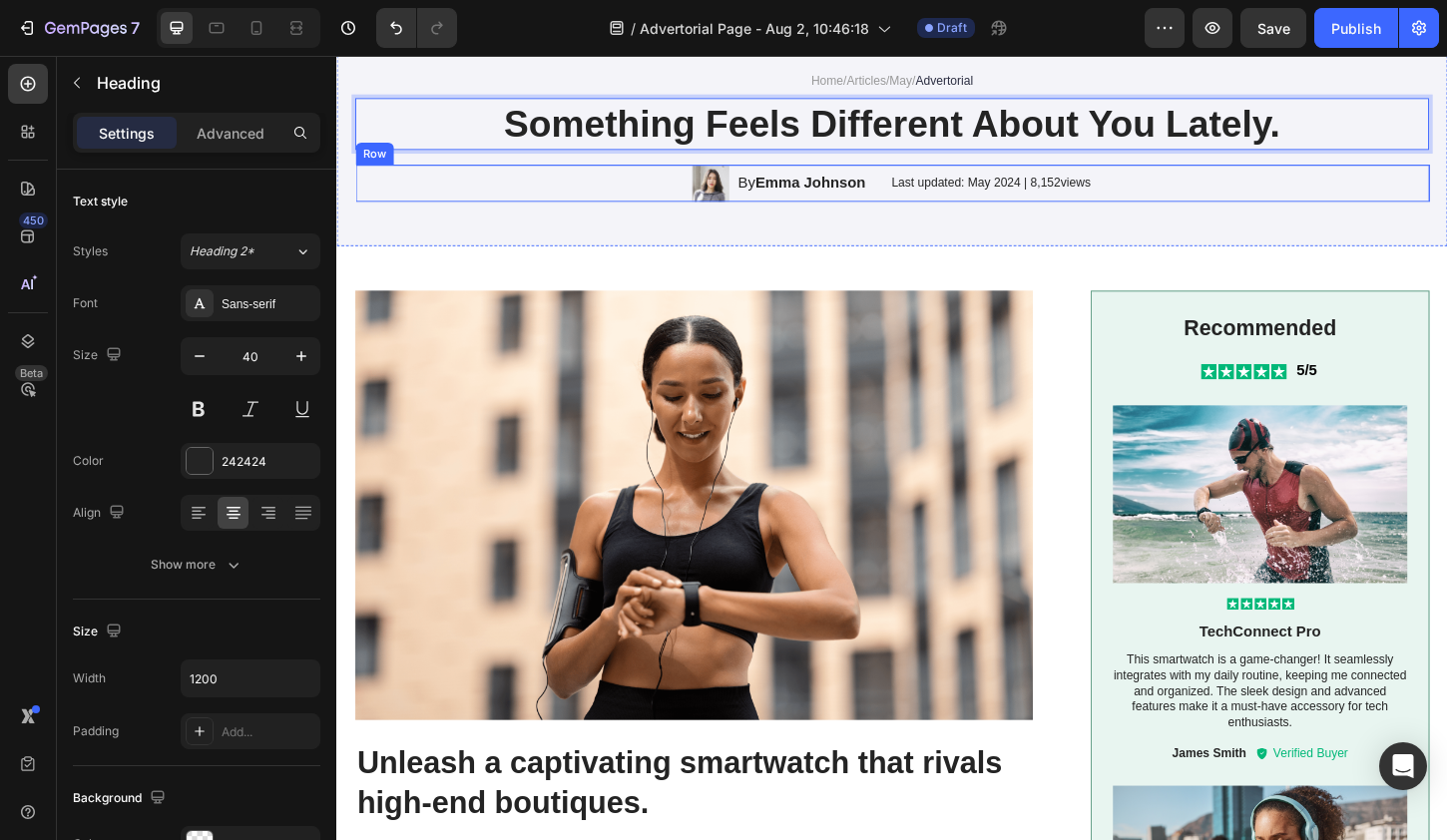 click on "Image By  Emma Johnson Text Block Row Last updated: May 2024 | 8,152views Text Block Row" at bounding box center (935, 194) 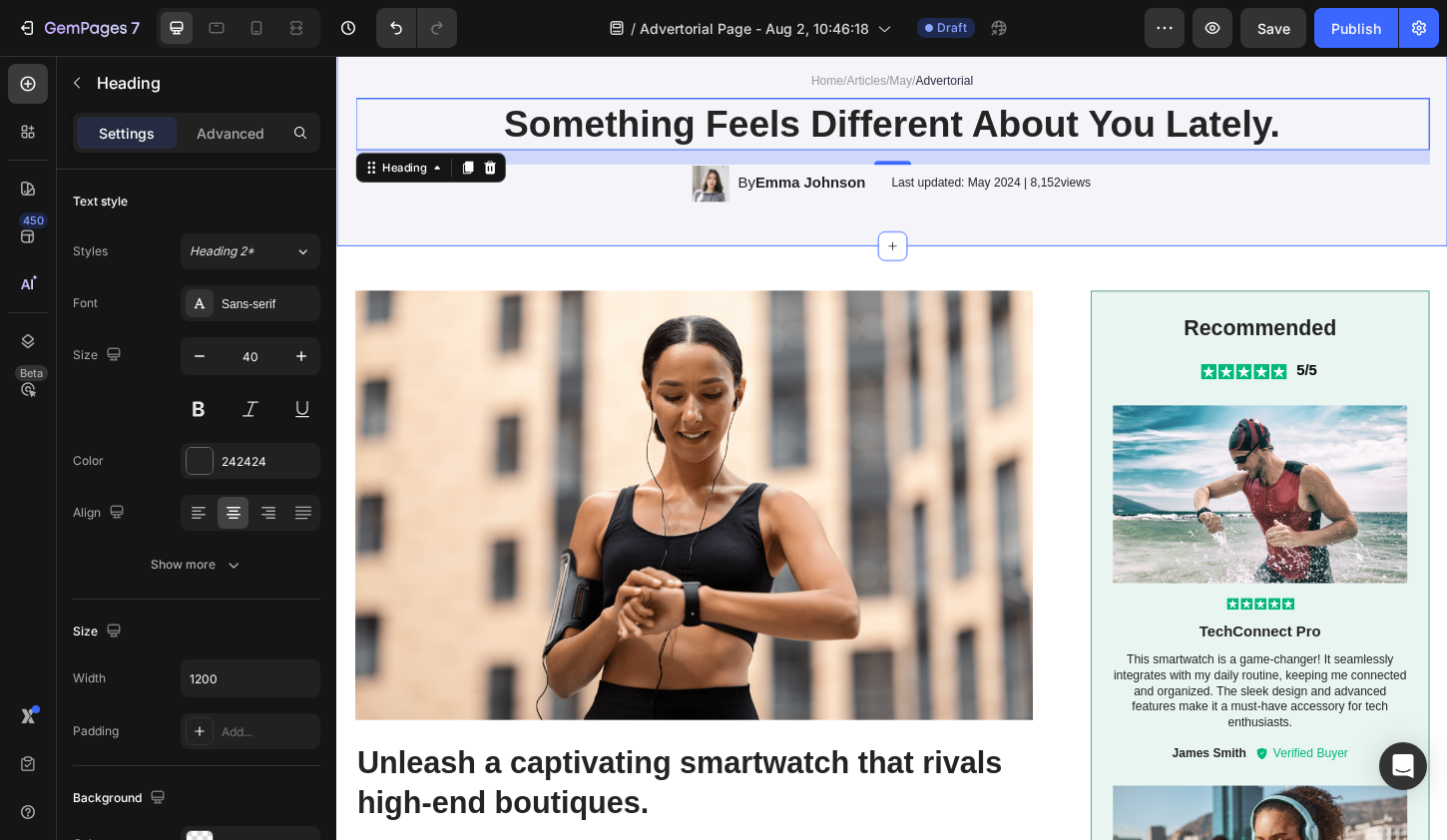 click on "Home  /  Articles  /  May  /  Advertorial Text Block ⁠⁠⁠⁠⁠⁠⁠ Something Feels Different About You Lately. Heading   16 Image By  Emma Johnson Text Block Row Last updated: May 2024 | 8,152views Text Block Row Section 2" at bounding box center (935, 144) 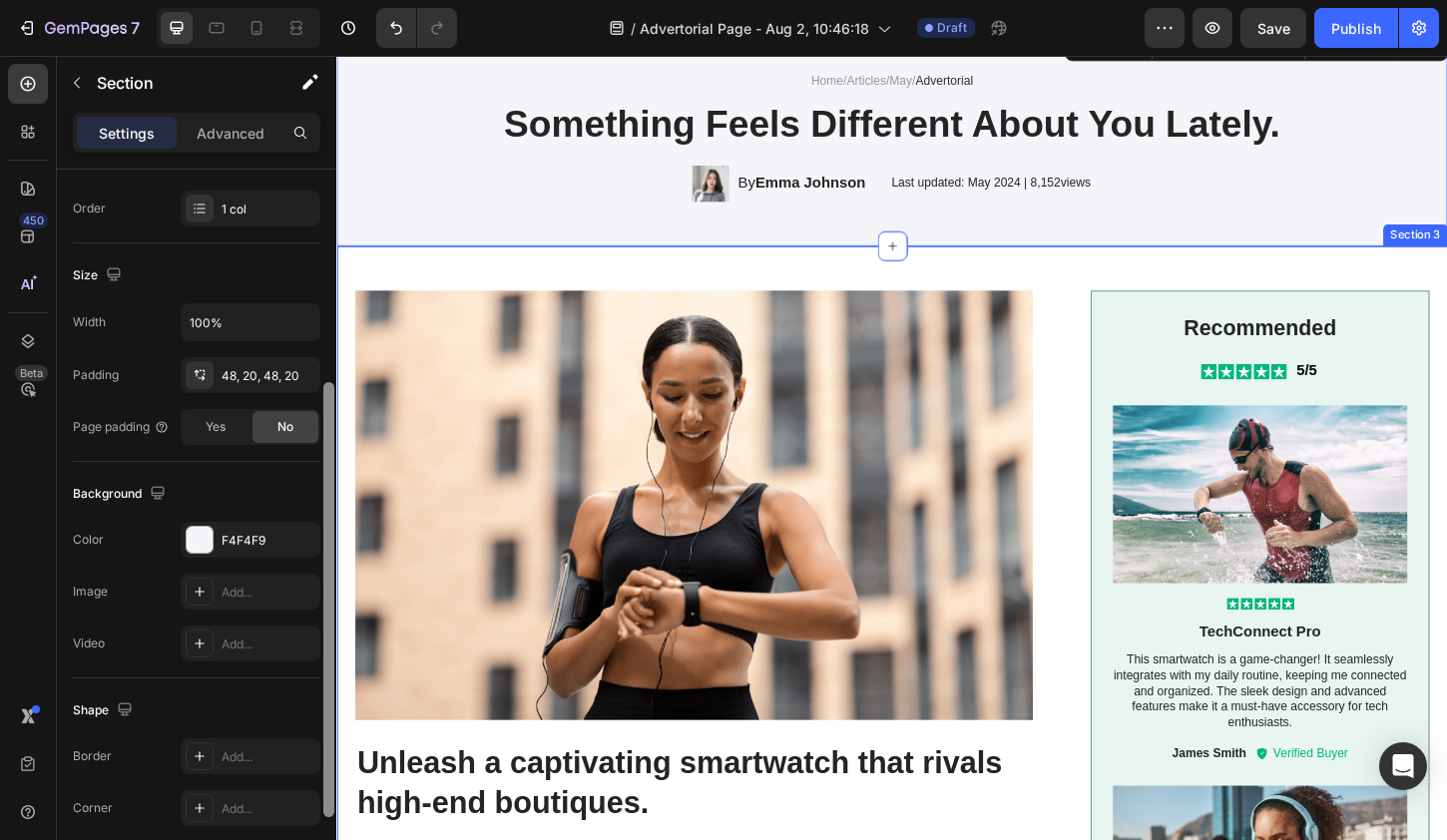 drag, startPoint x: 665, startPoint y: 493, endPoint x: 344, endPoint y: 752, distance: 412.45848 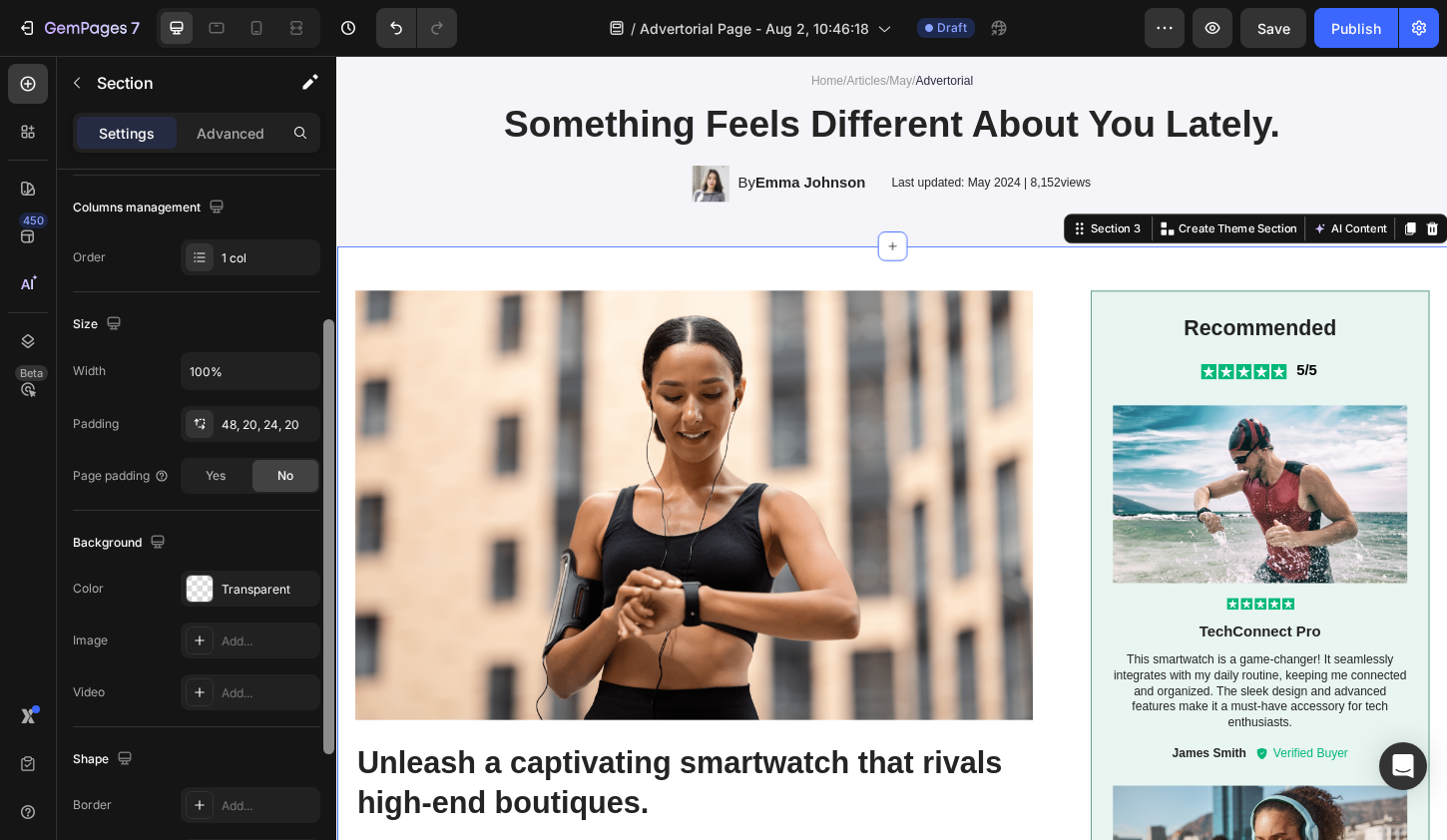 scroll, scrollTop: 326, scrollLeft: 0, axis: vertical 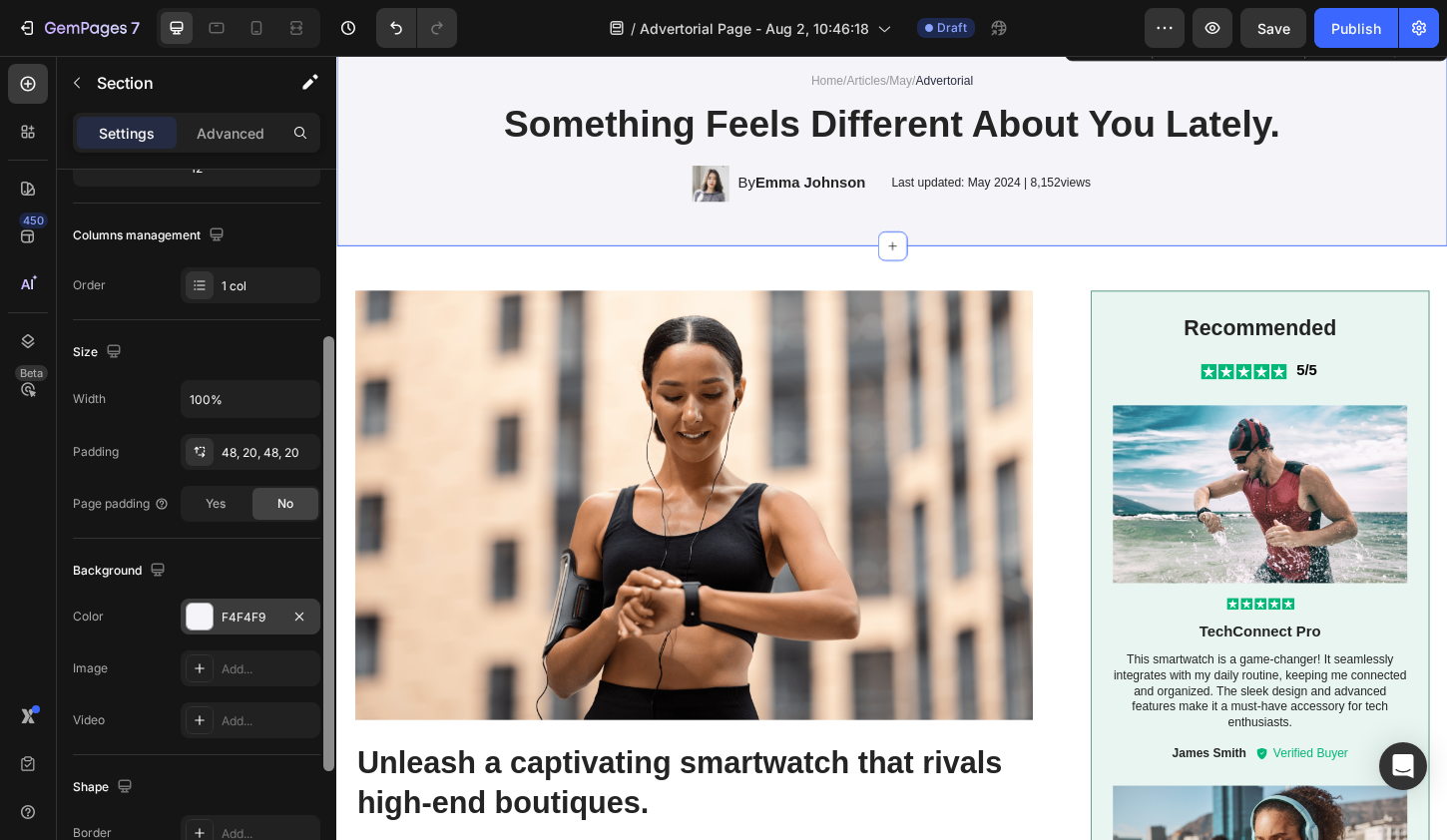 click on "F4F4F9" at bounding box center (250, 618) 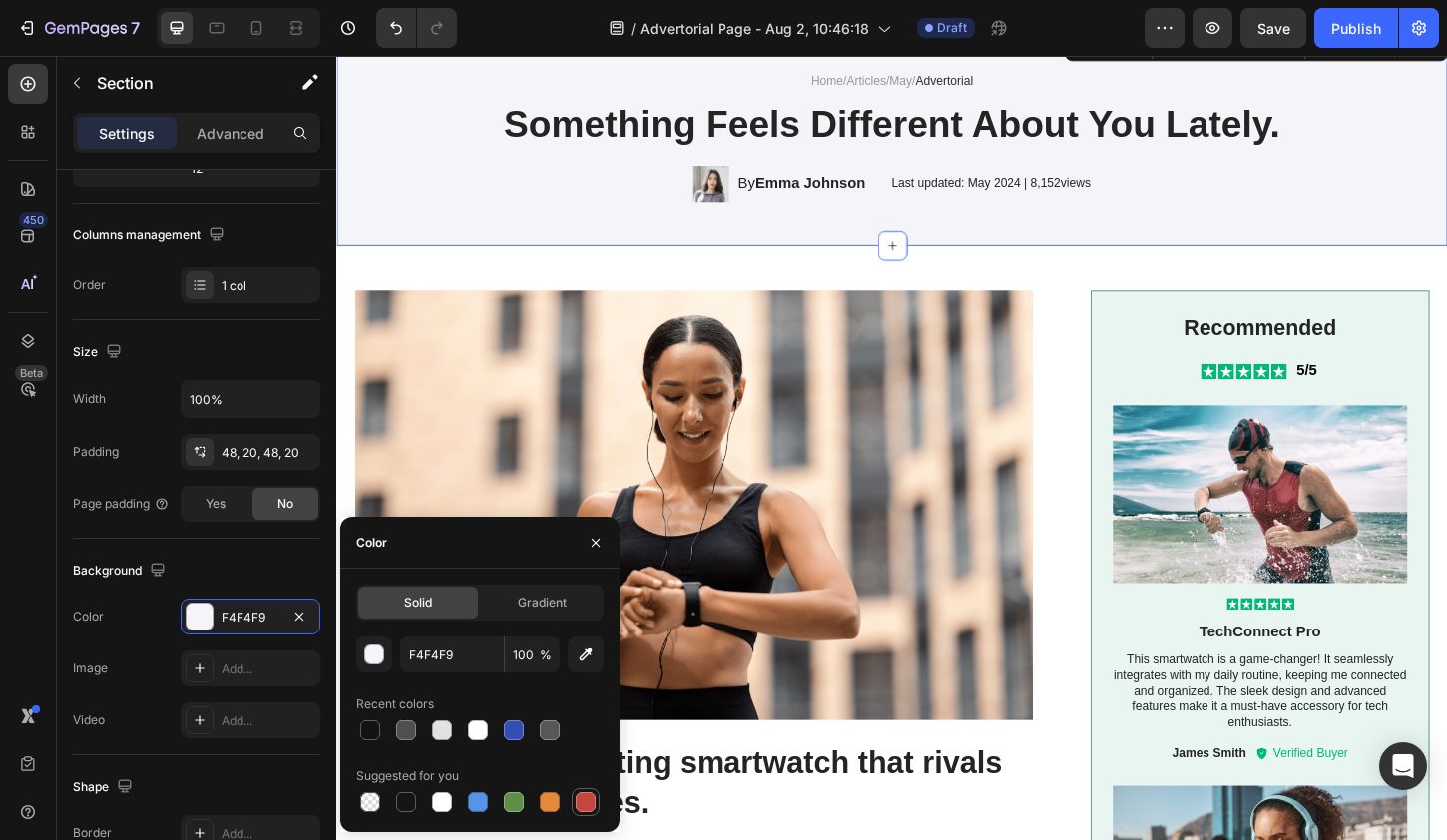 click at bounding box center (586, 802) 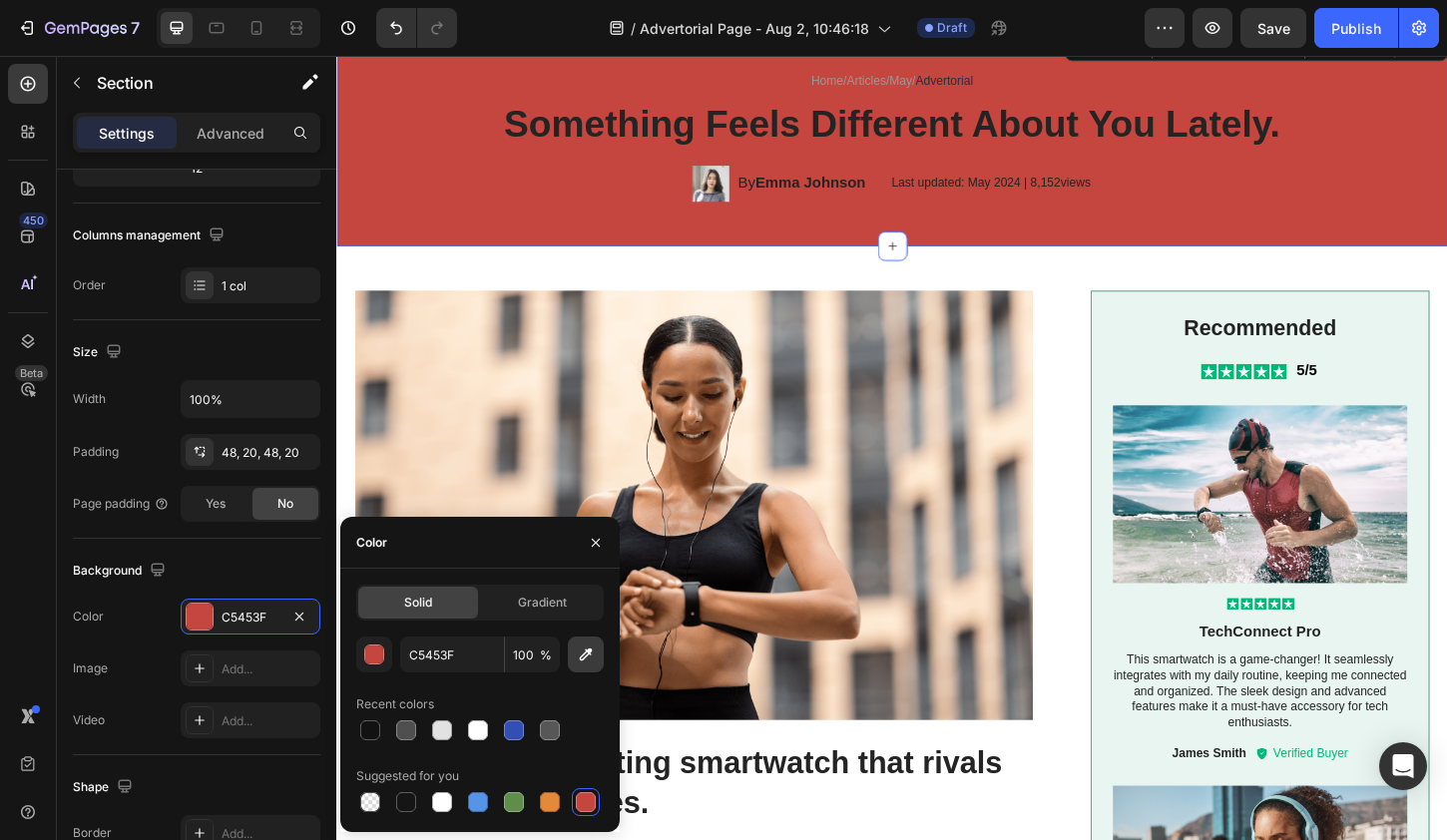 click 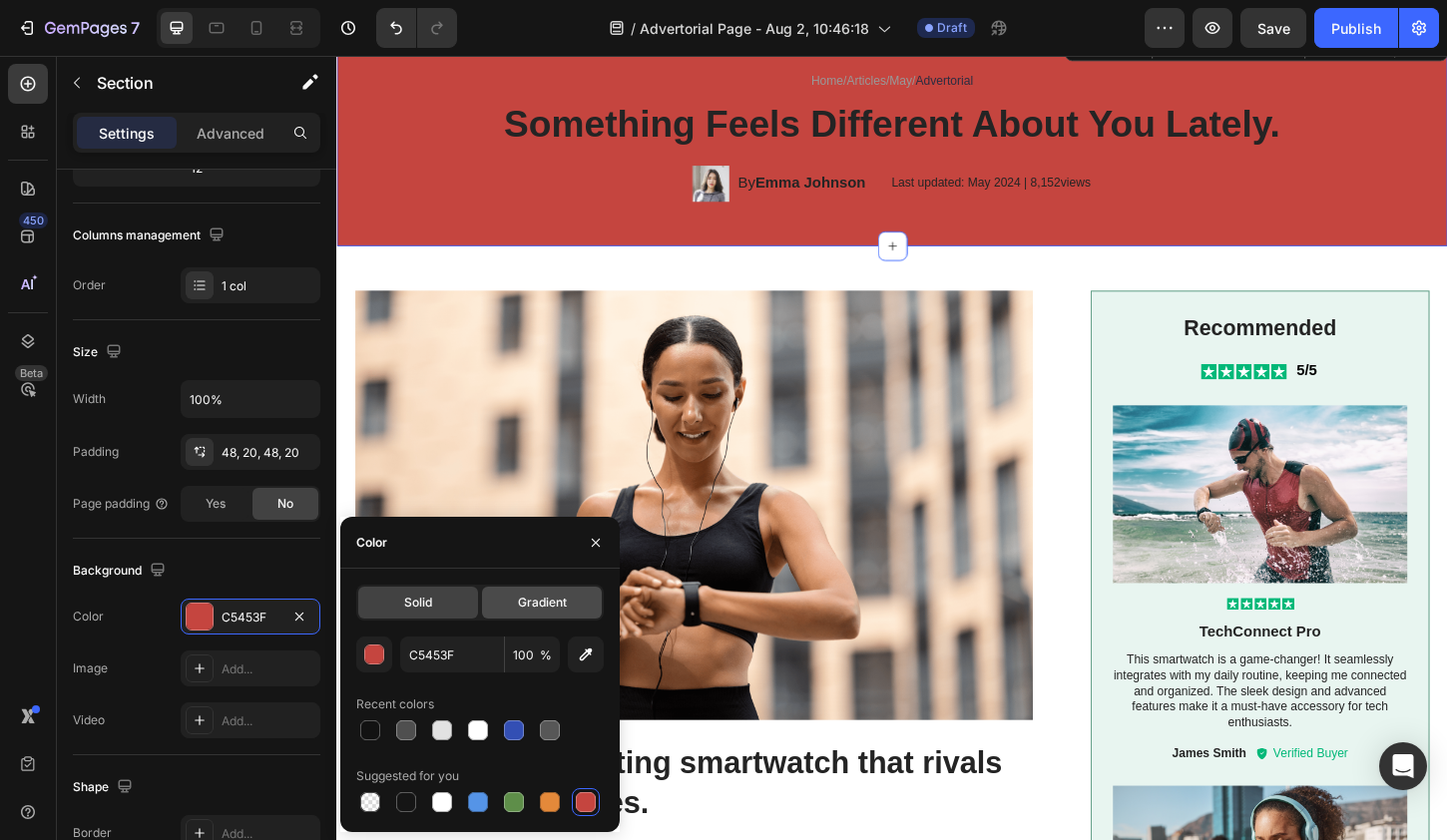 click on "Gradient" 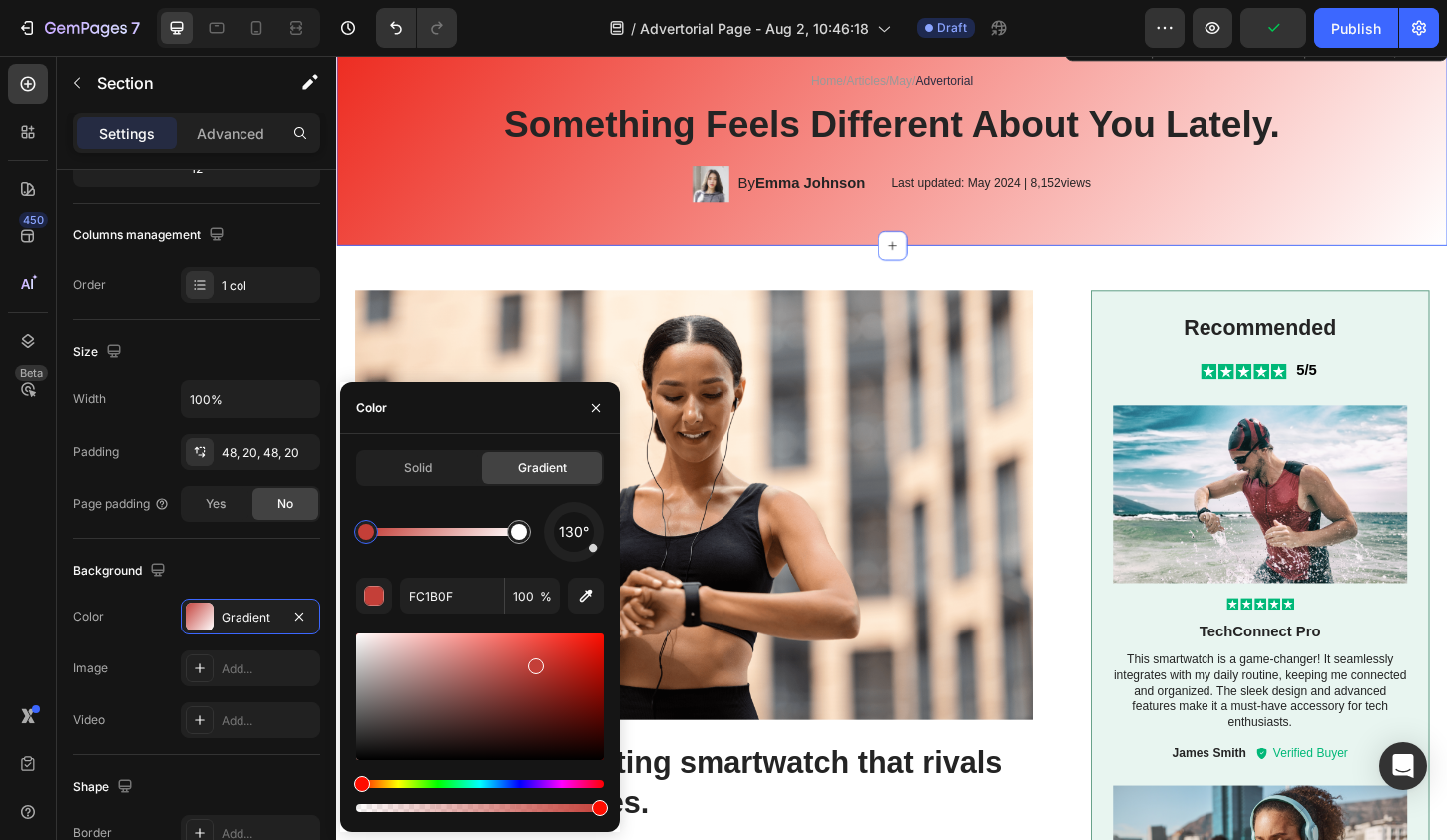 type on "FF0C00" 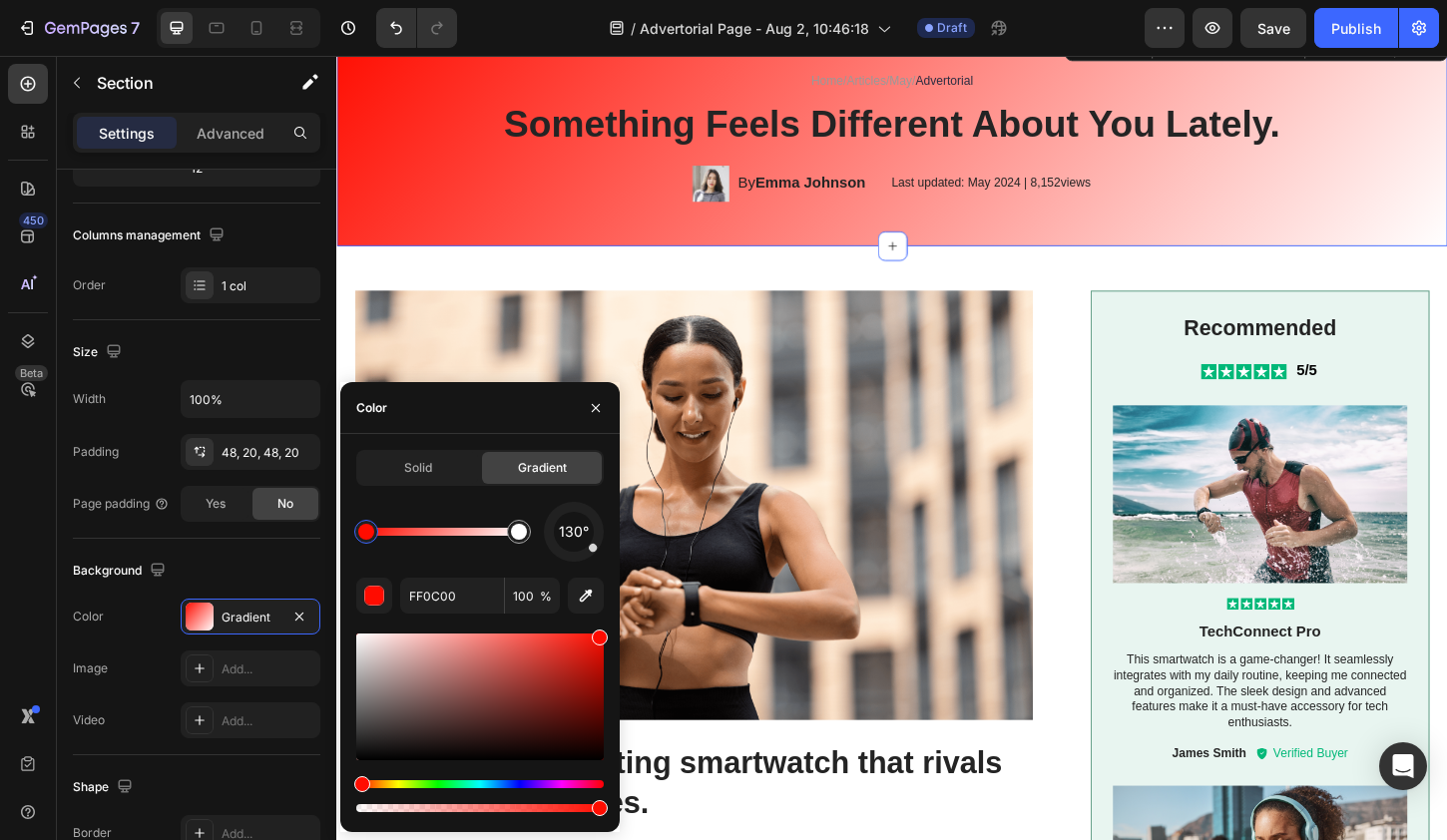 drag, startPoint x: 533, startPoint y: 662, endPoint x: 614, endPoint y: 630, distance: 87.0919 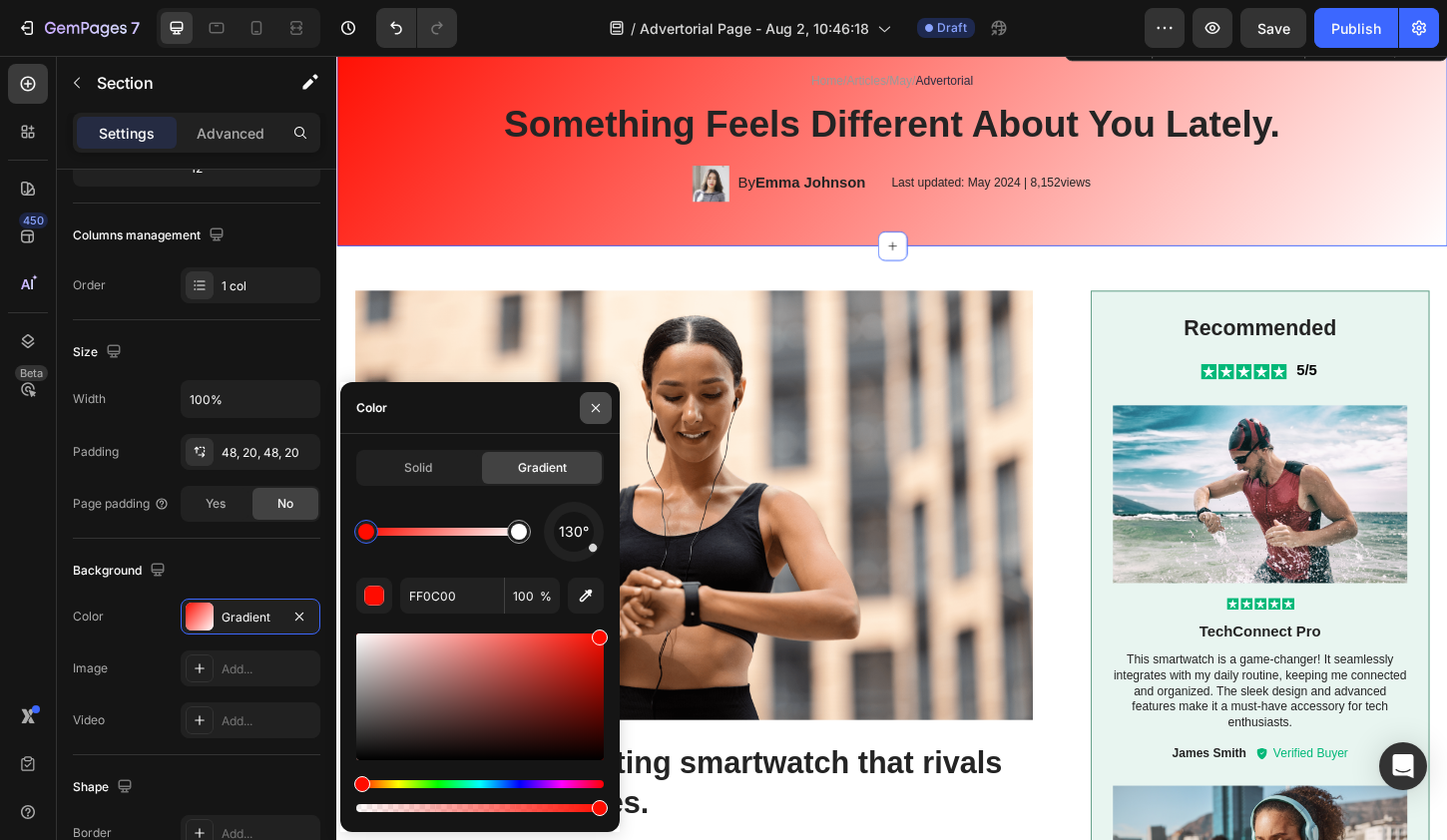 click 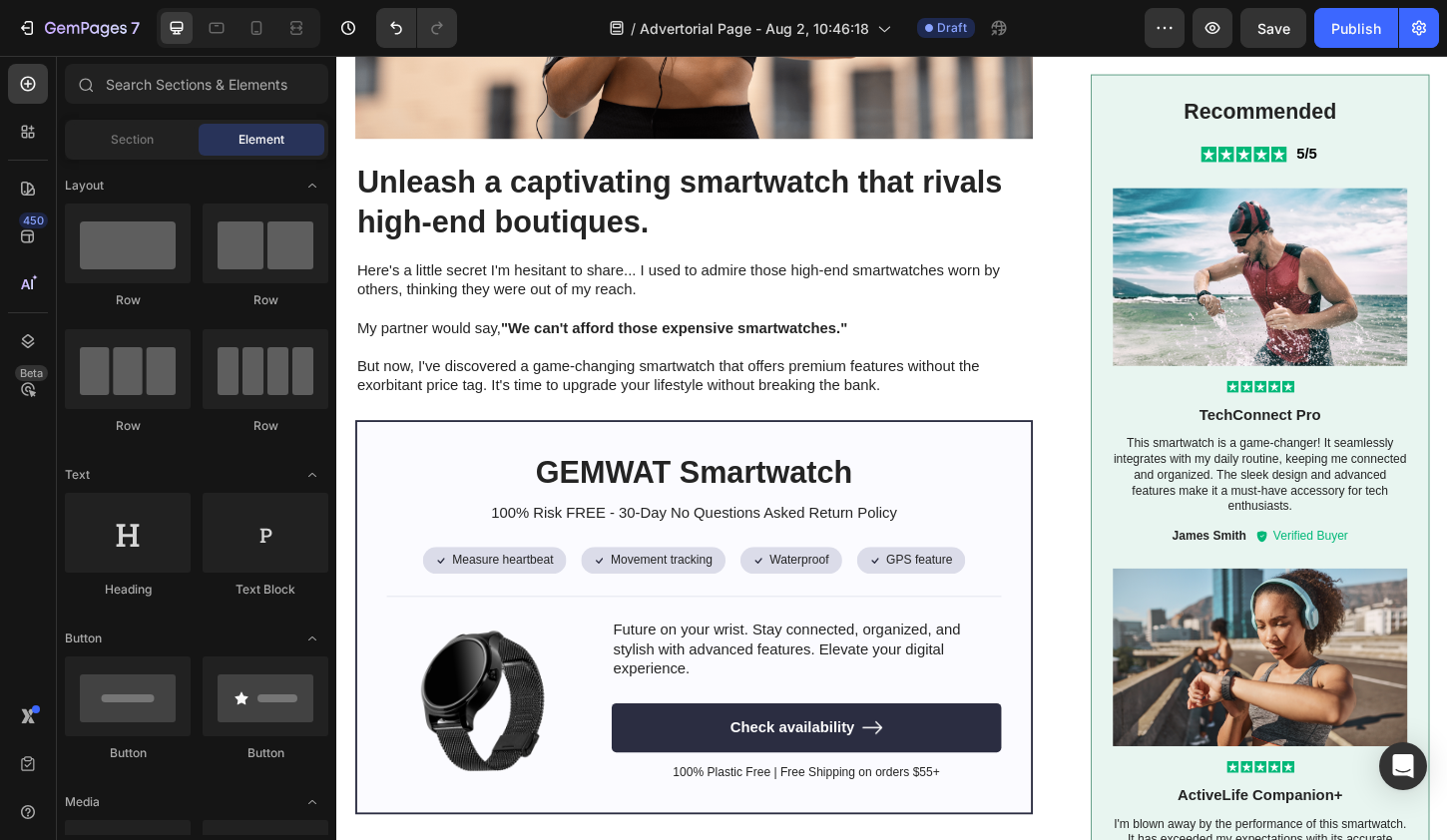 scroll, scrollTop: 902, scrollLeft: 0, axis: vertical 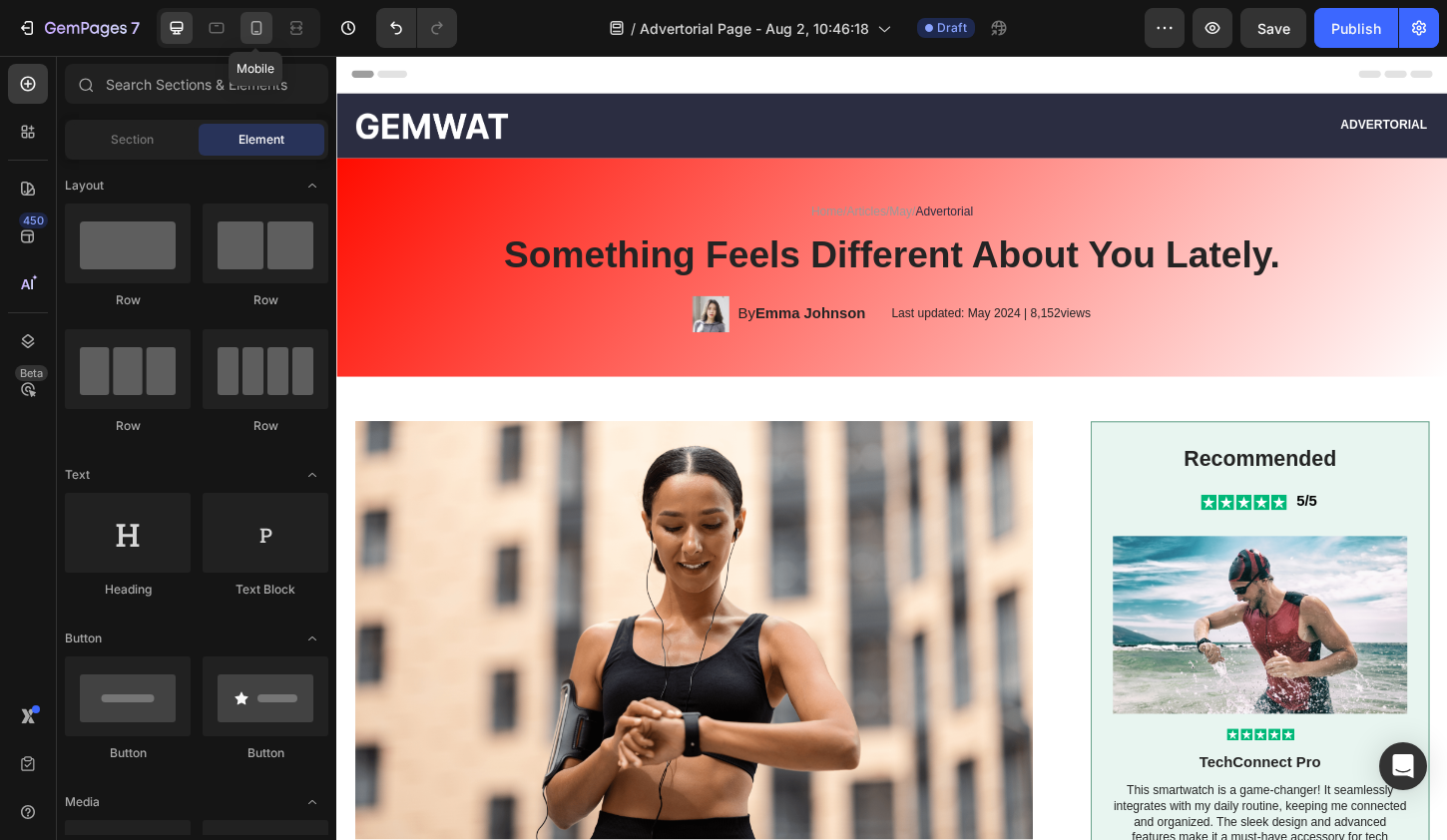 click 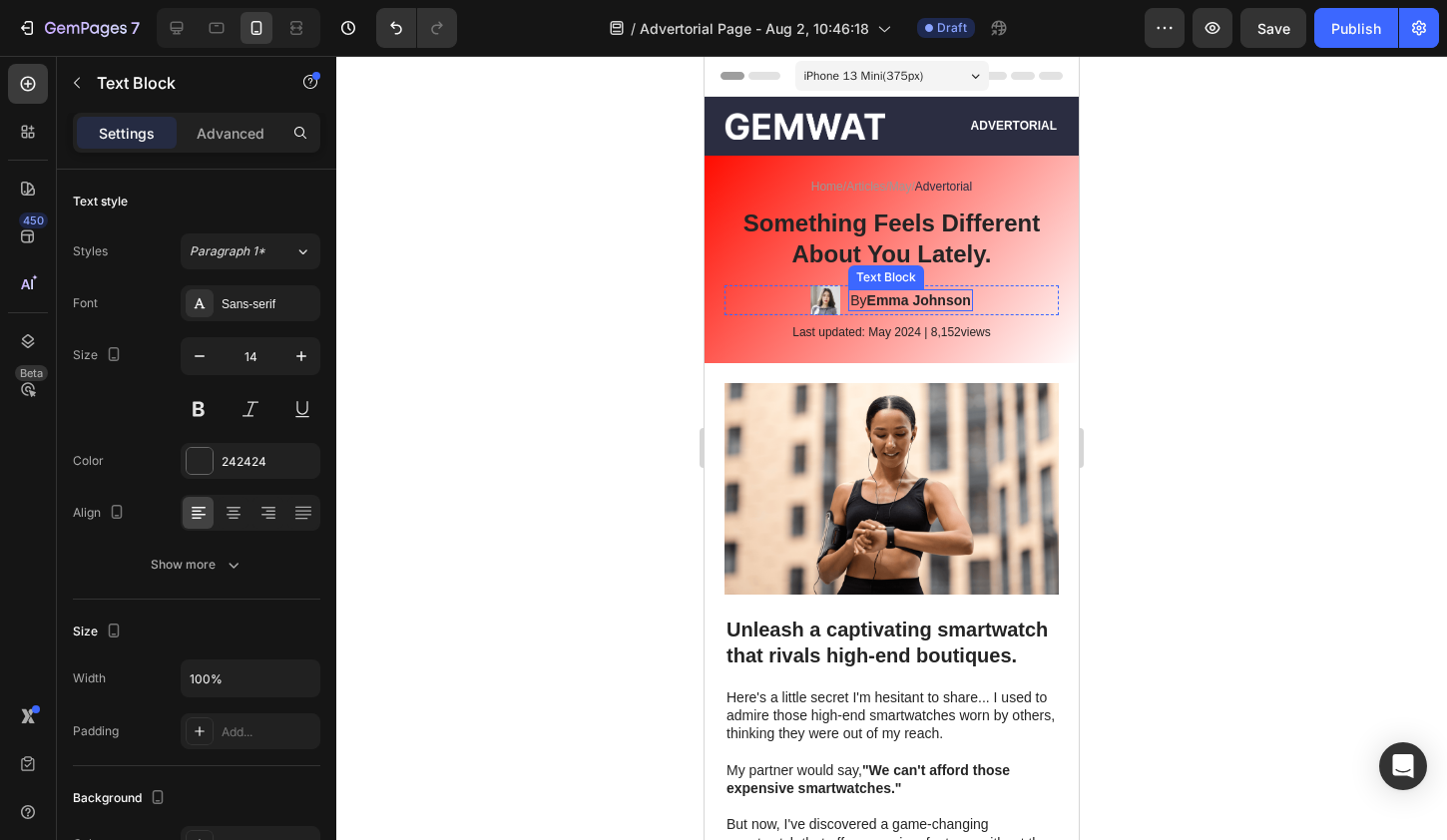 click on "Emma Johnson" at bounding box center (919, 300) 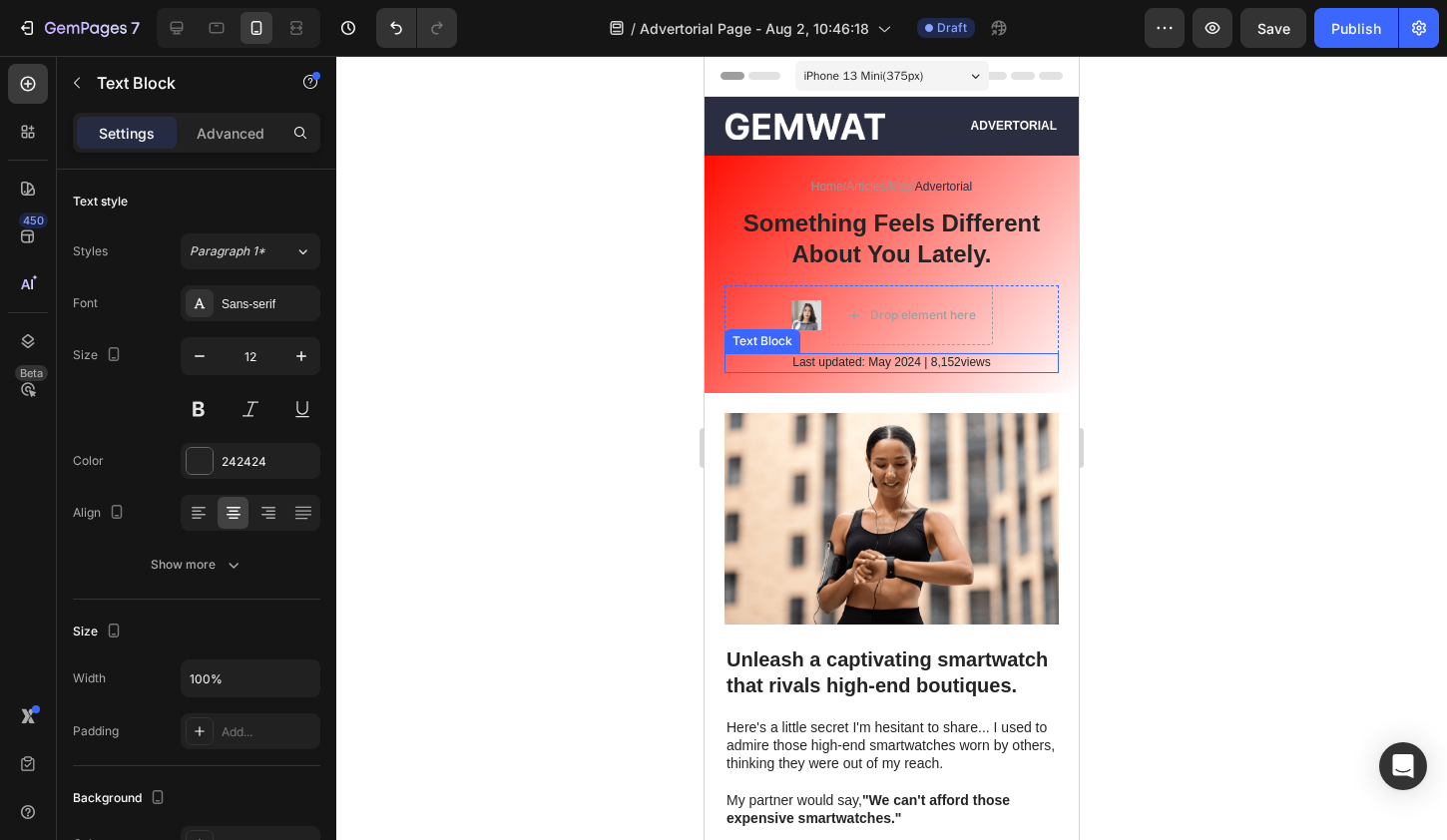 click on "Last updated: May 2024 | 8,152views" at bounding box center [891, 363] 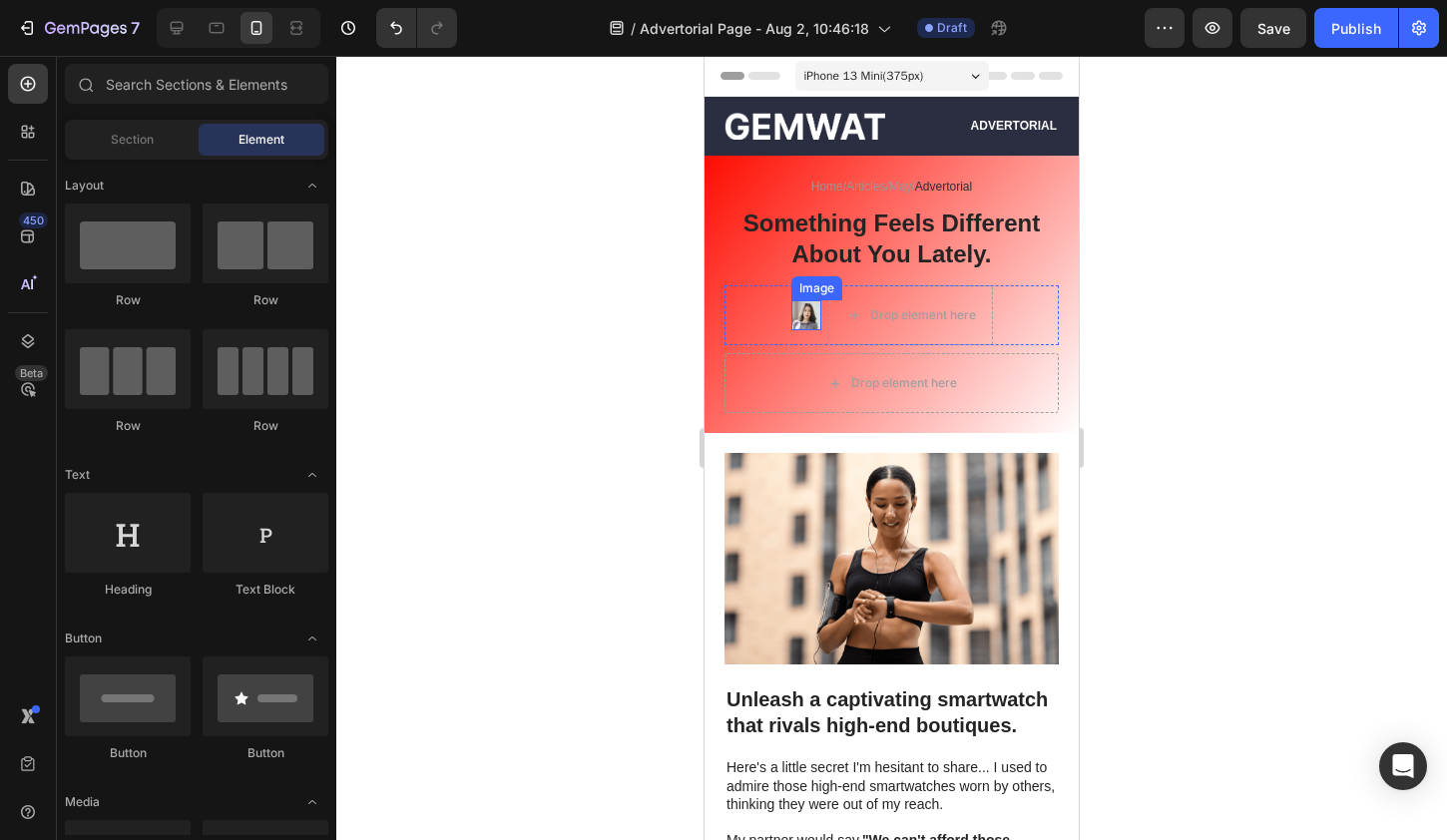 click at bounding box center (806, 315) 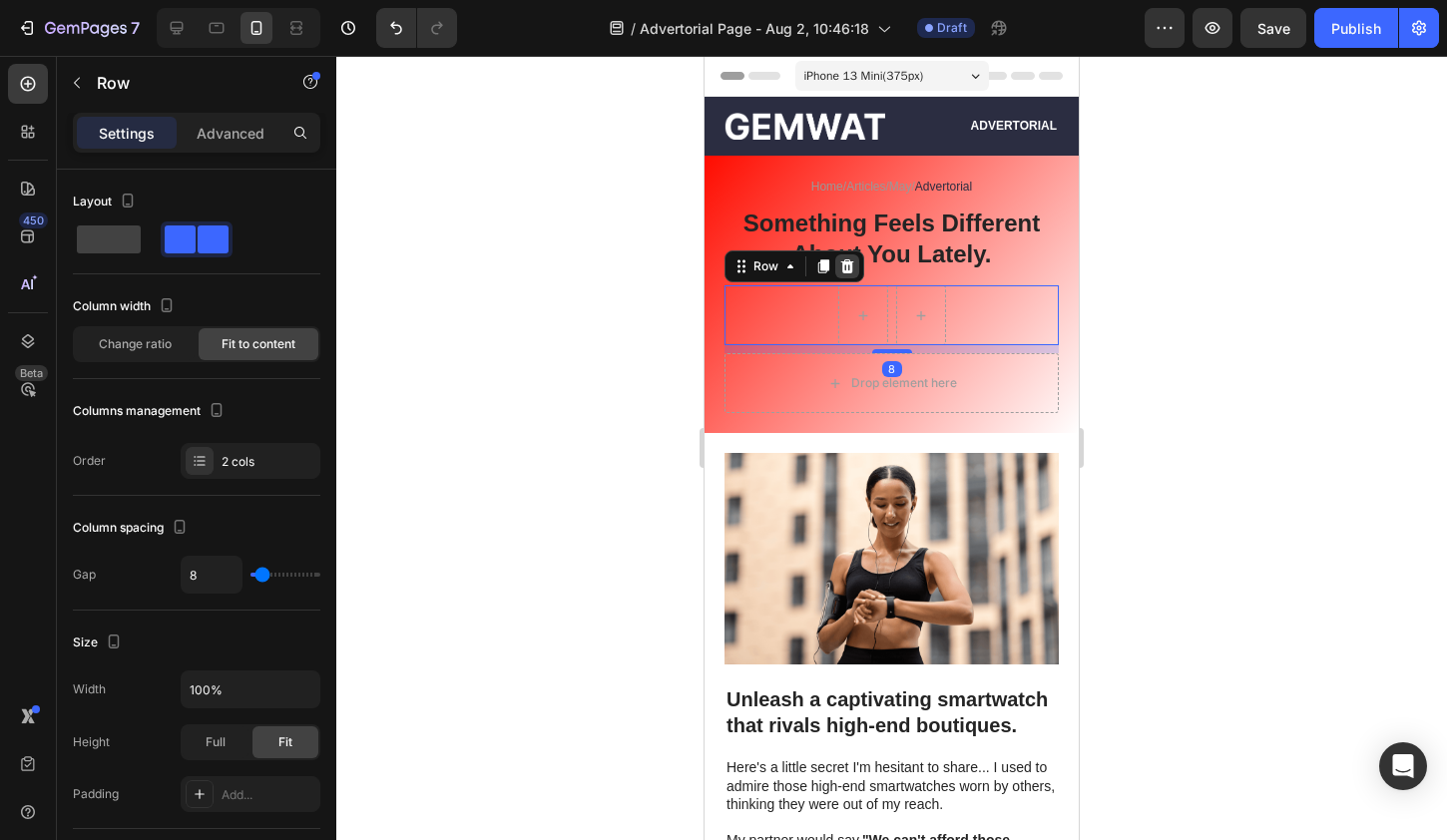 click 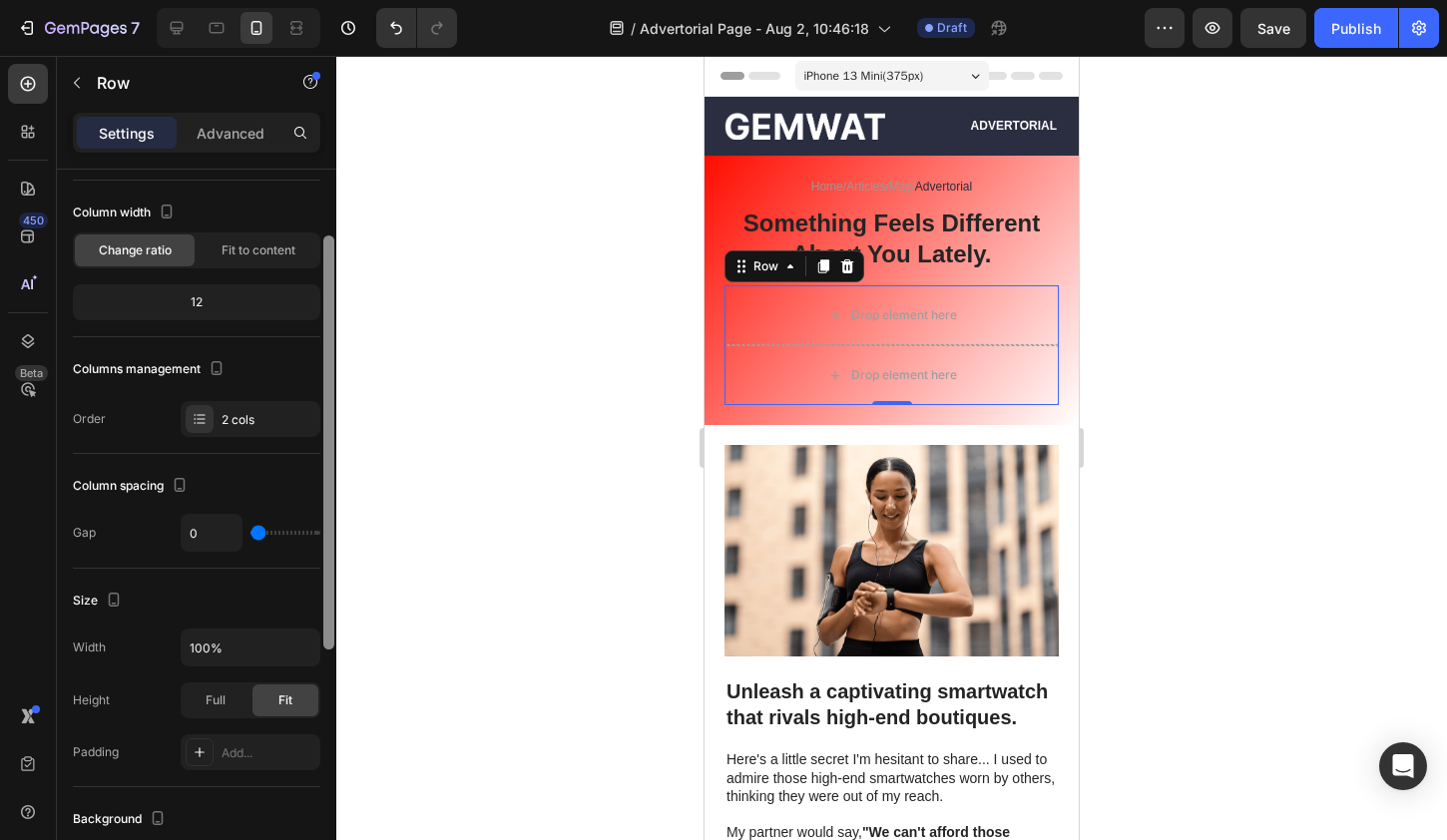 scroll, scrollTop: 74, scrollLeft: 0, axis: vertical 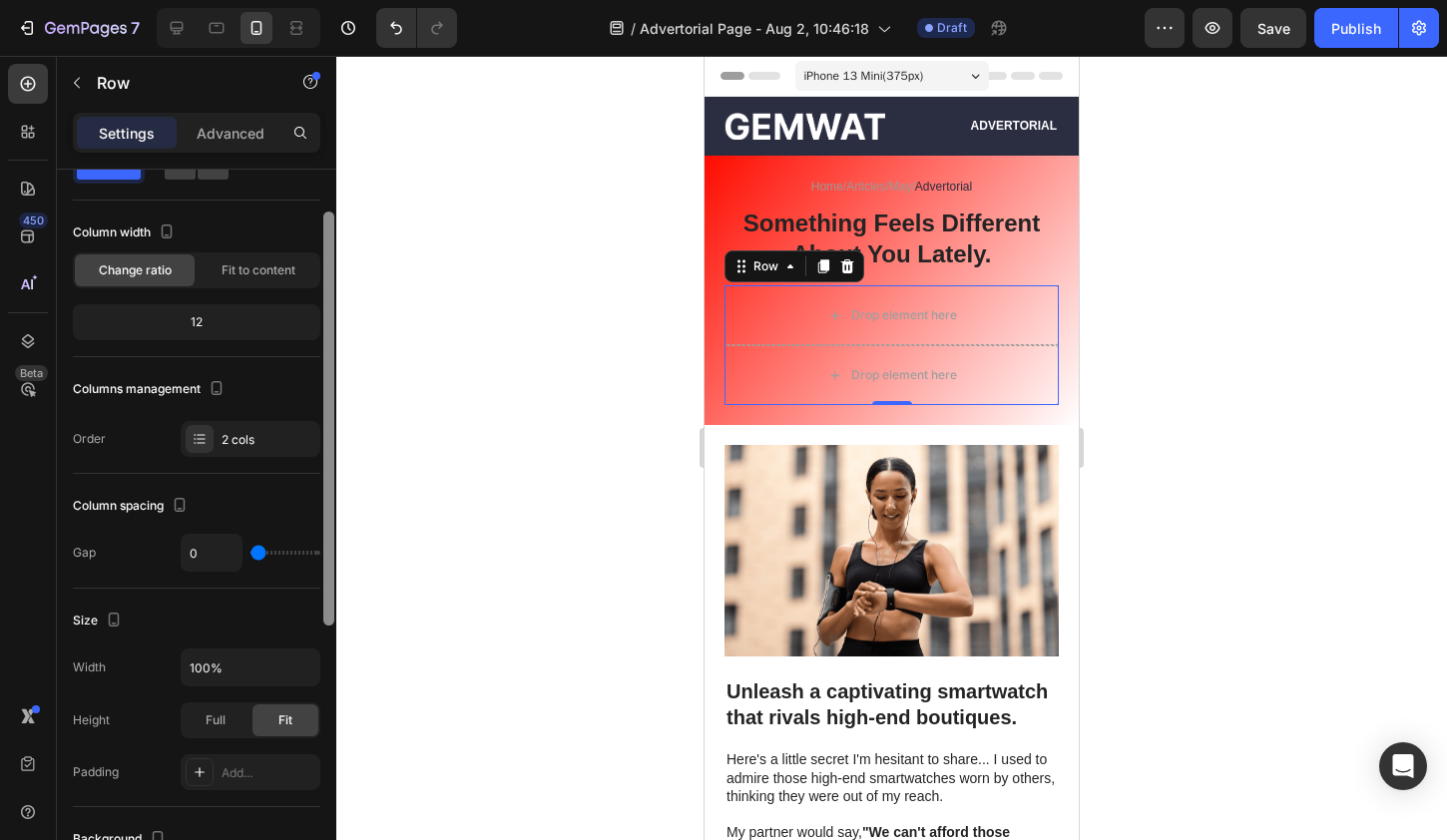 drag, startPoint x: 330, startPoint y: 263, endPoint x: 343, endPoint y: 305, distance: 43.965896 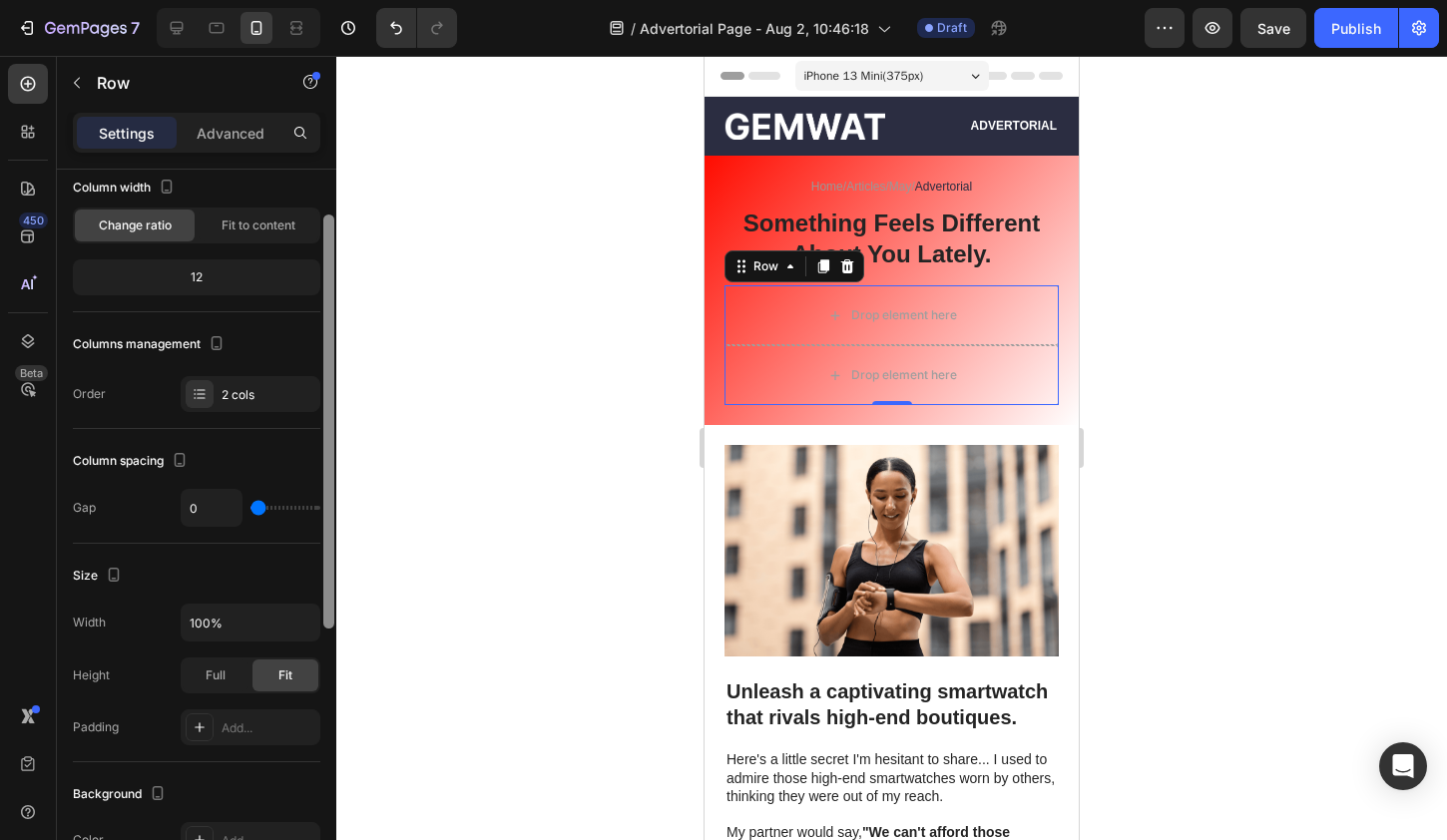 scroll, scrollTop: 105, scrollLeft: 0, axis: vertical 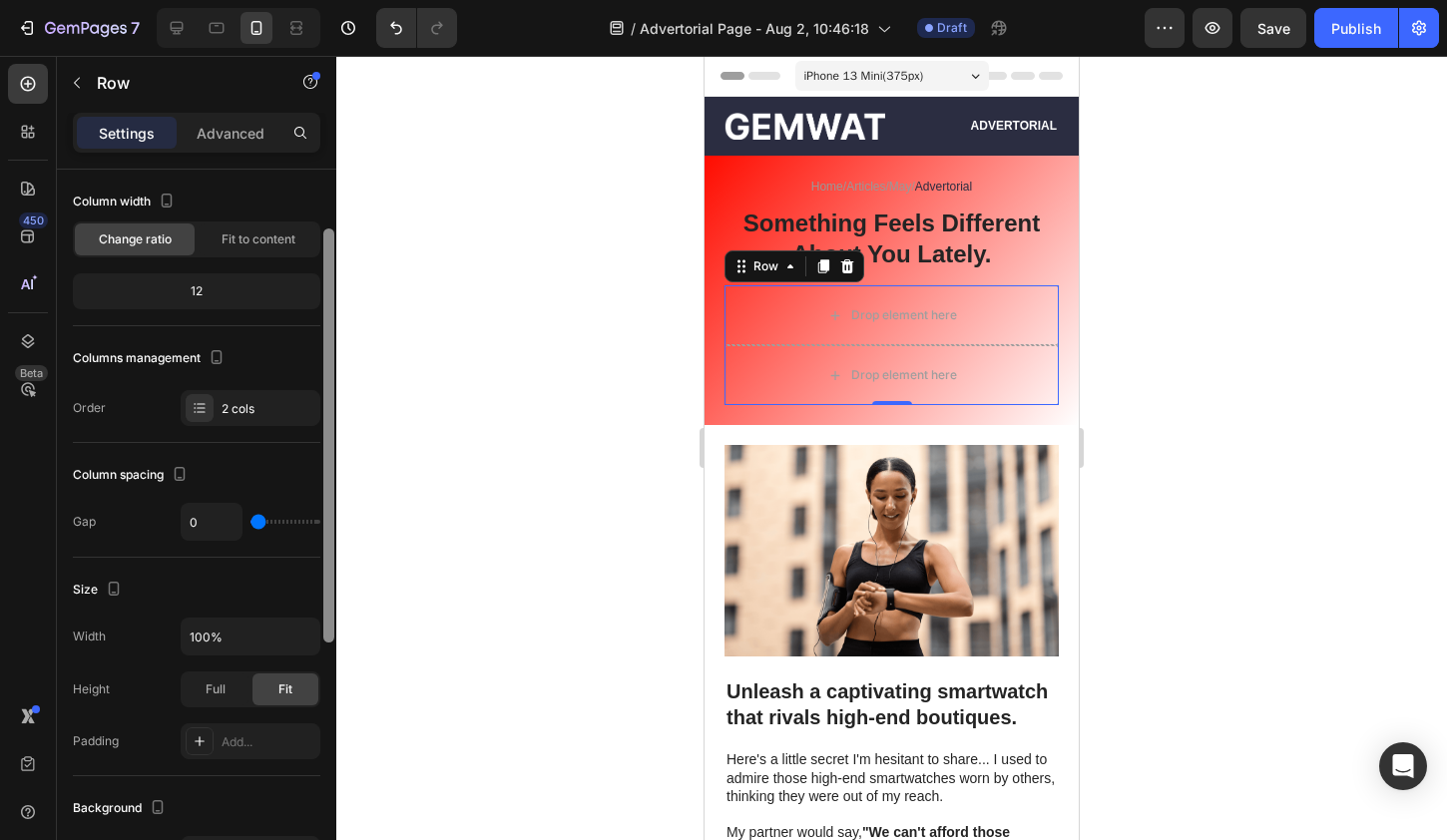 drag, startPoint x: 332, startPoint y: 295, endPoint x: 362, endPoint y: 313, distance: 34.98571 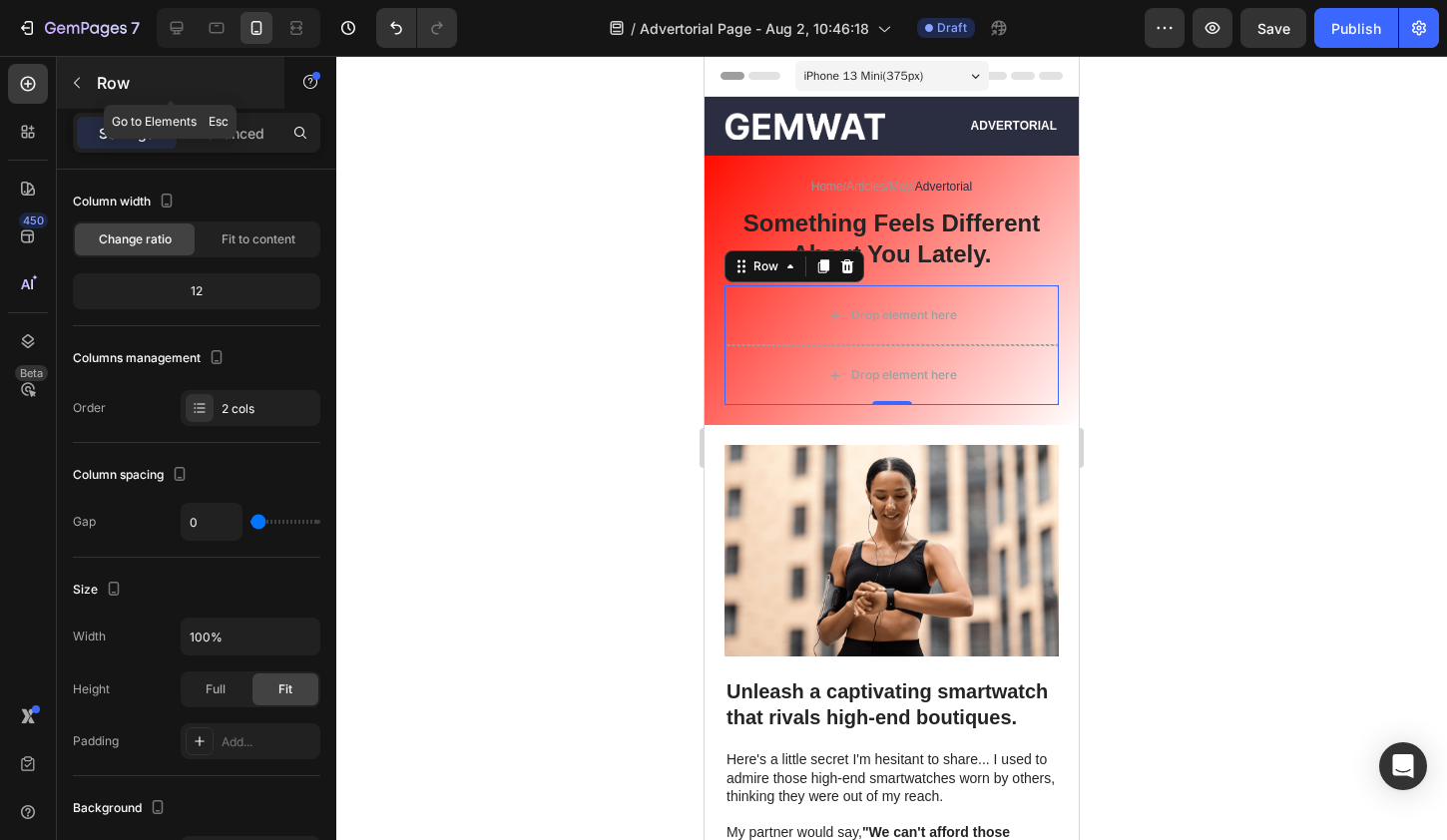 click 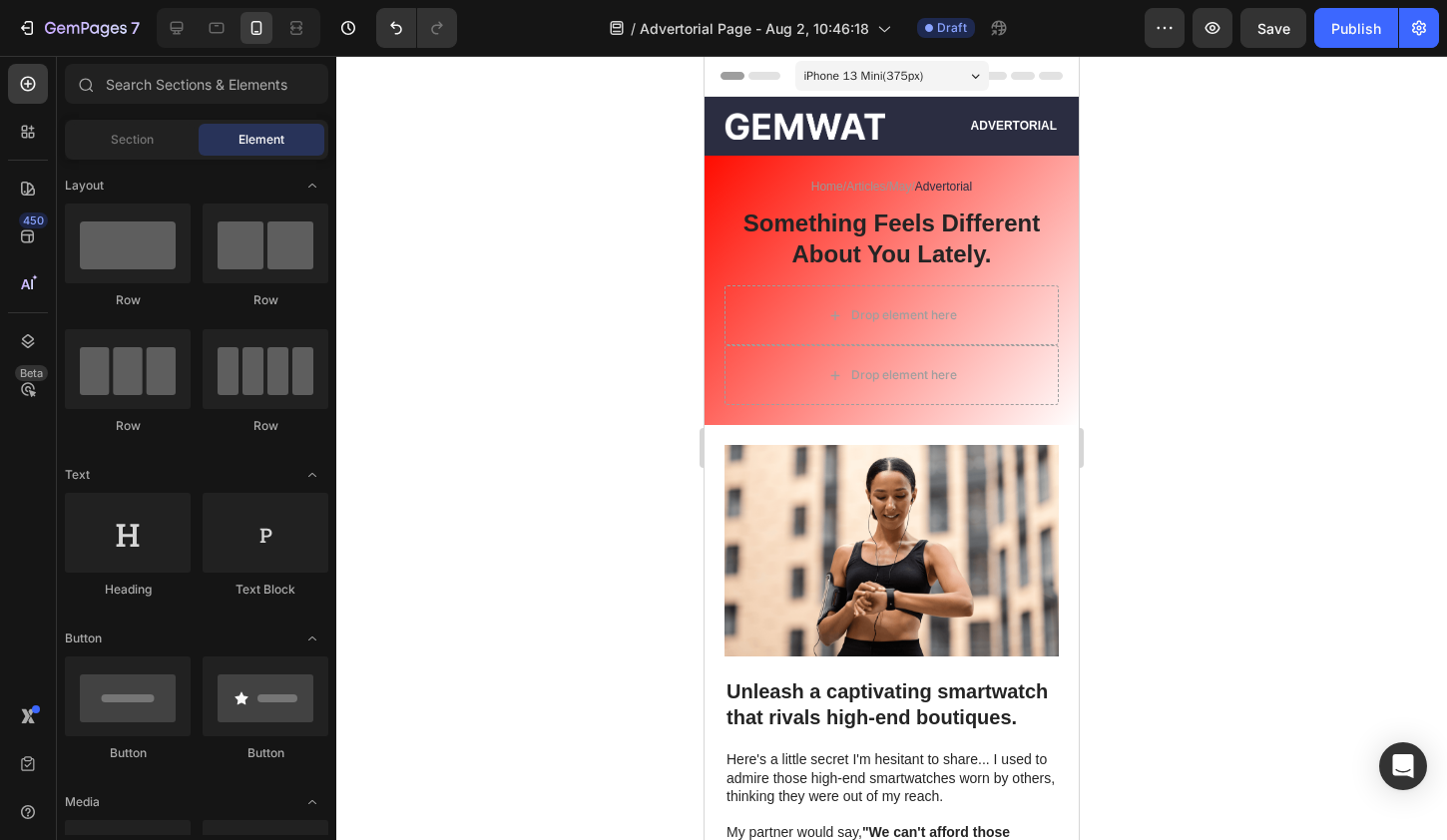 click on "iPhone 13 Mini  ( 375 px)" at bounding box center (864, 76) 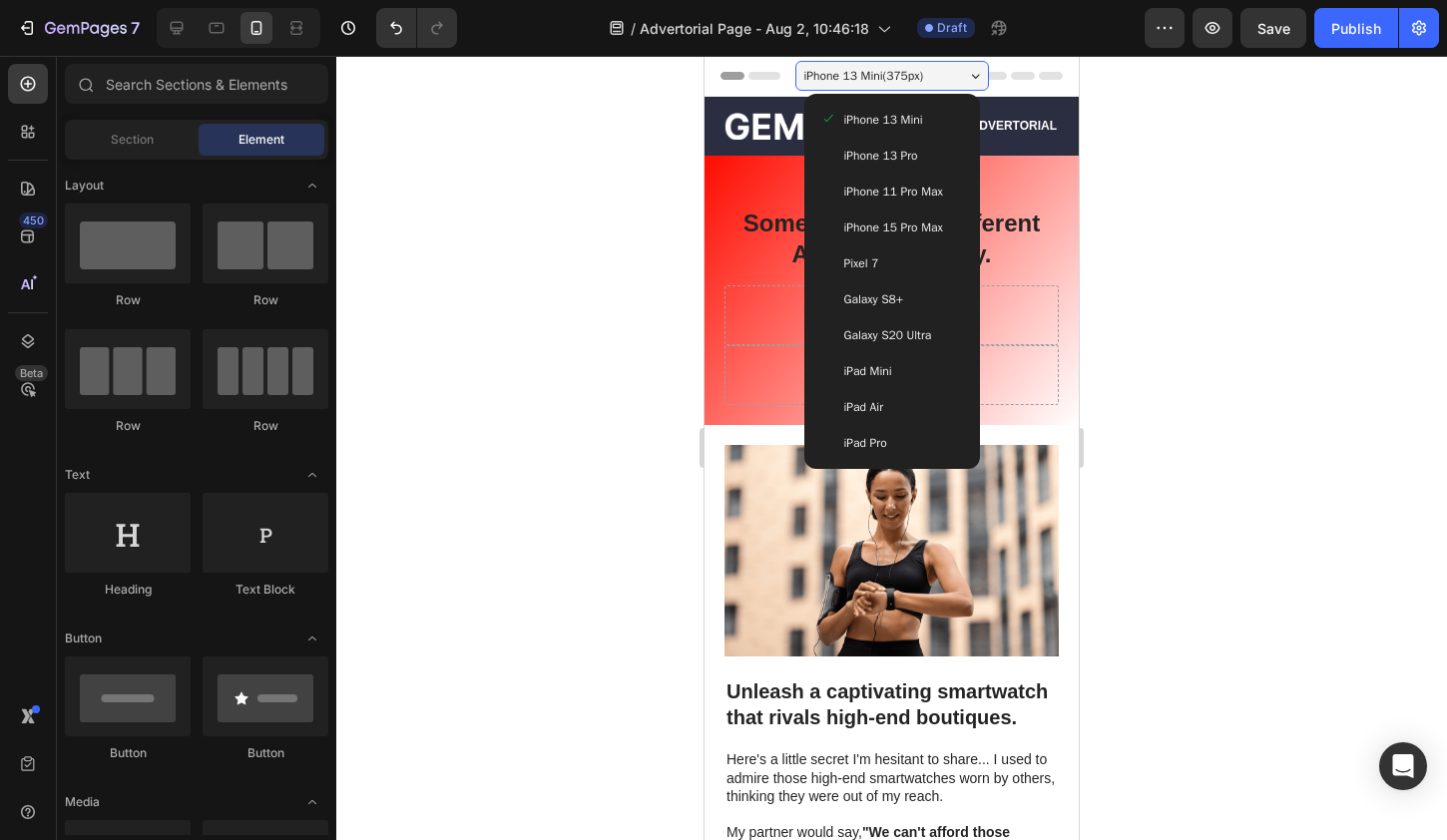 click 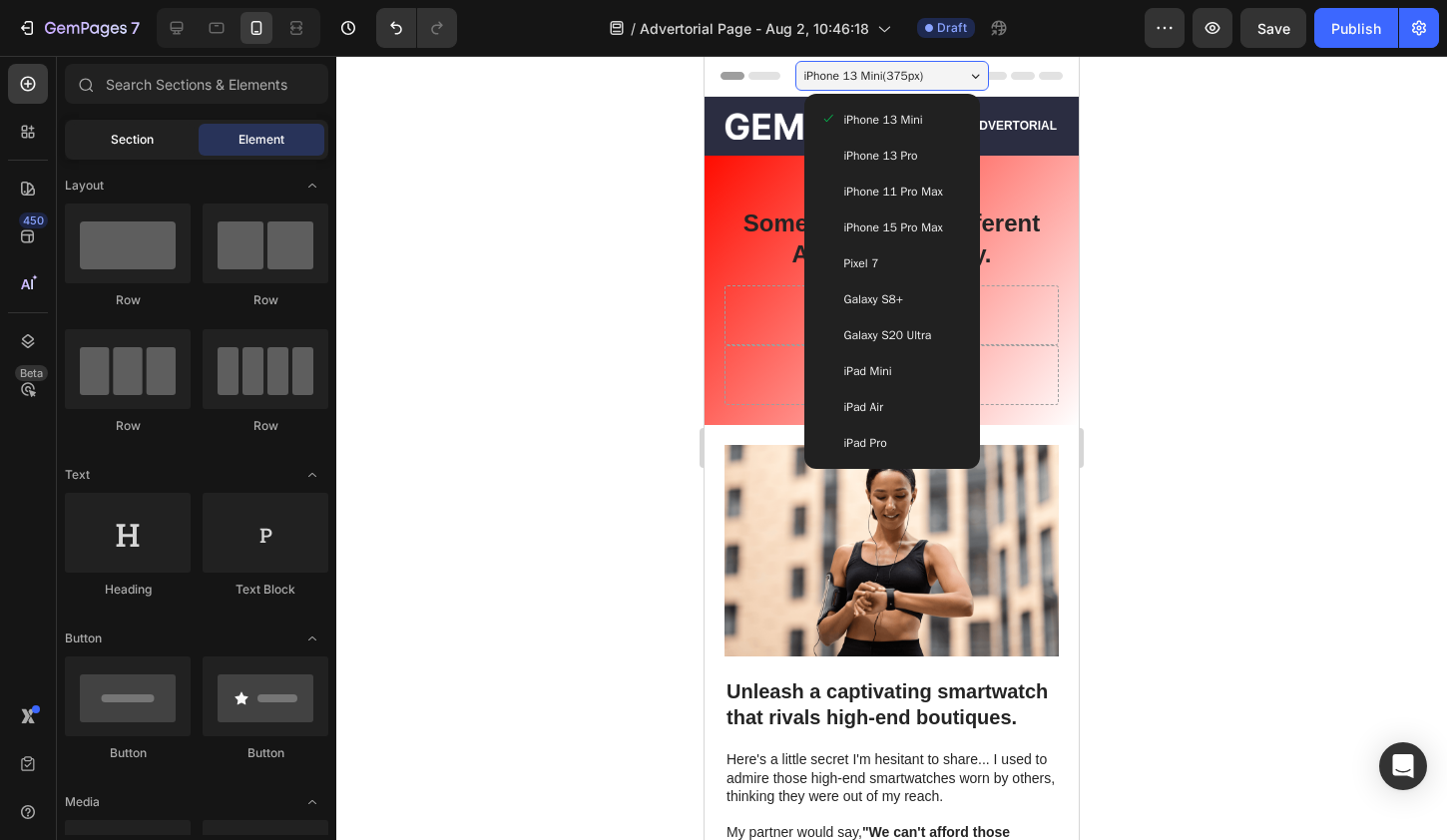click on "Section" at bounding box center (132, 140) 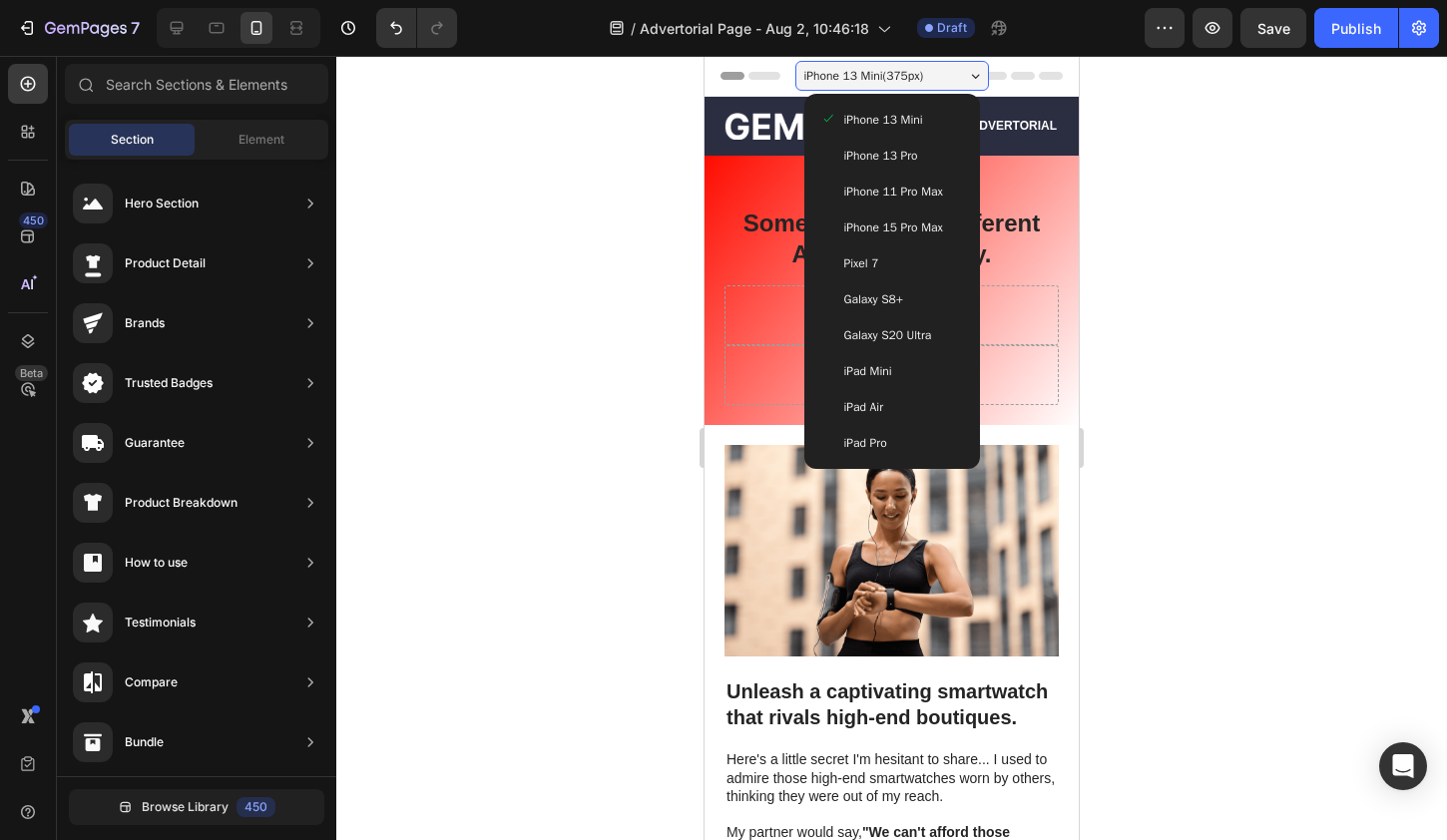 click 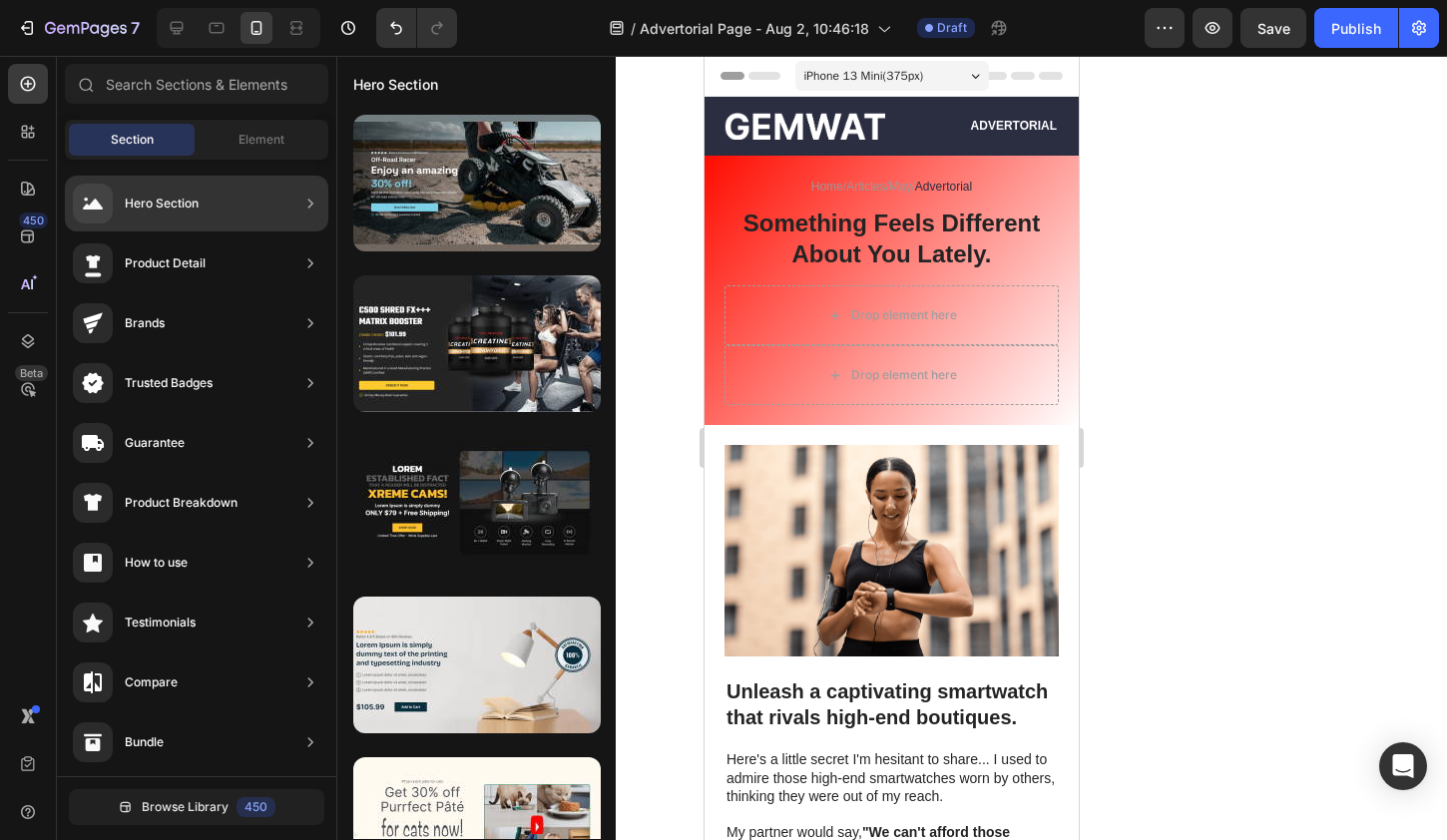 click on "Hero Section" 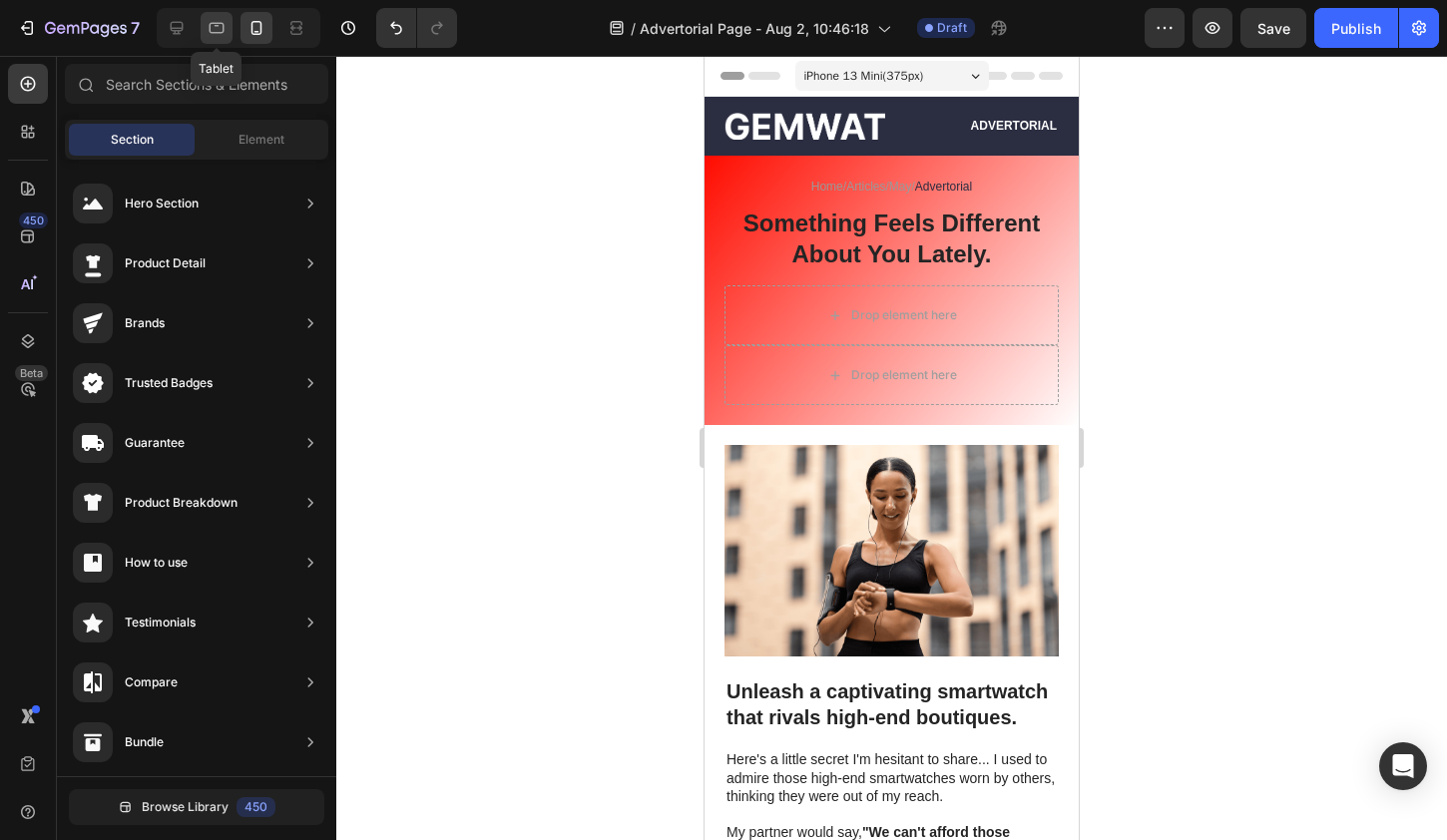 click 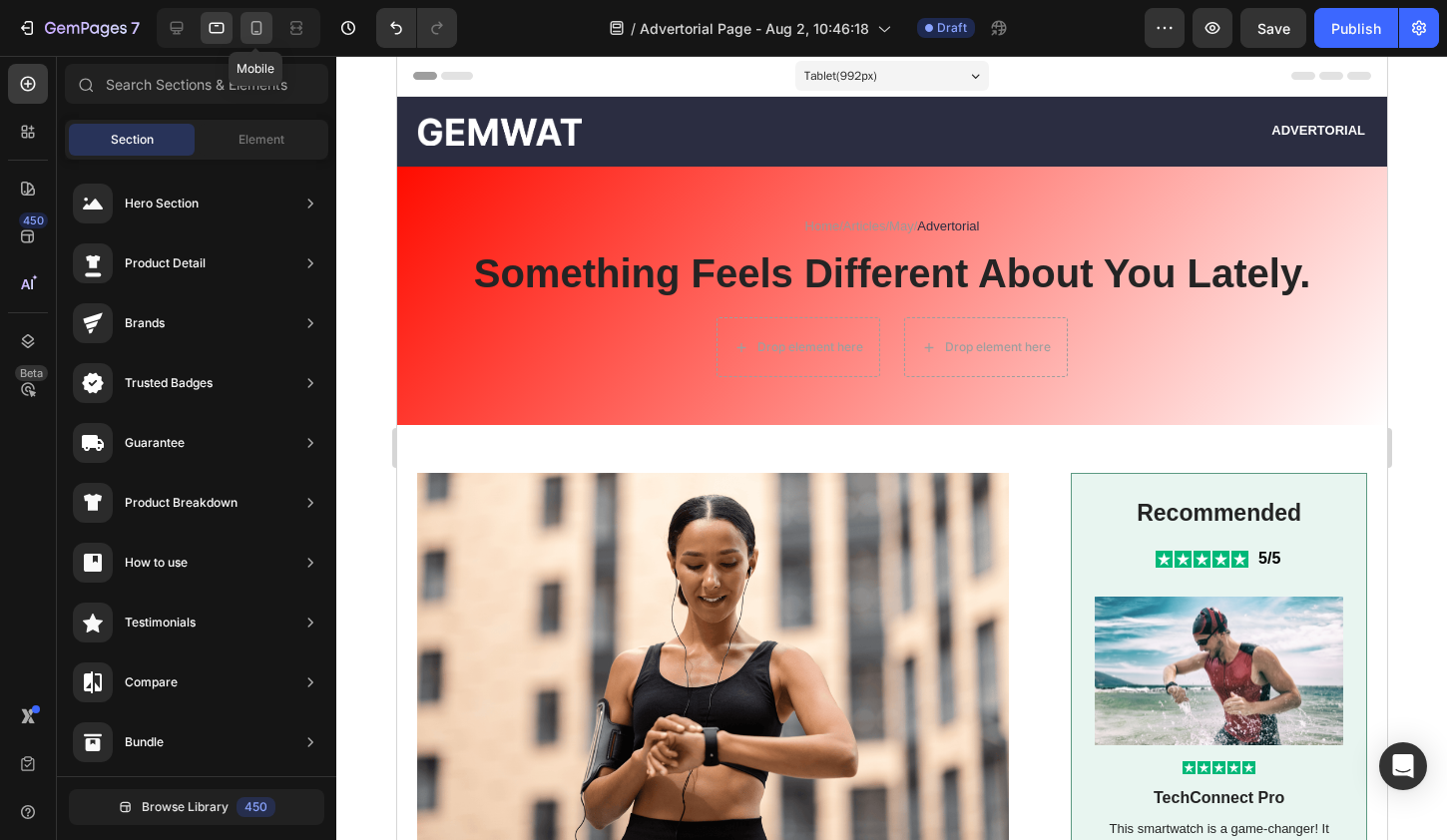 click 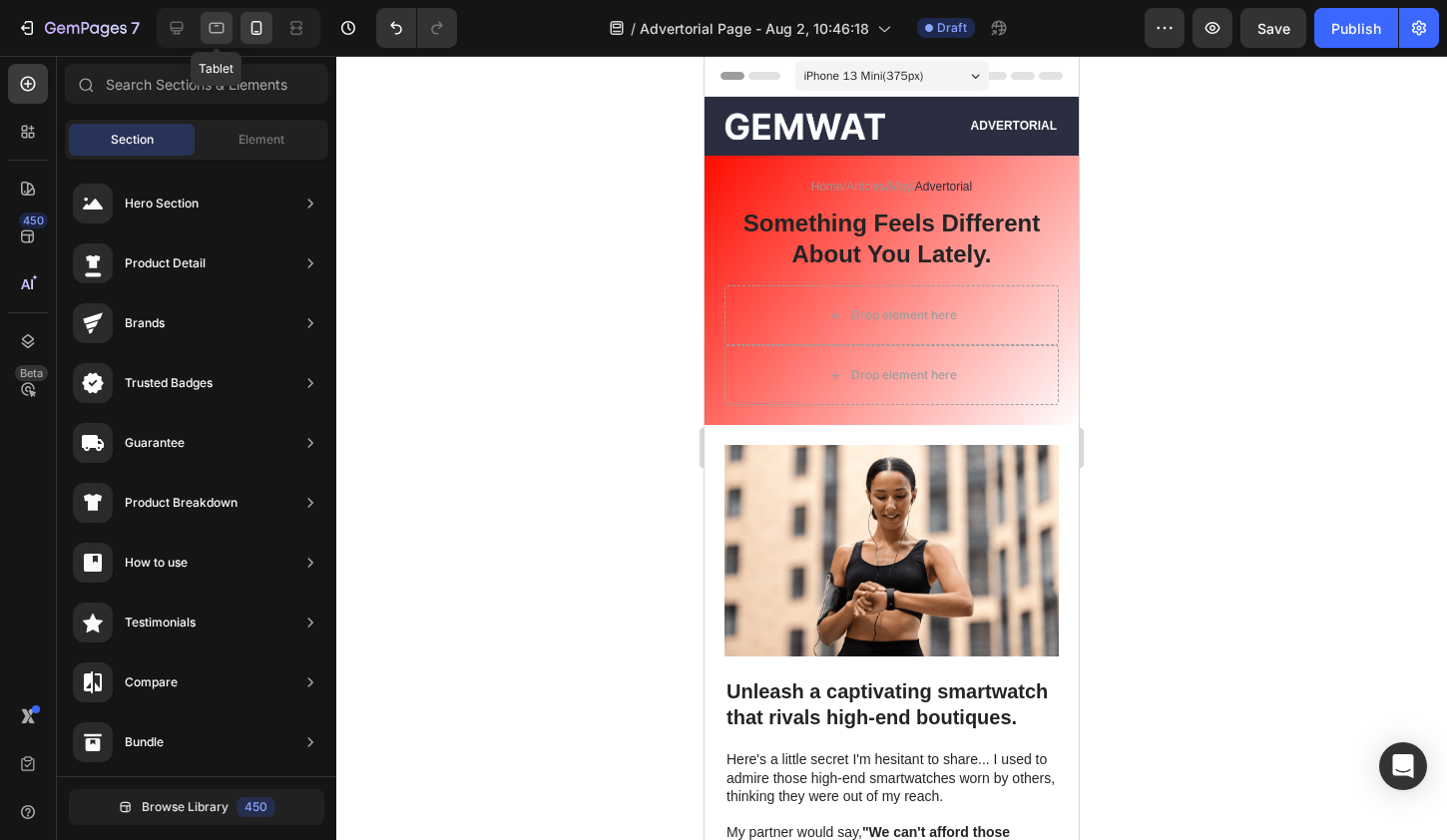 click 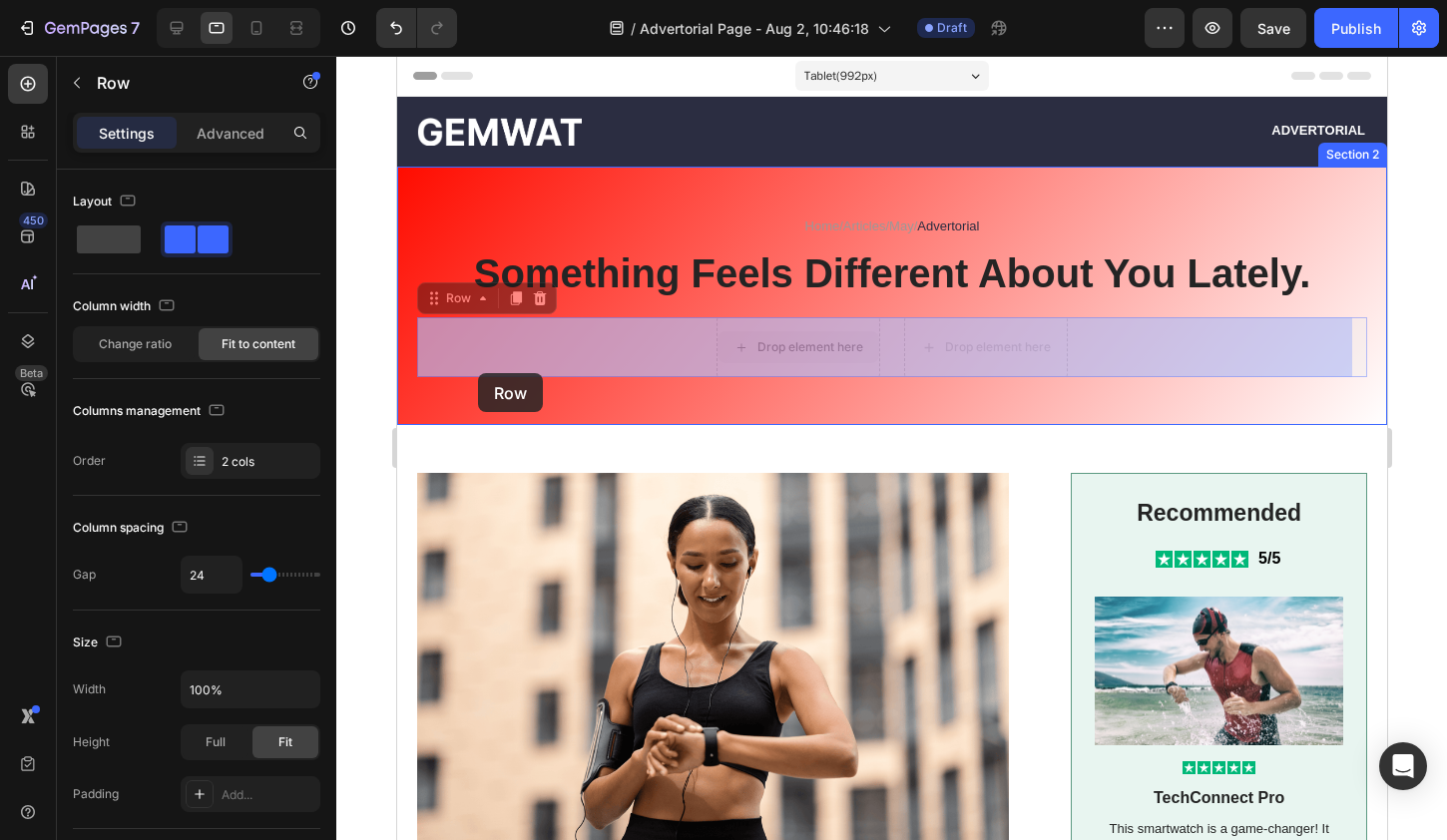 drag, startPoint x: 730, startPoint y: 317, endPoint x: 460, endPoint y: 381, distance: 277.48153 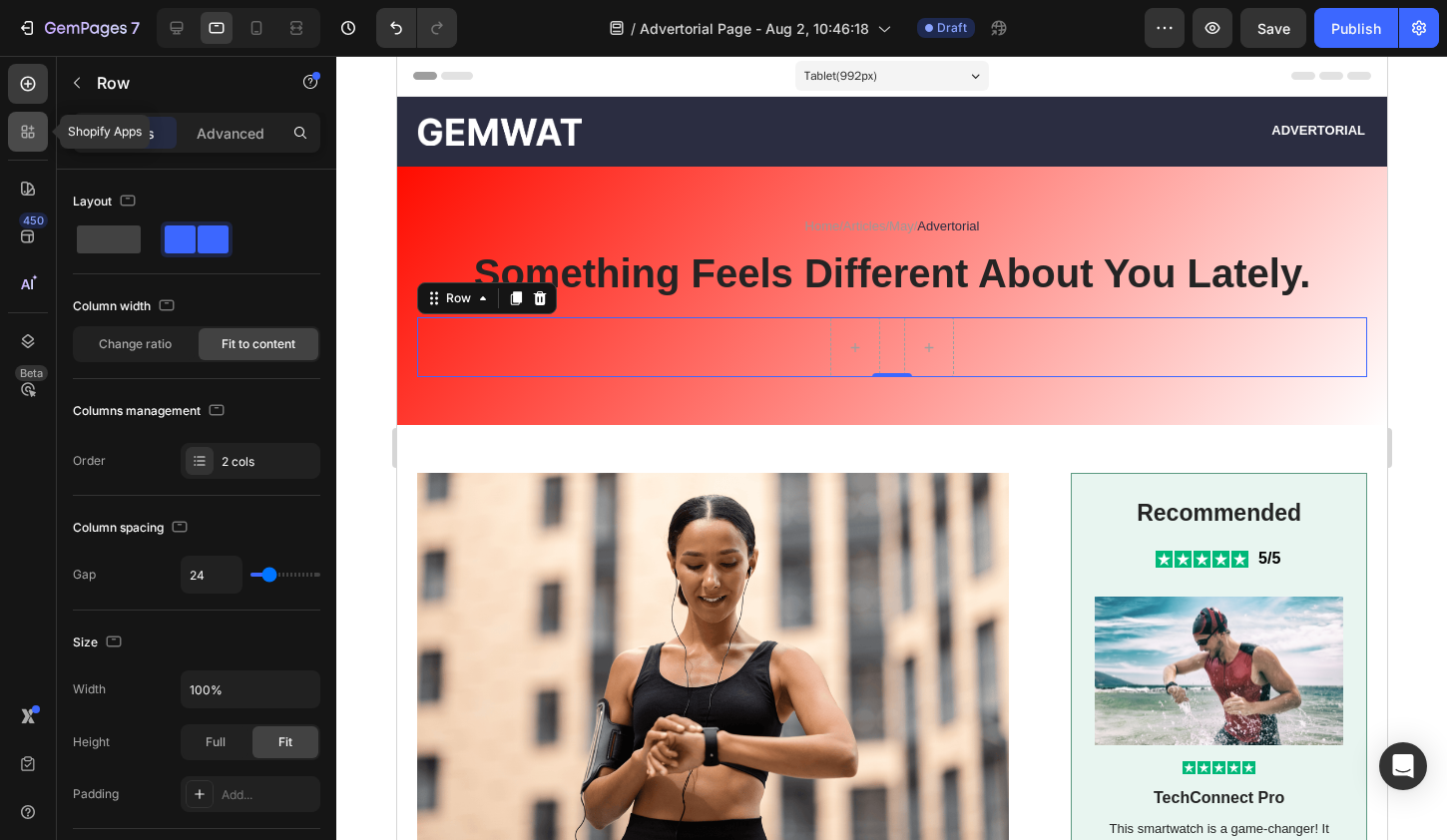 click 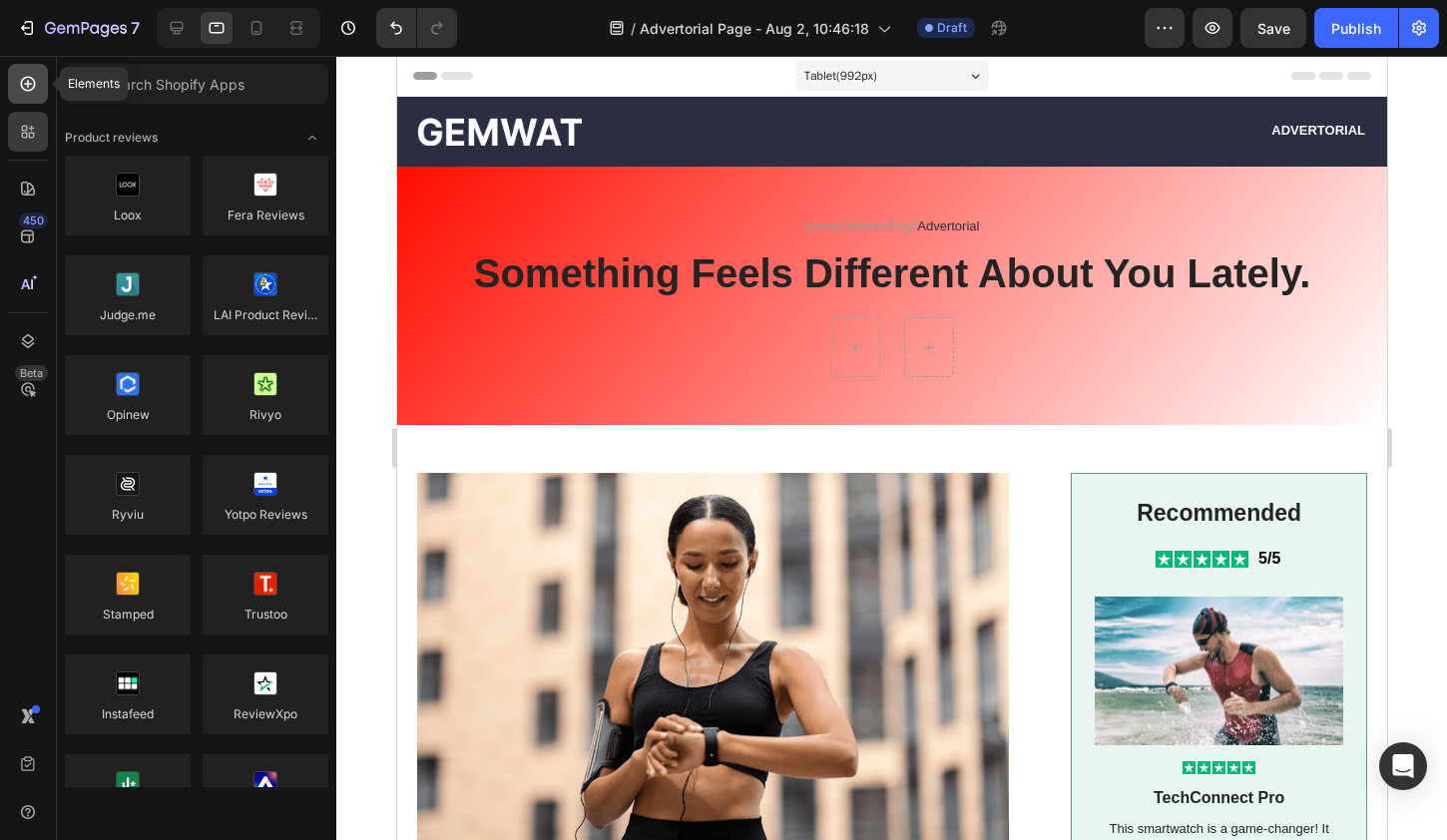 click 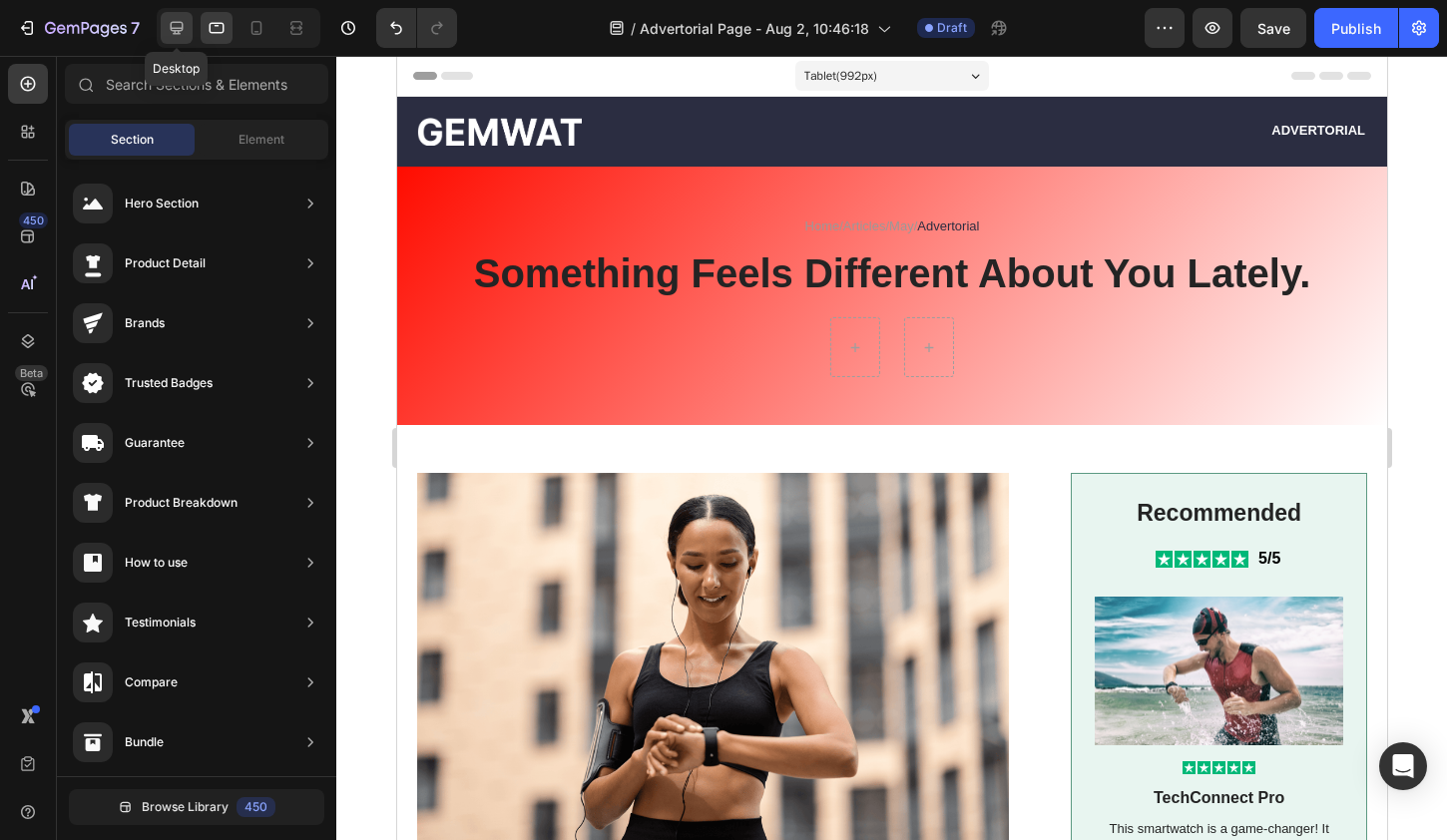 click 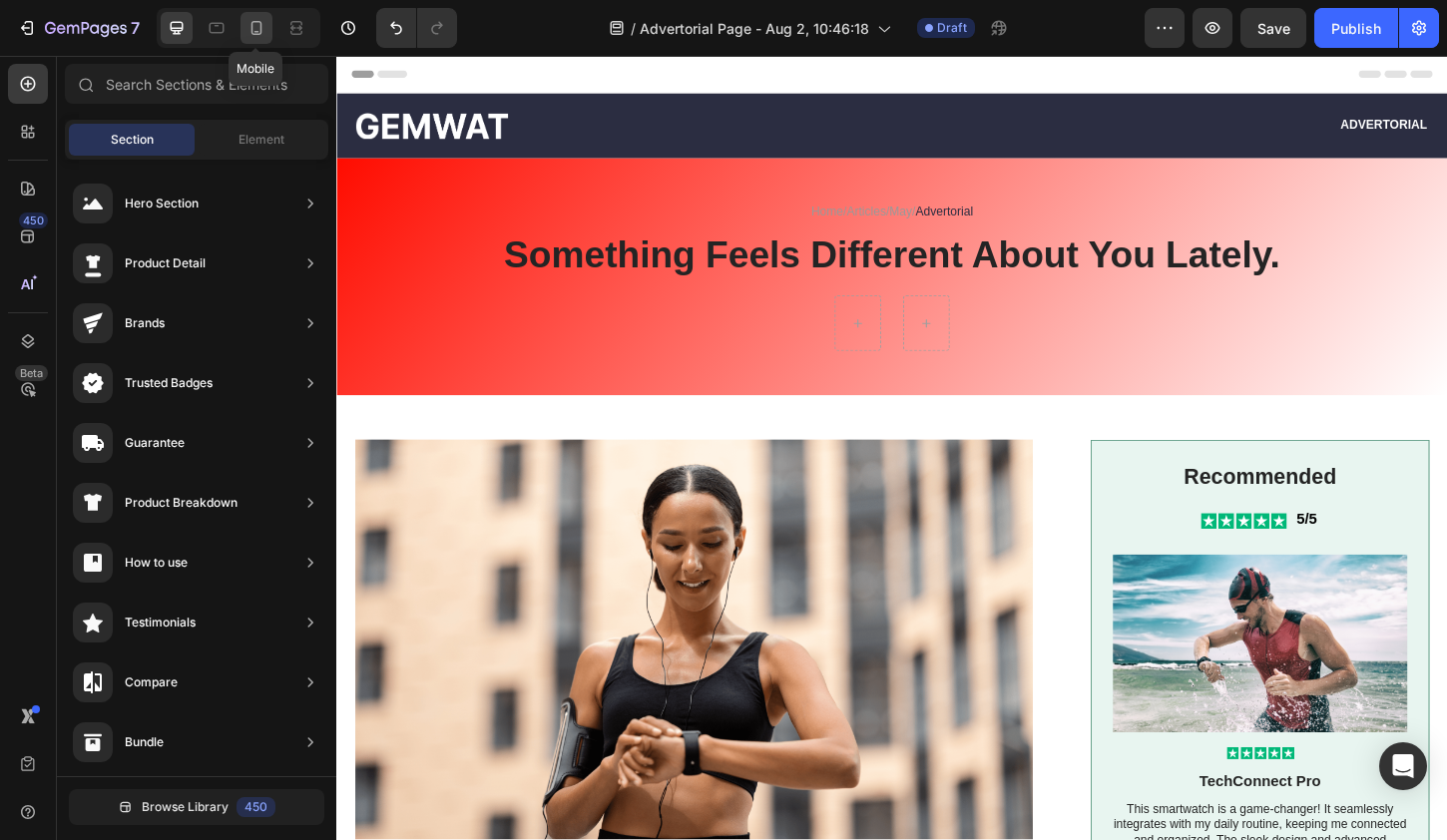 click 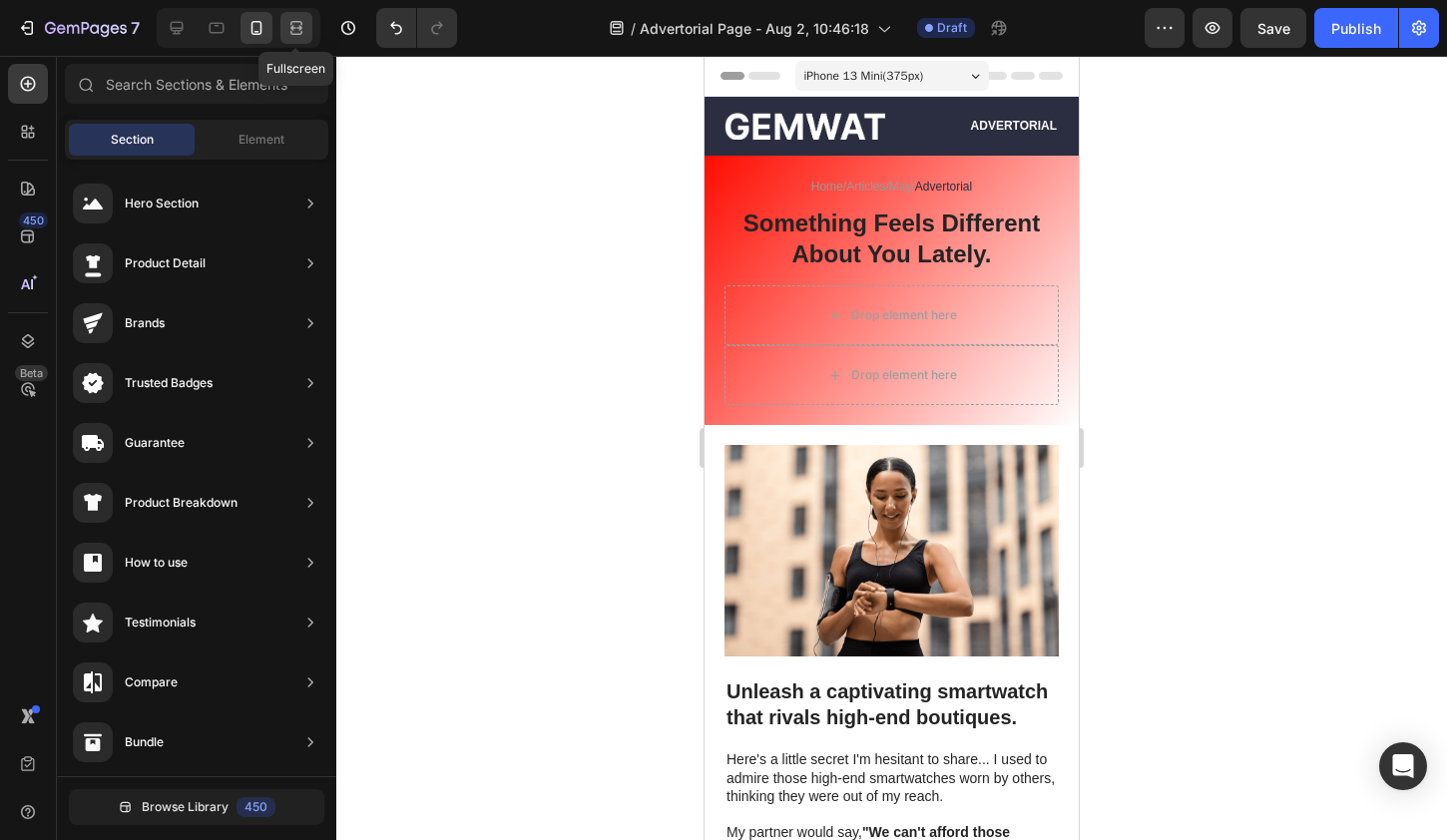 click 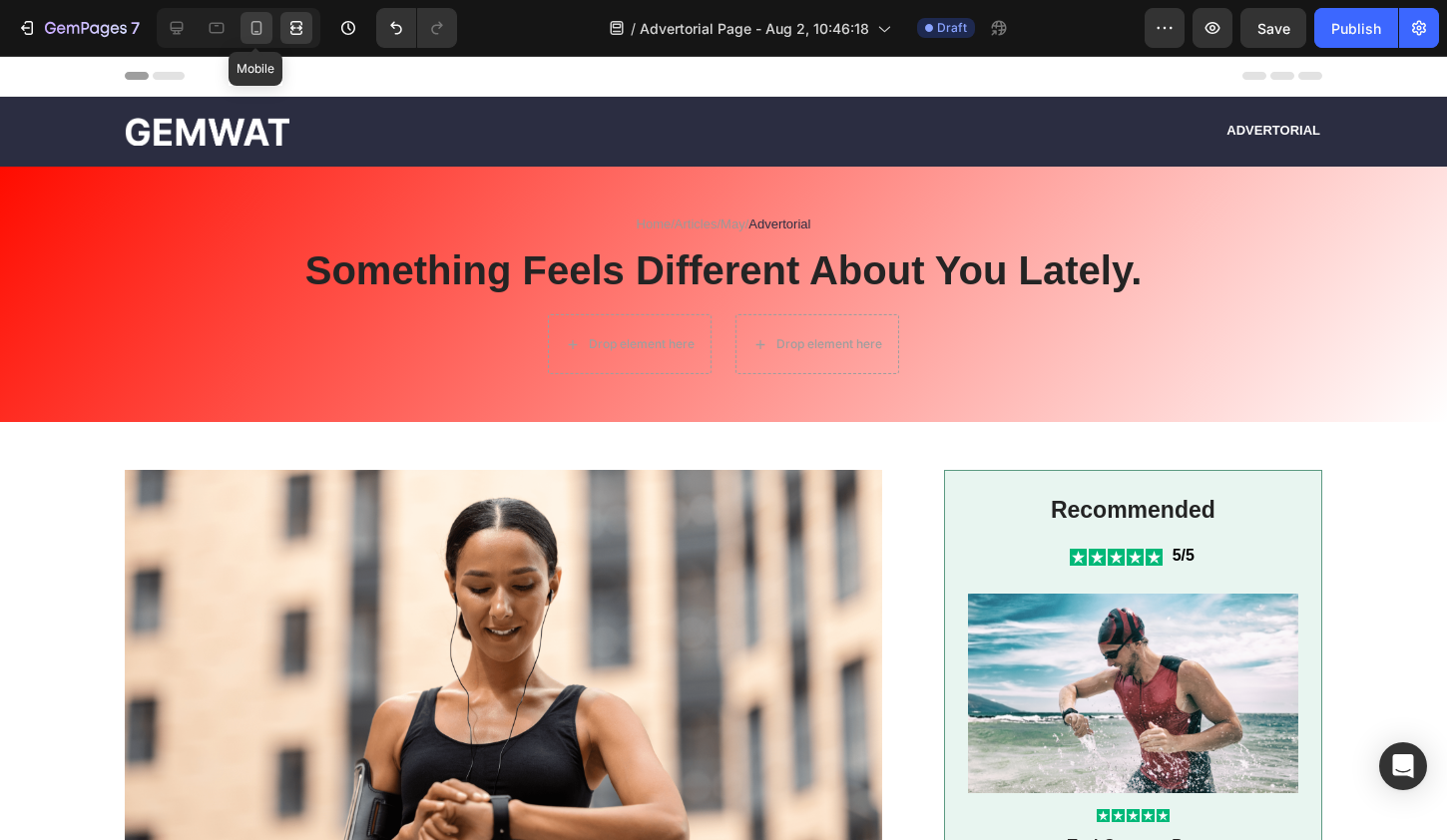 click 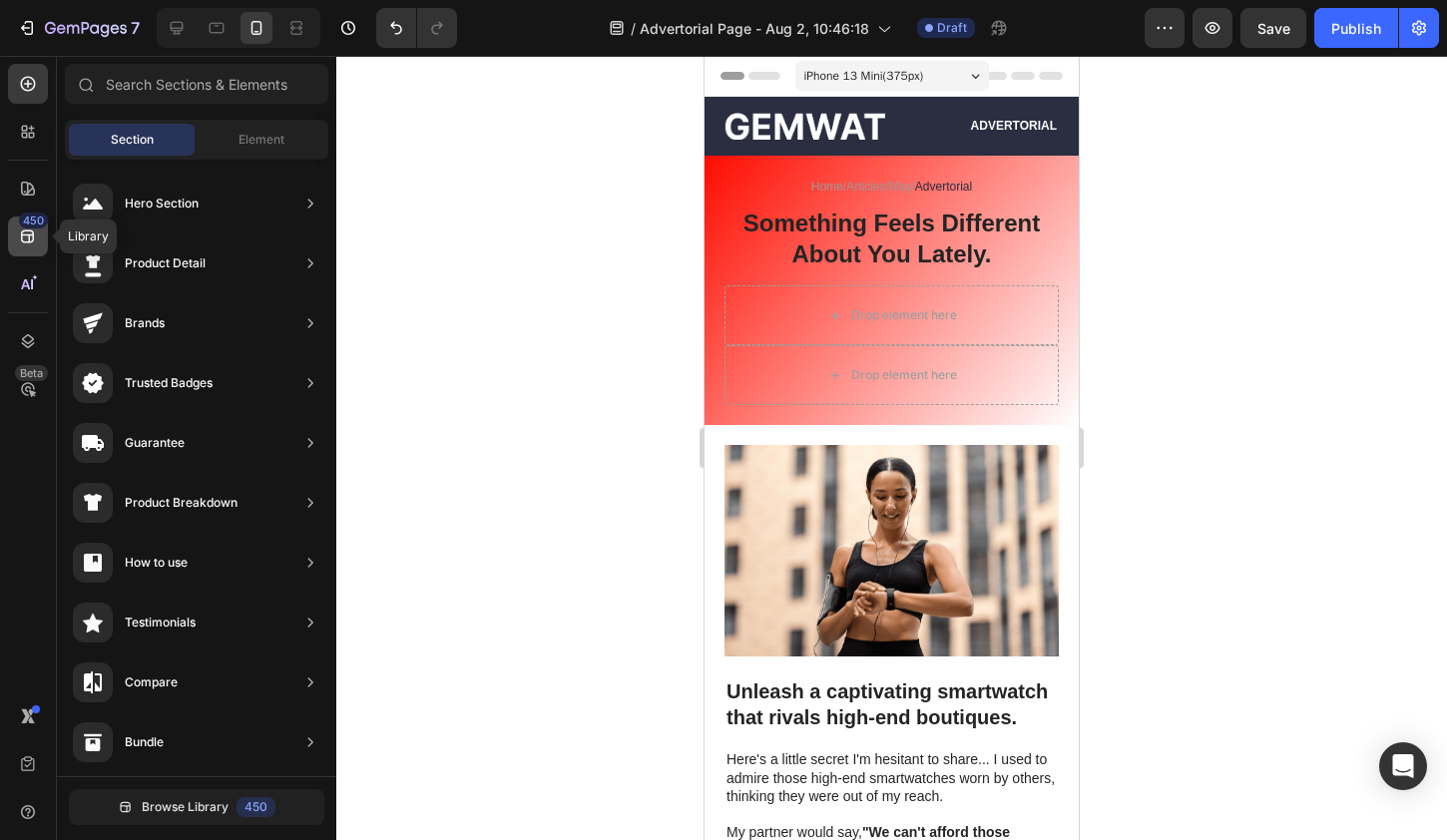 click 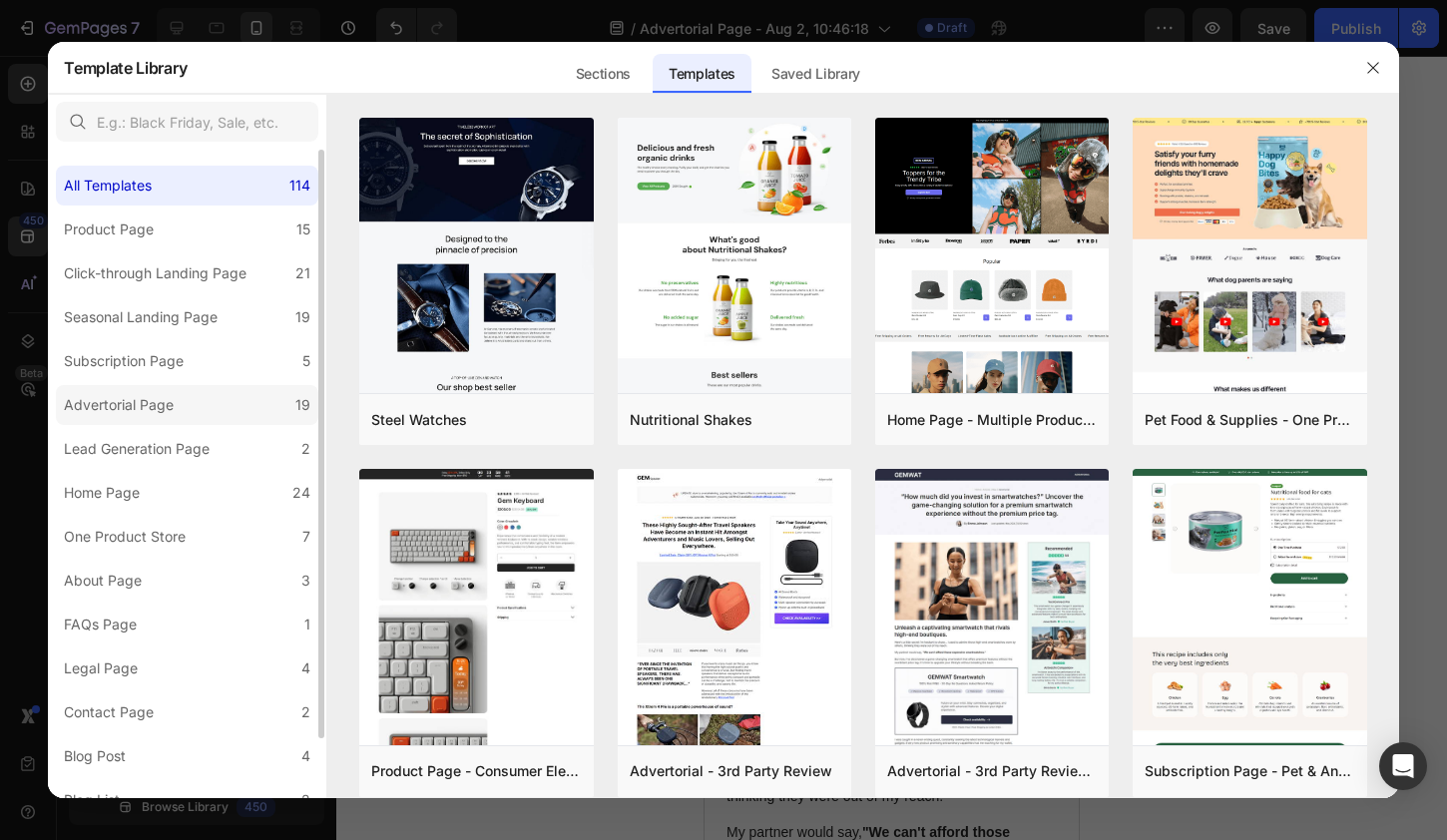 click on "Advertorial Page 19" 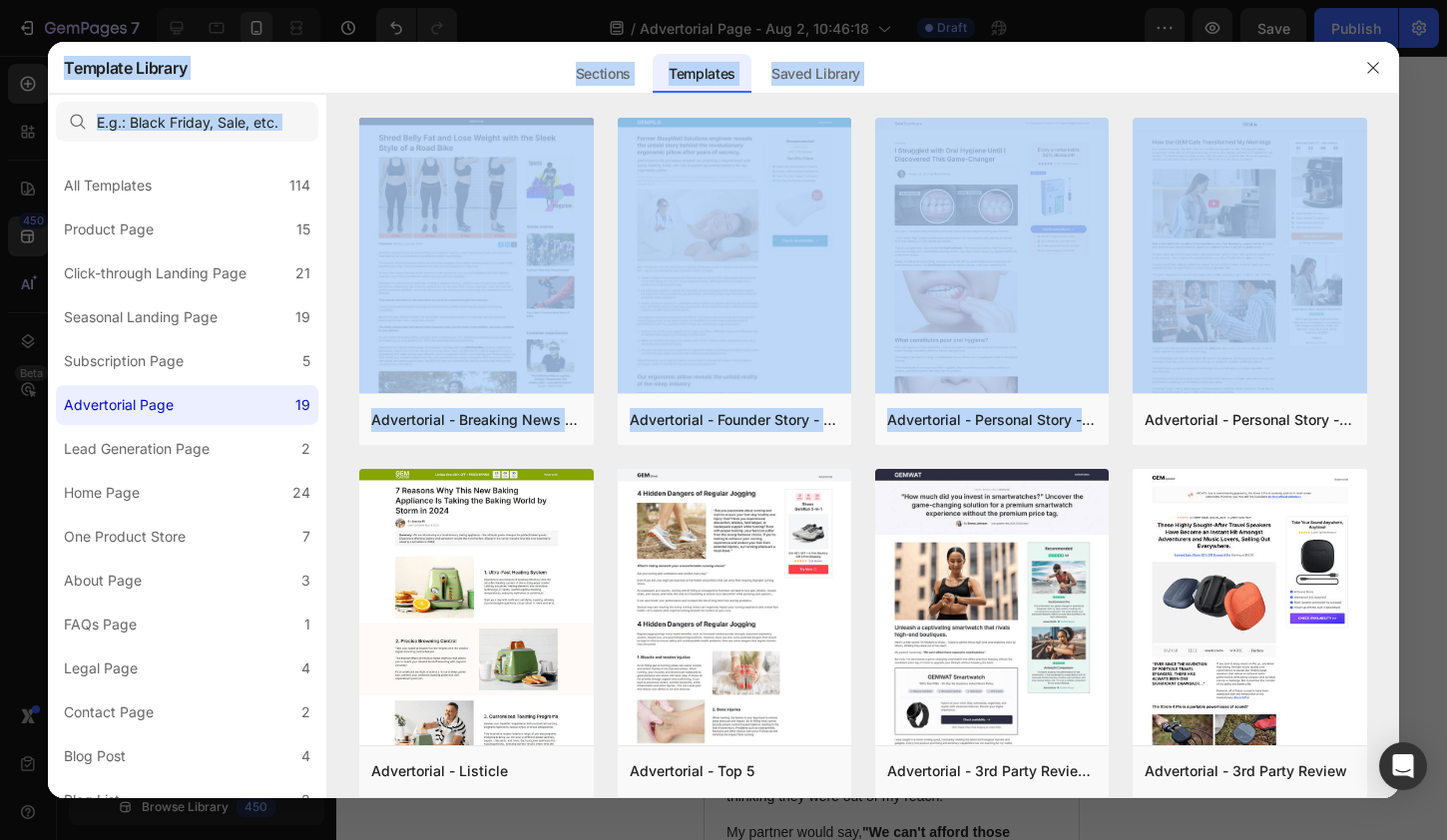drag, startPoint x: 1396, startPoint y: 154, endPoint x: 1404, endPoint y: 257, distance: 103.310212 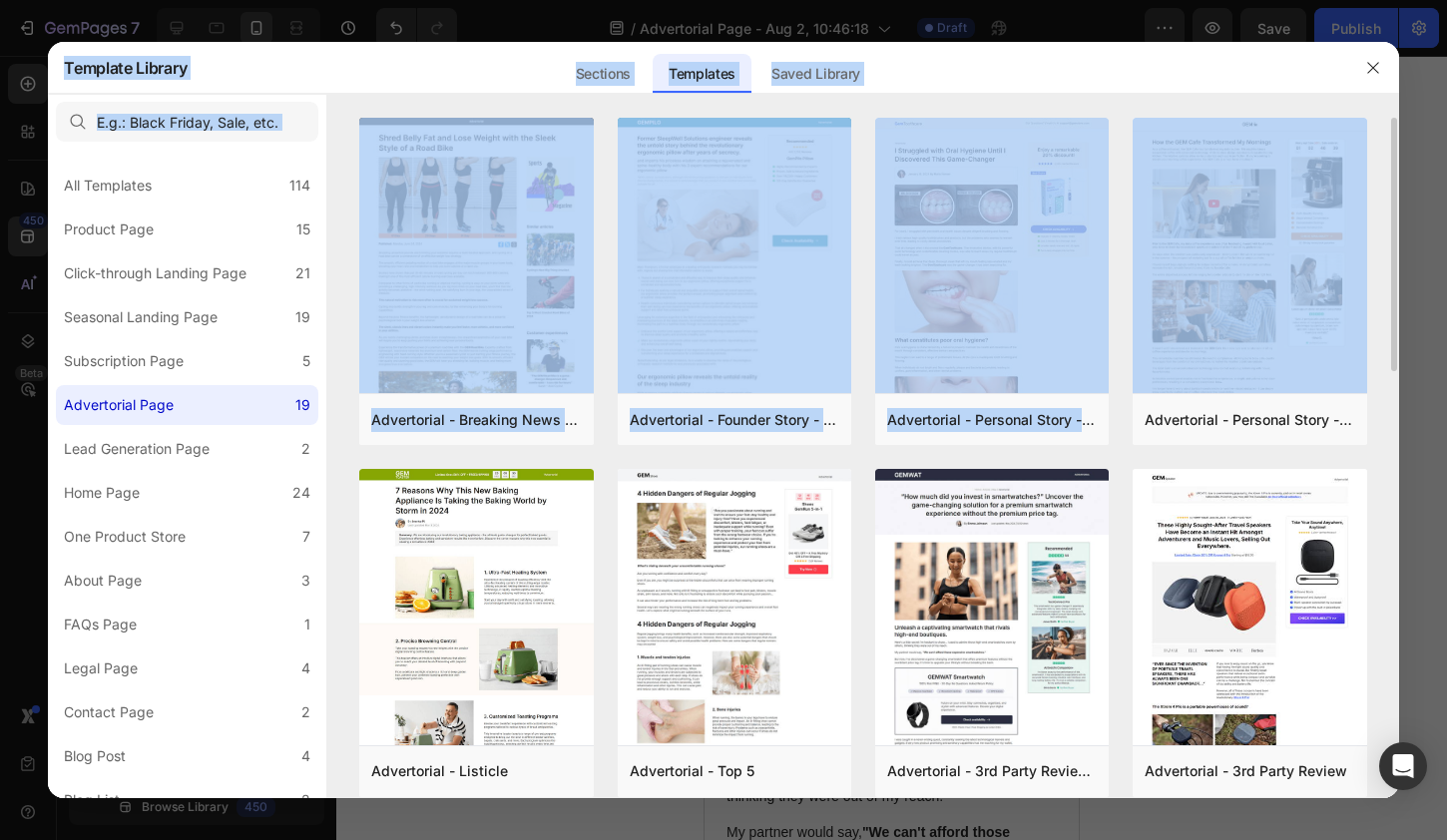 click on "Advertorial - Breaking News - Before & After Image Add to page  Preview  Advertorial - Founder Story - The After Image Add to page  Preview  Advertorial - Personal Story - The Before & After Image Style 3 Add to page  Preview  Advertorial - Personal Story - Video Add to page  Preview  Advertorial - Listicle Add to page  Preview  Advertorial - Top 5 Add to page  Preview  Advertorial - 3rd Party Review - Product In Use Image Add to page  Preview  Advertorial - 3rd Party Review  Add to page  Preview  Advertorial - Personal Story - The Before & After Image Style 4 Add to page  Preview  Advertorial - Personal Story - Story Related Image Add to page  Preview  Advertorial - Personal Story - Before & After Image Add to page  Preview  Advertorial - Breaking News - Product In Use Image Add to page  Preview  Pet - Advertorial Add to page  Preview  Advertorial - Personal Story - The Before Image Add to page  Preview  Advertorial - Personal Story - The Before & After Image Add to page  Preview  Add to page  Preview" at bounding box center [862, 458] 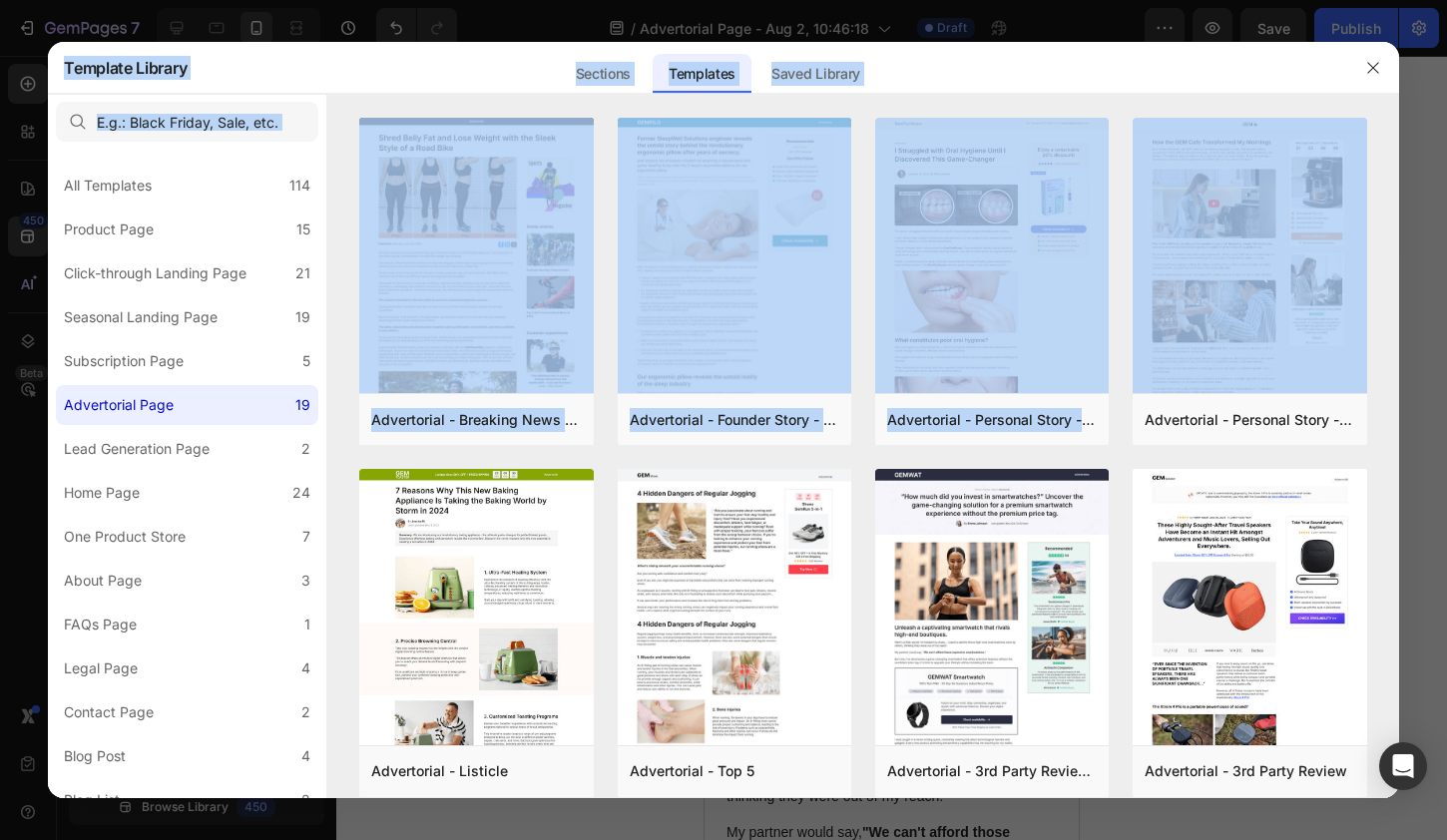 click at bounding box center [862, 106] 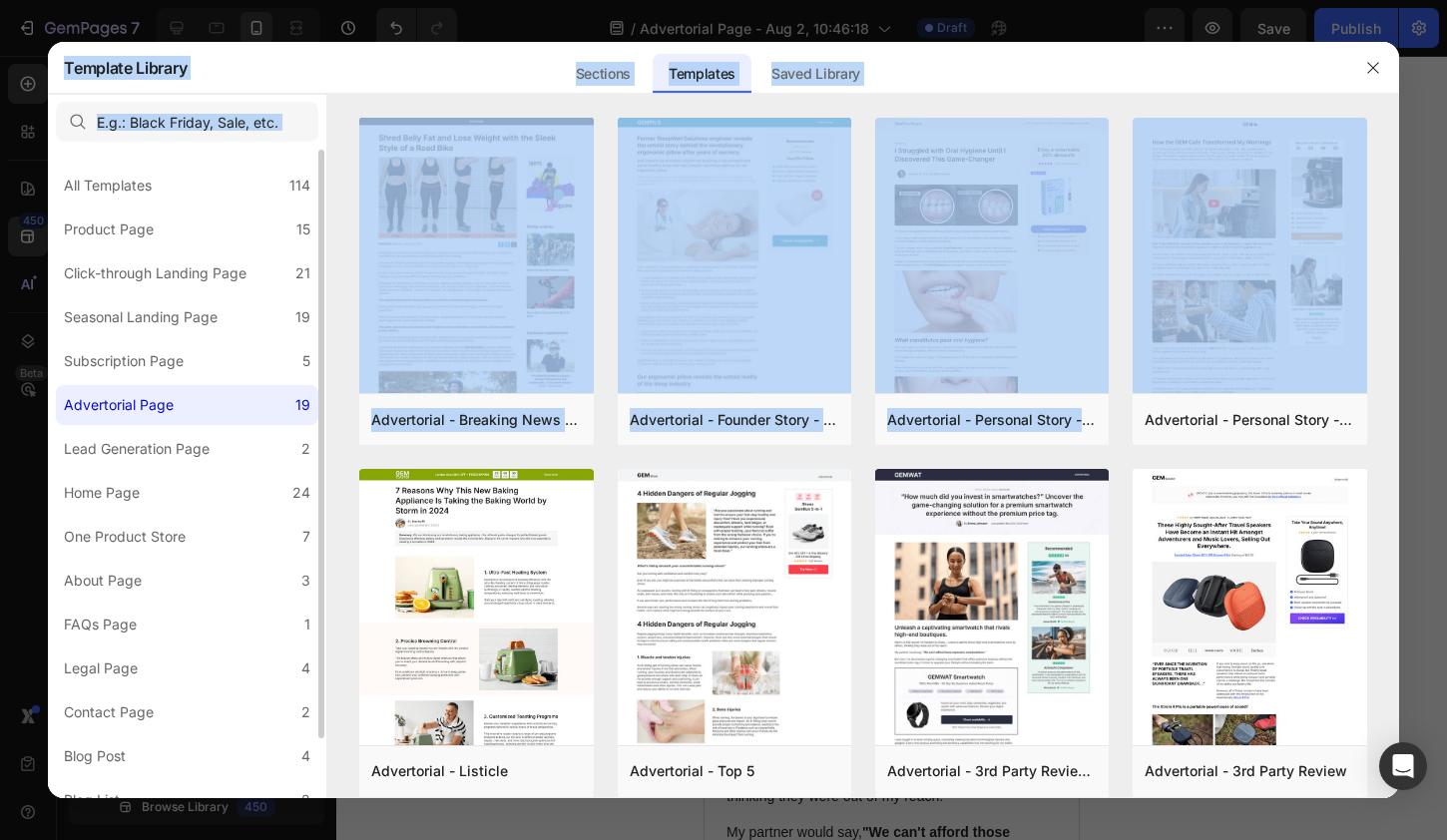 click on "Advertorial Page" at bounding box center (119, 405) 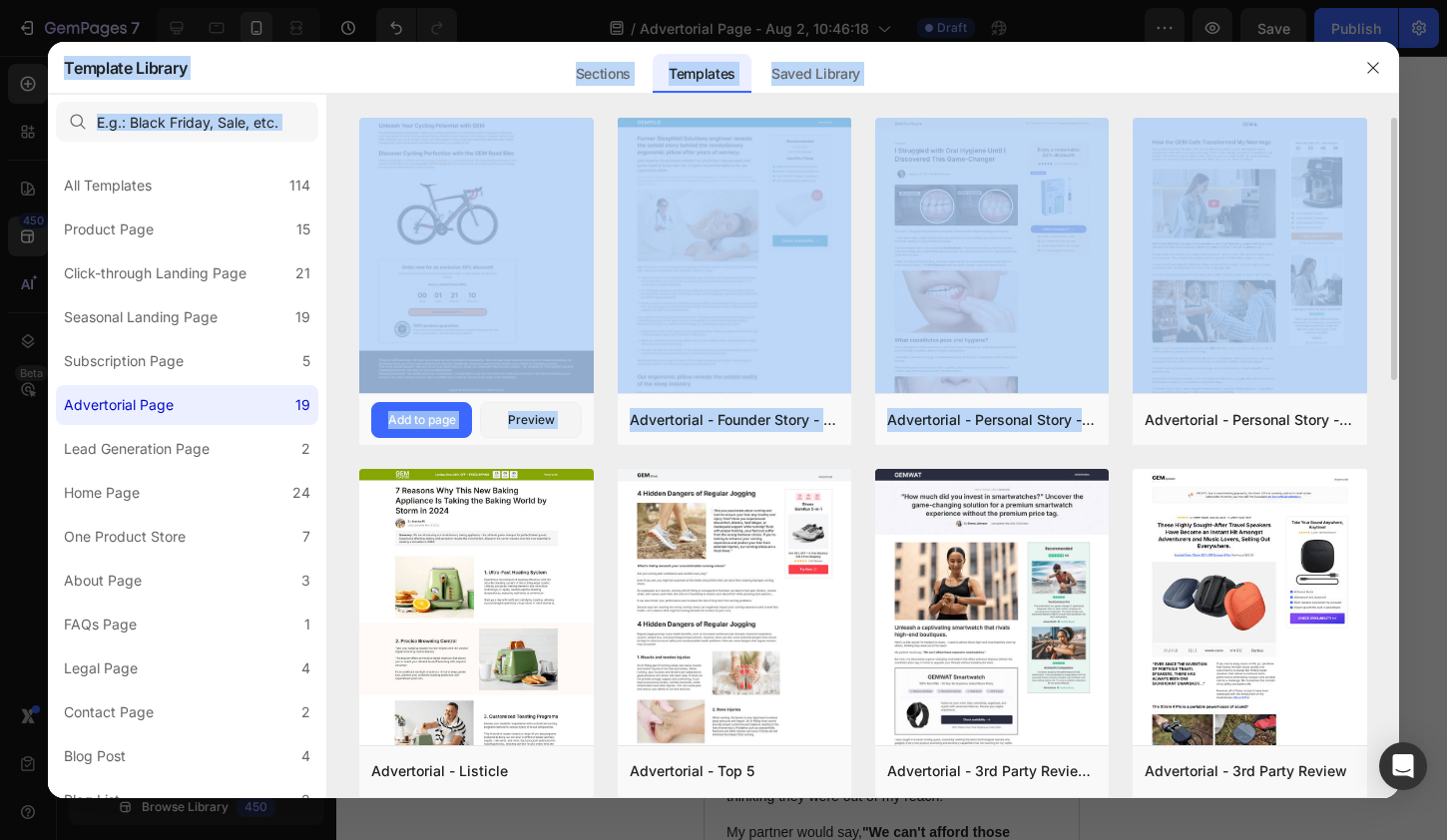 click at bounding box center (476, -256) 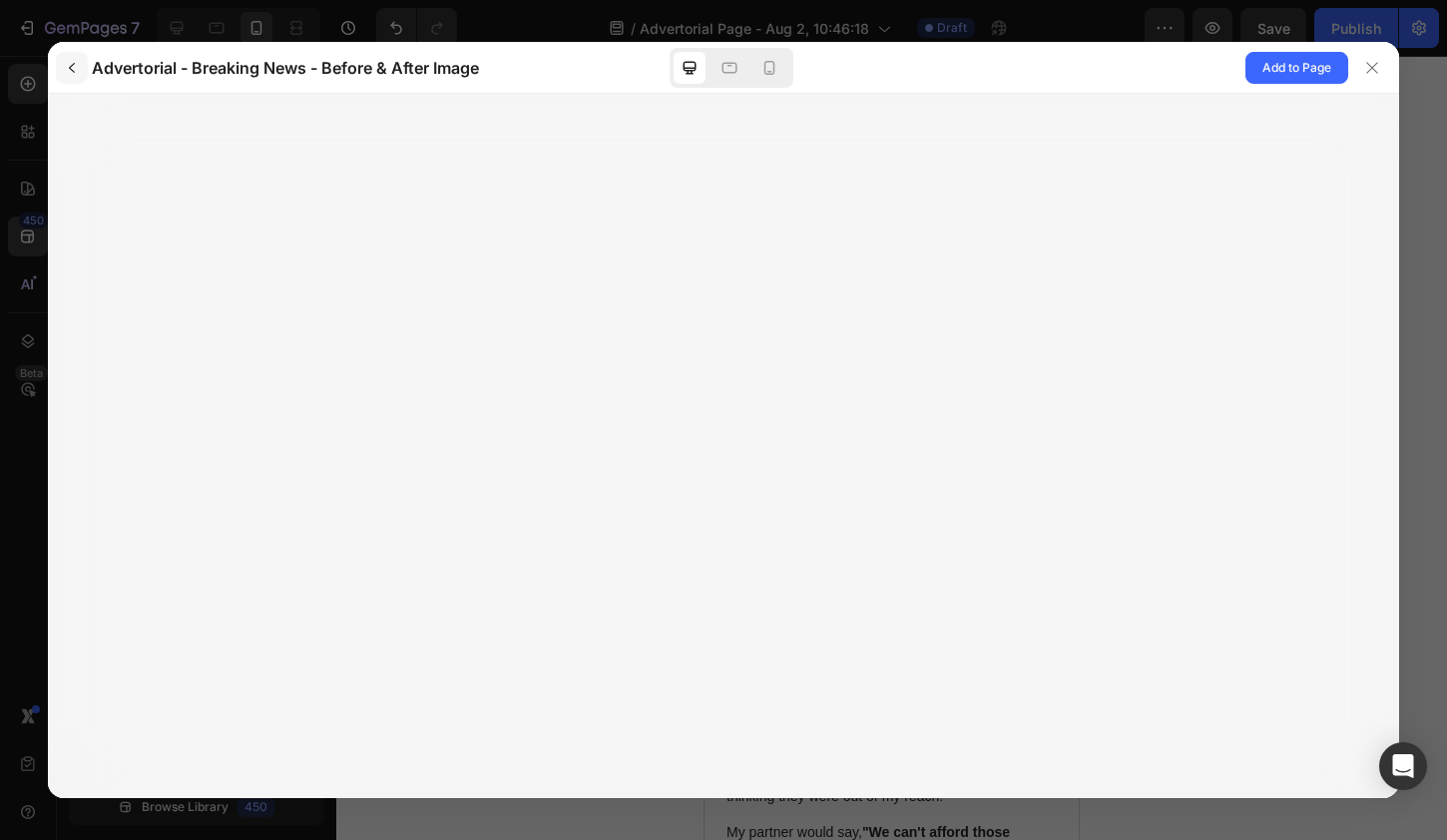 click 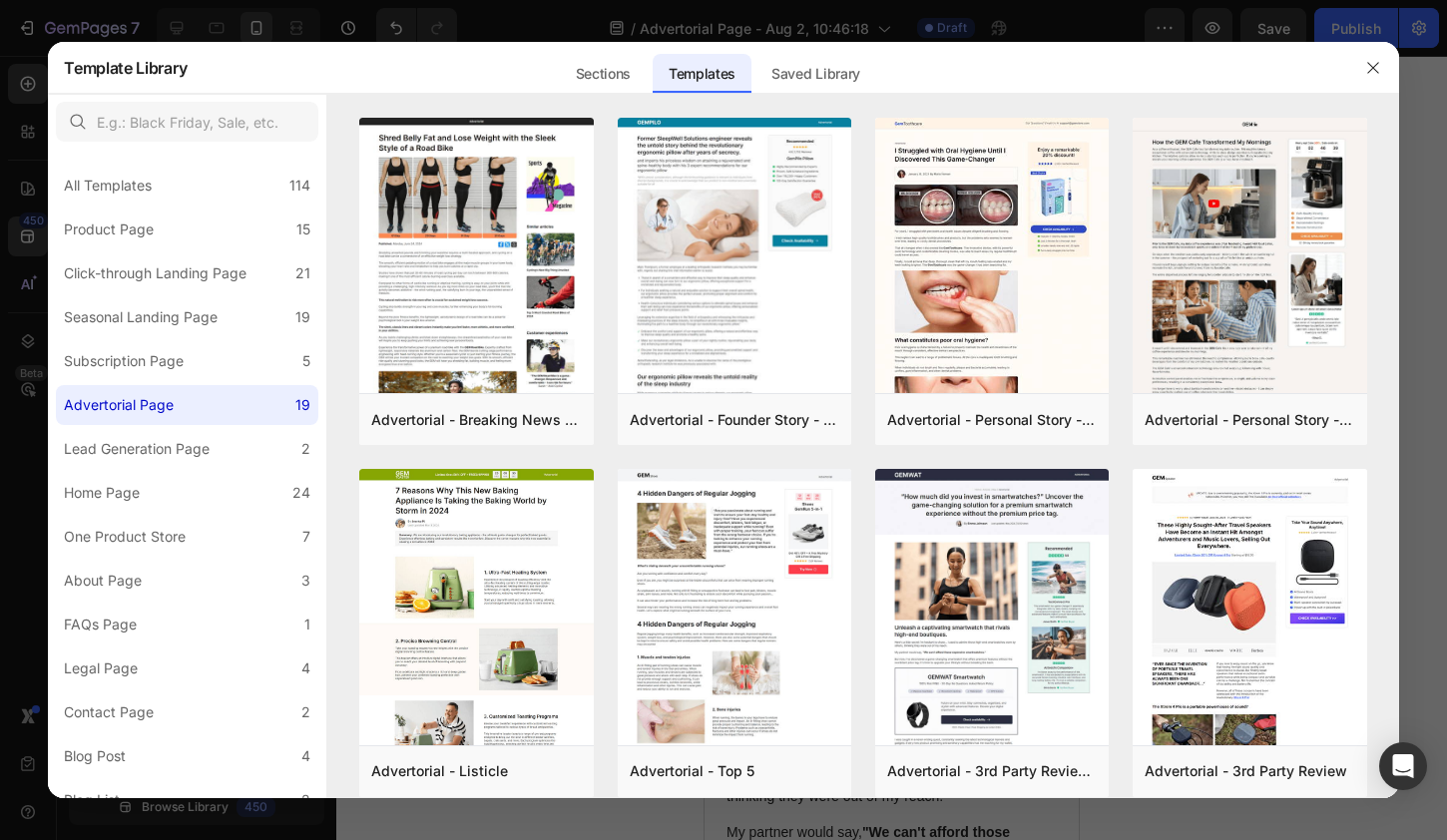 click on "Template Library" at bounding box center (125, 68) 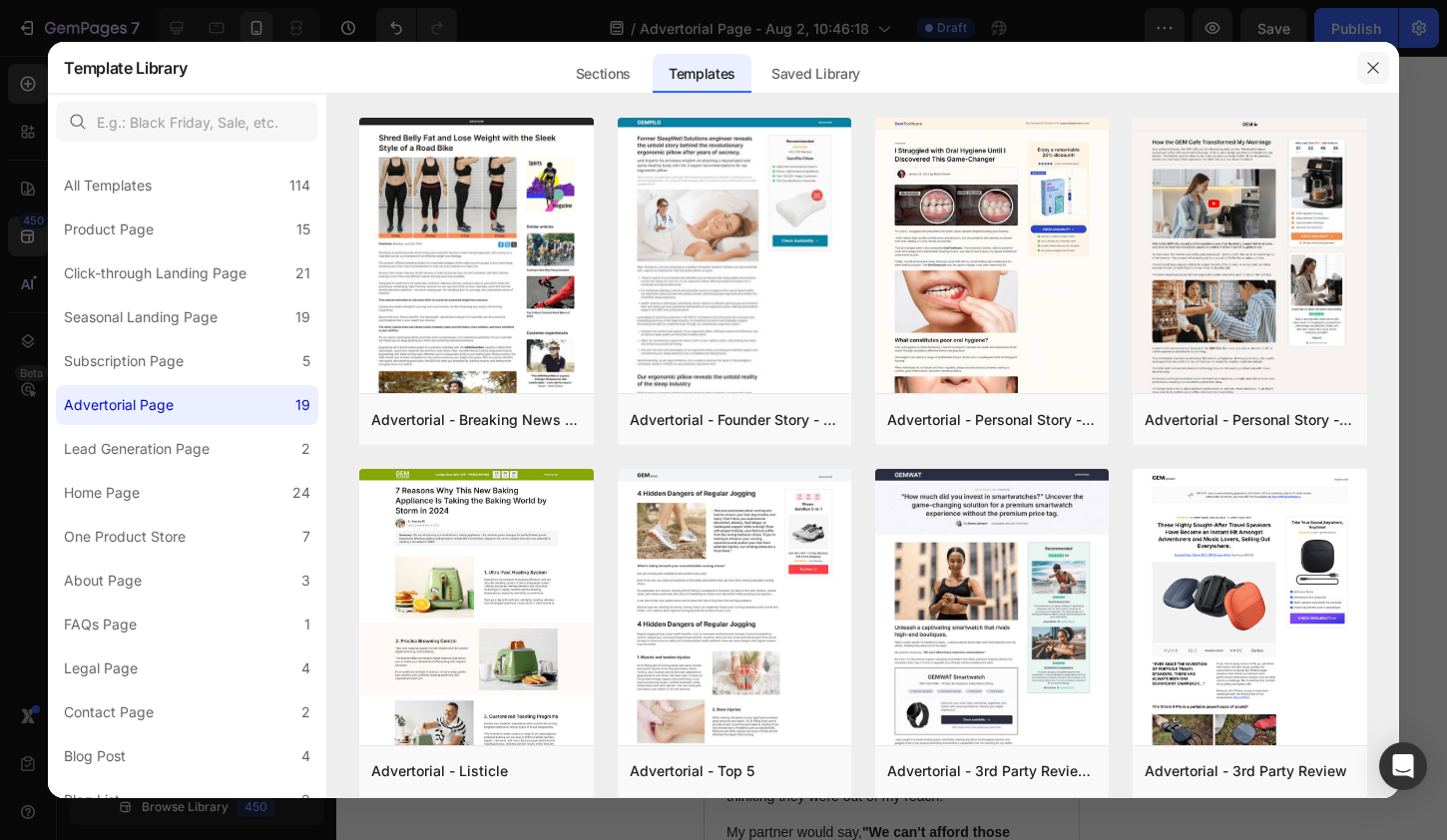 click at bounding box center [1373, 68] 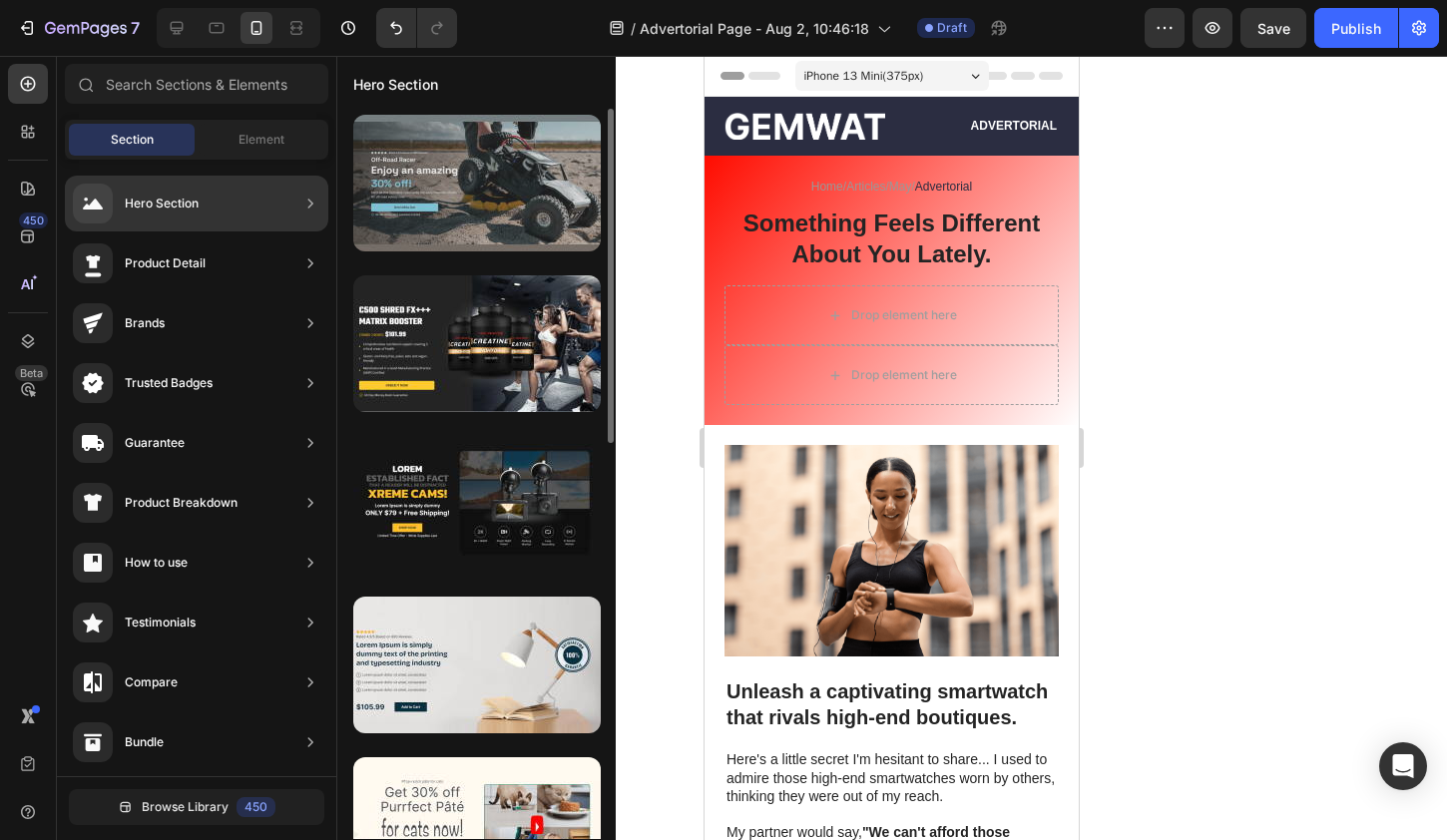 click at bounding box center [477, 183] 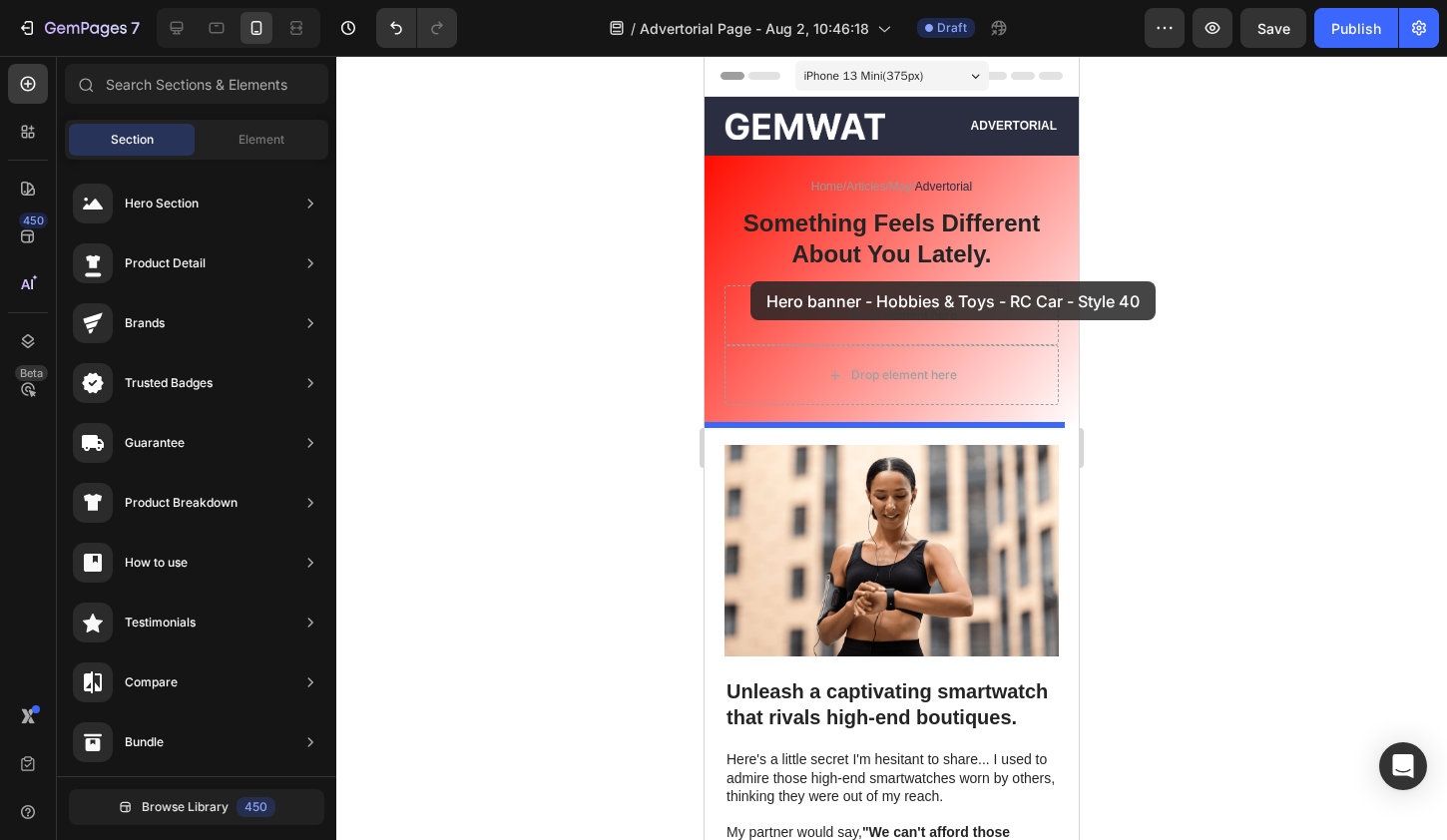 drag, startPoint x: 1125, startPoint y: 221, endPoint x: 748, endPoint y: 295, distance: 384.19396 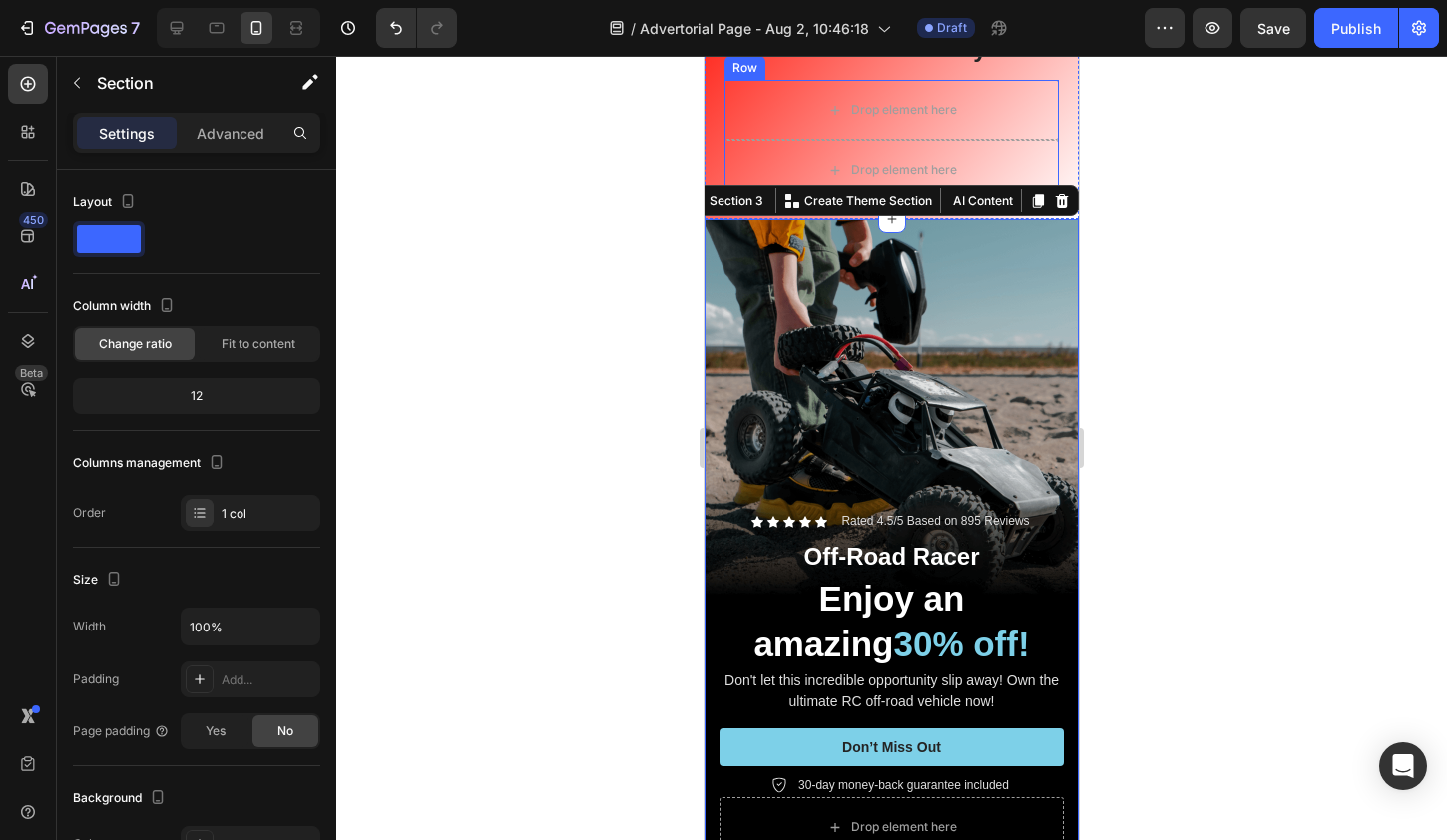 scroll, scrollTop: 298, scrollLeft: 0, axis: vertical 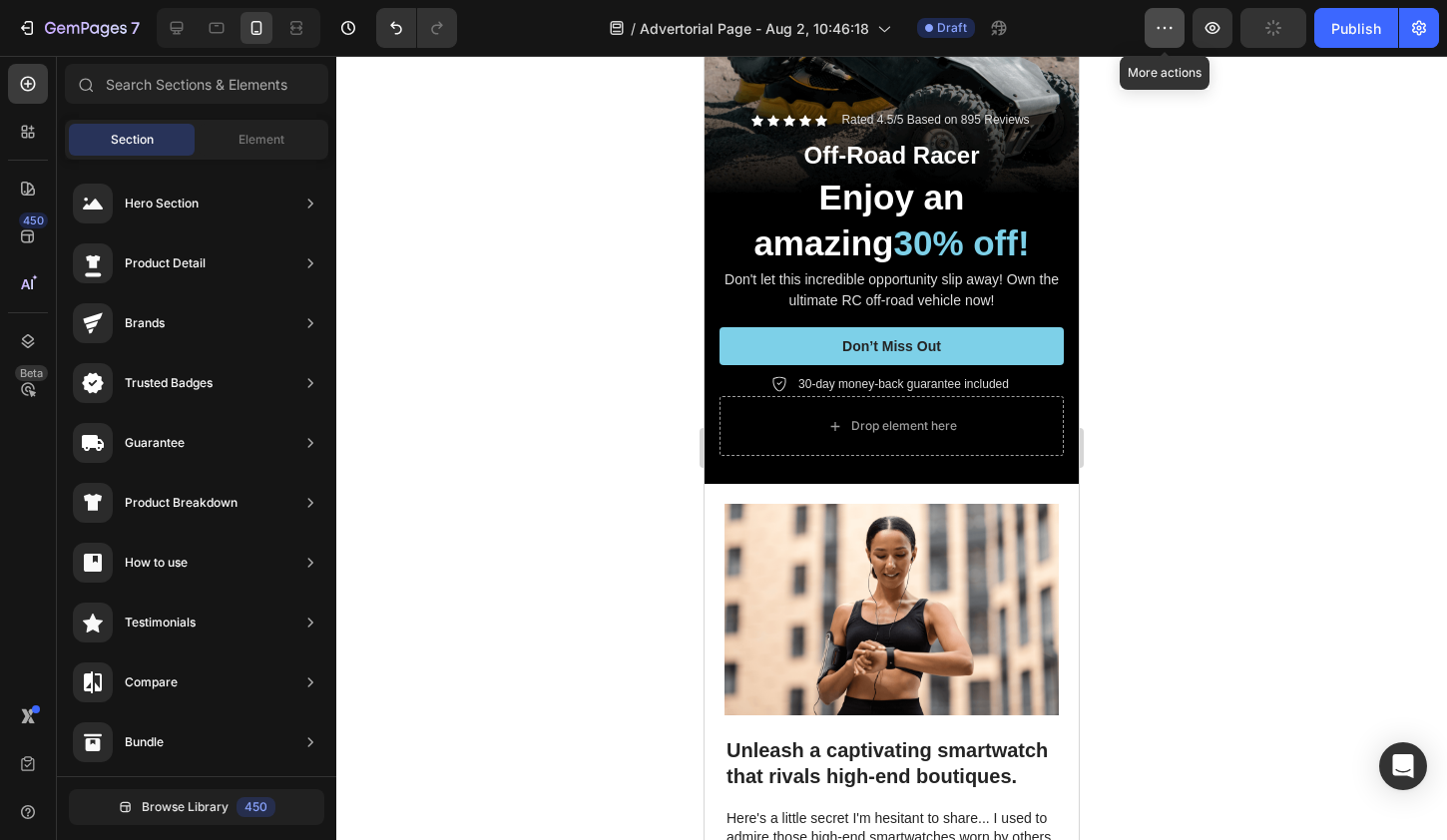 click 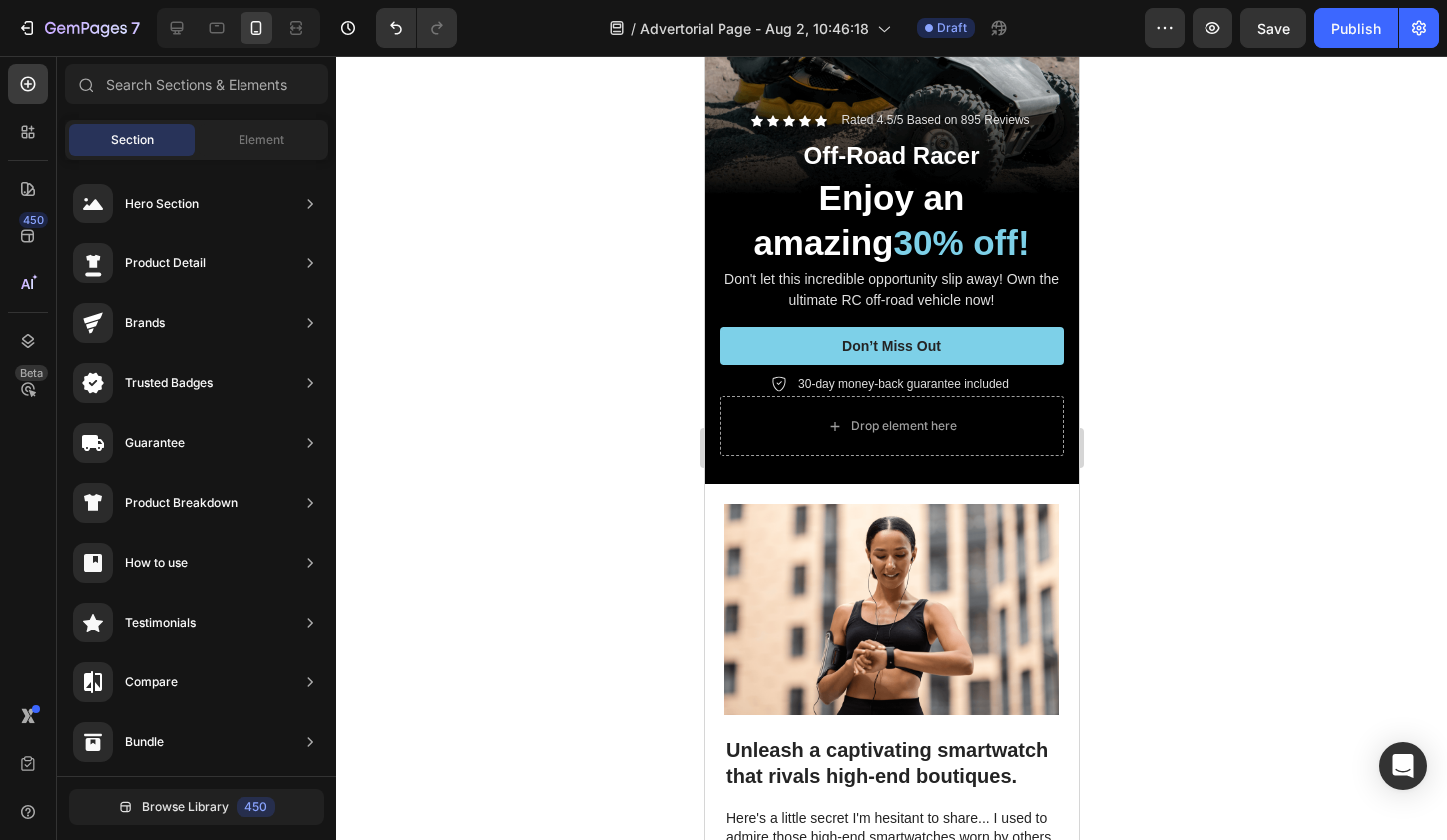 click 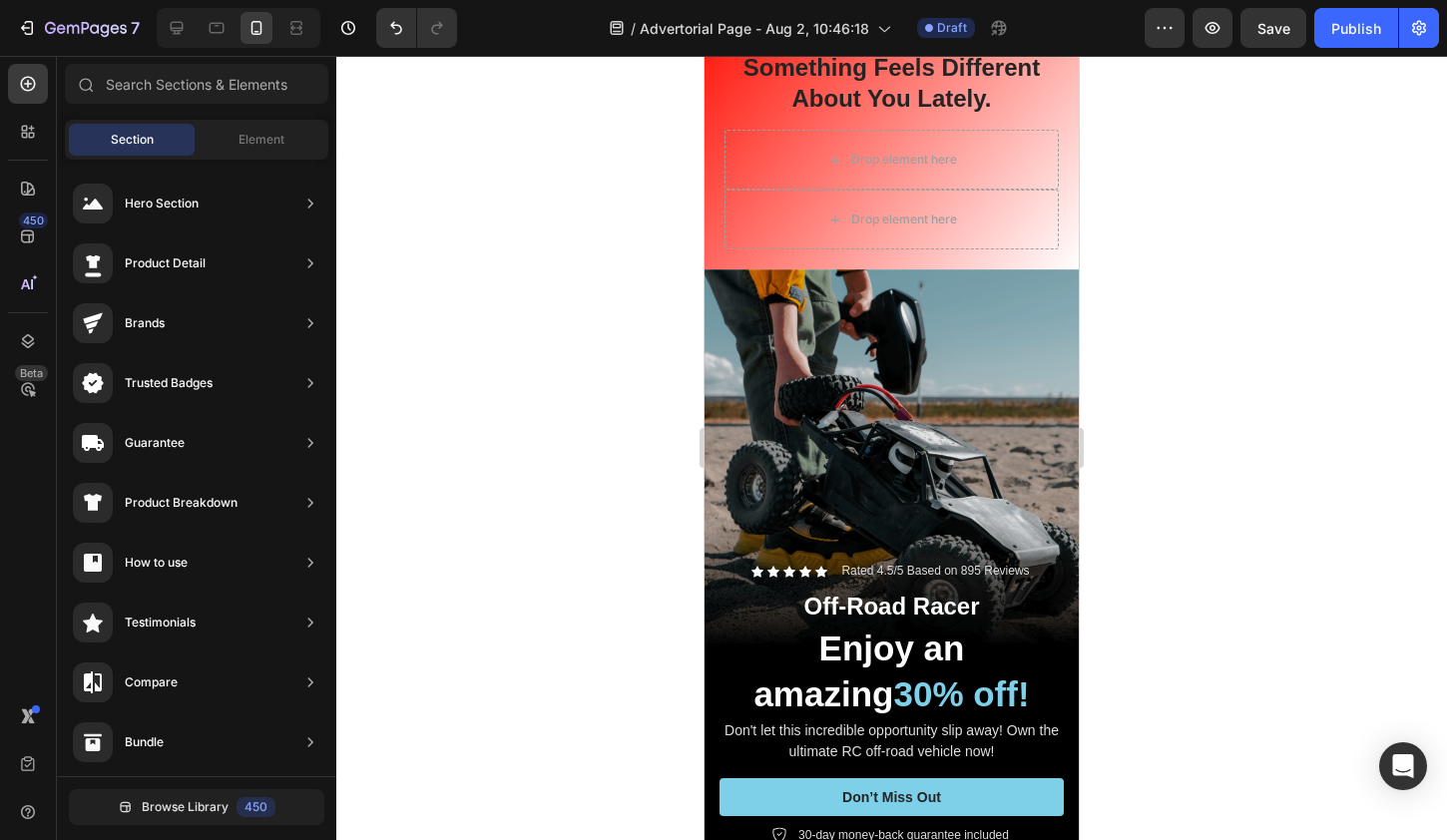 scroll, scrollTop: 172, scrollLeft: 0, axis: vertical 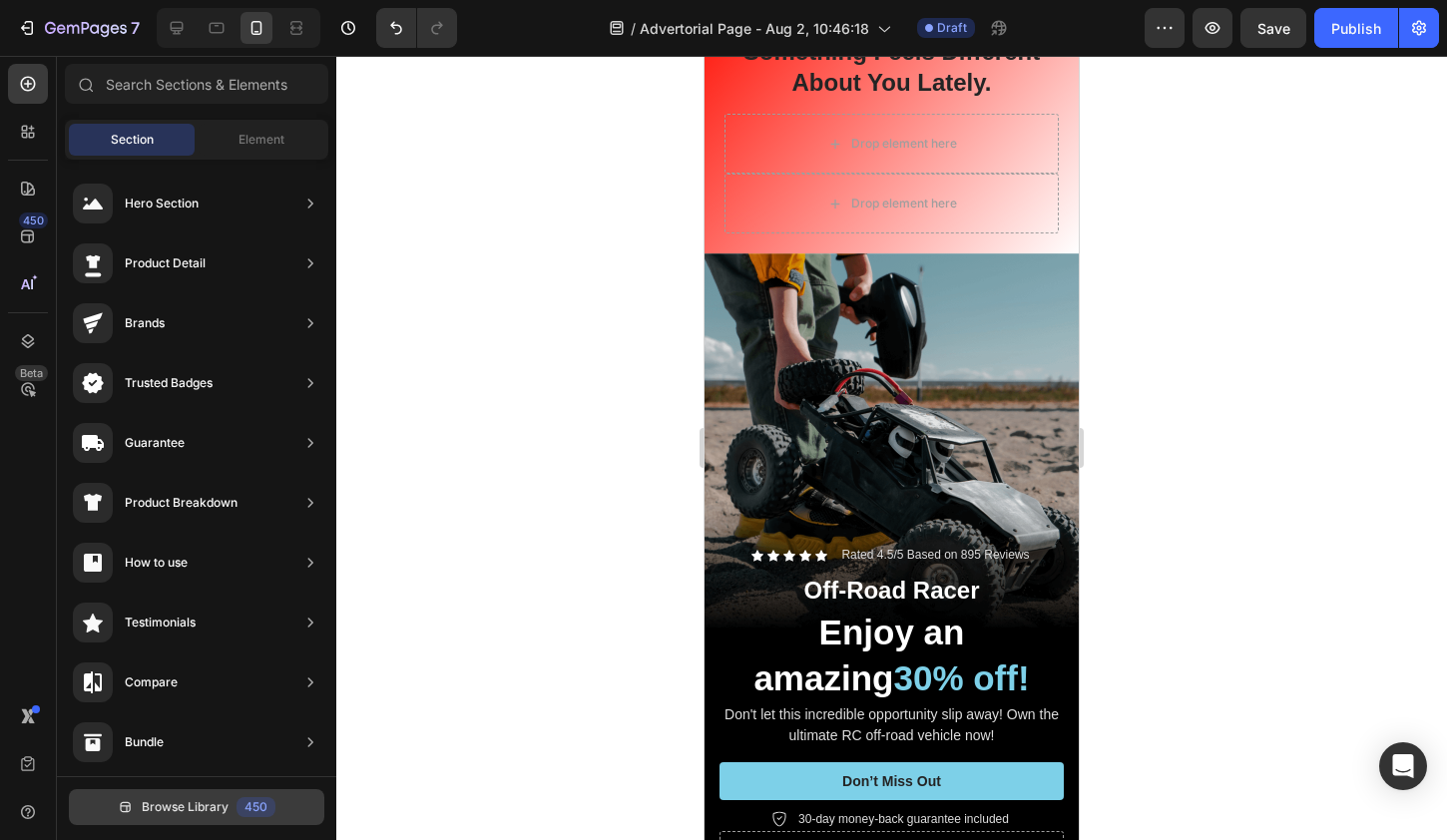 click on "Browse Library" at bounding box center [185, 807] 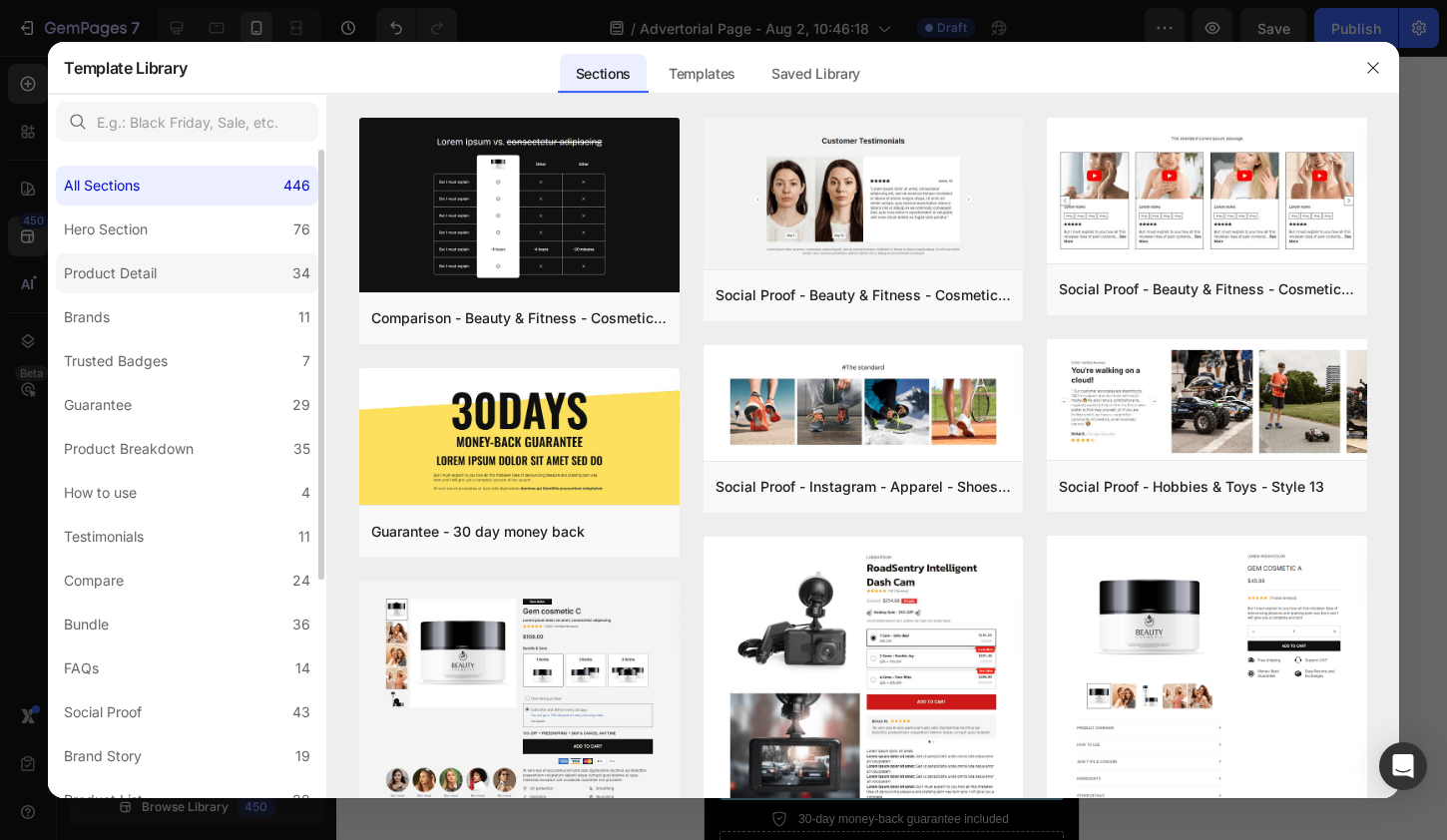 click on "Product Detail" at bounding box center [110, 273] 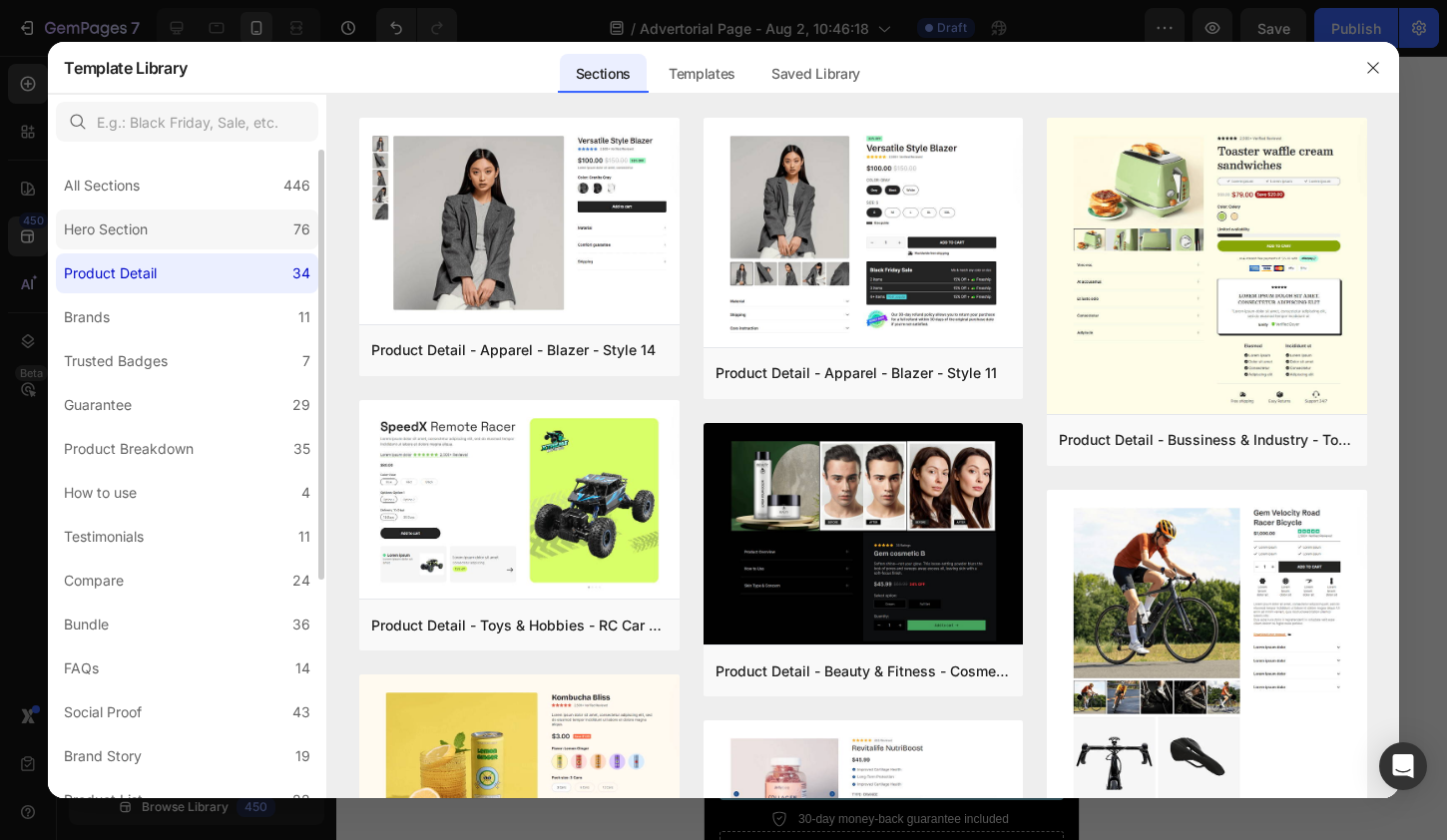 click on "Hero Section" at bounding box center [106, 229] 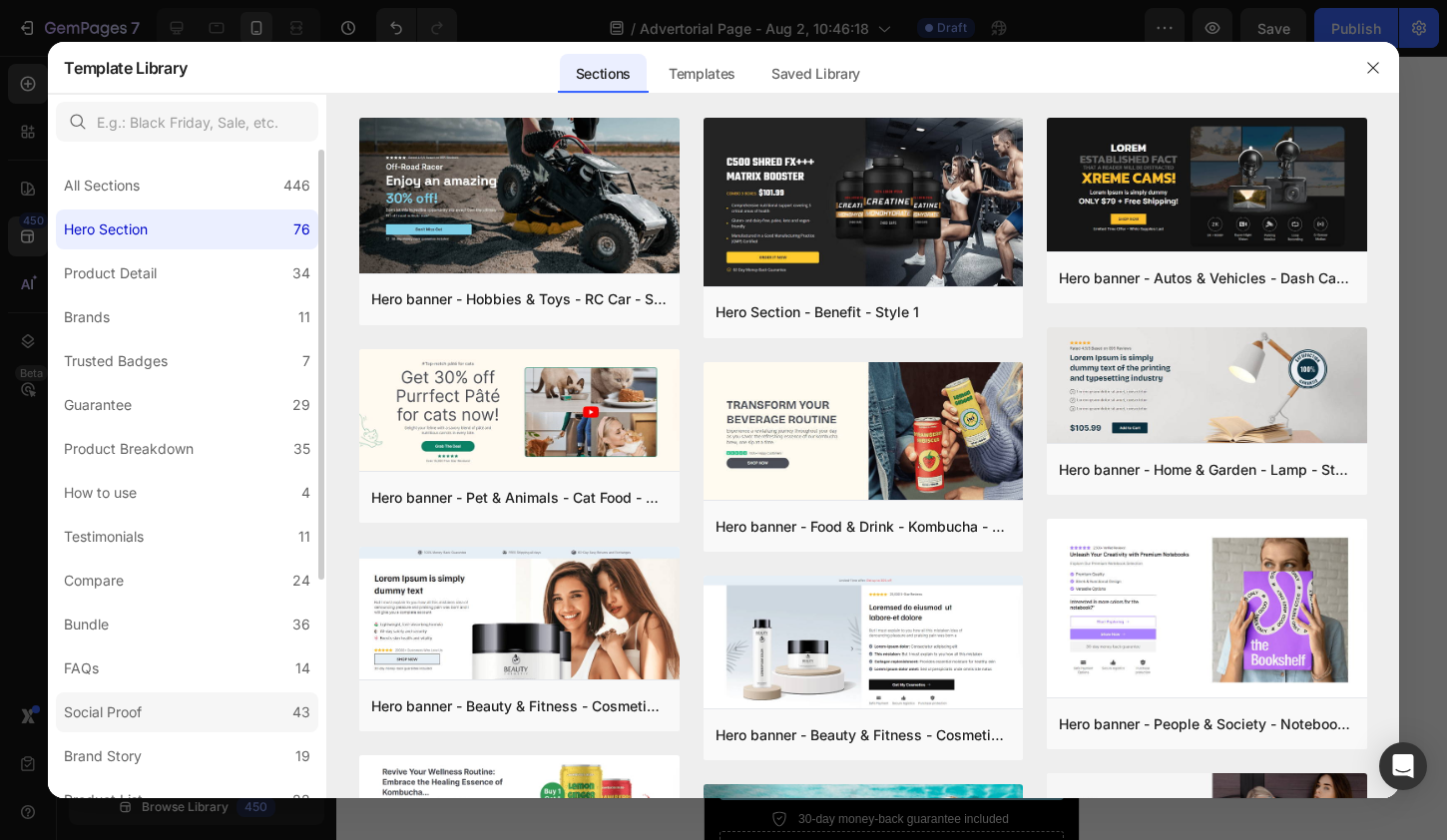 click on "Social Proof" at bounding box center (103, 712) 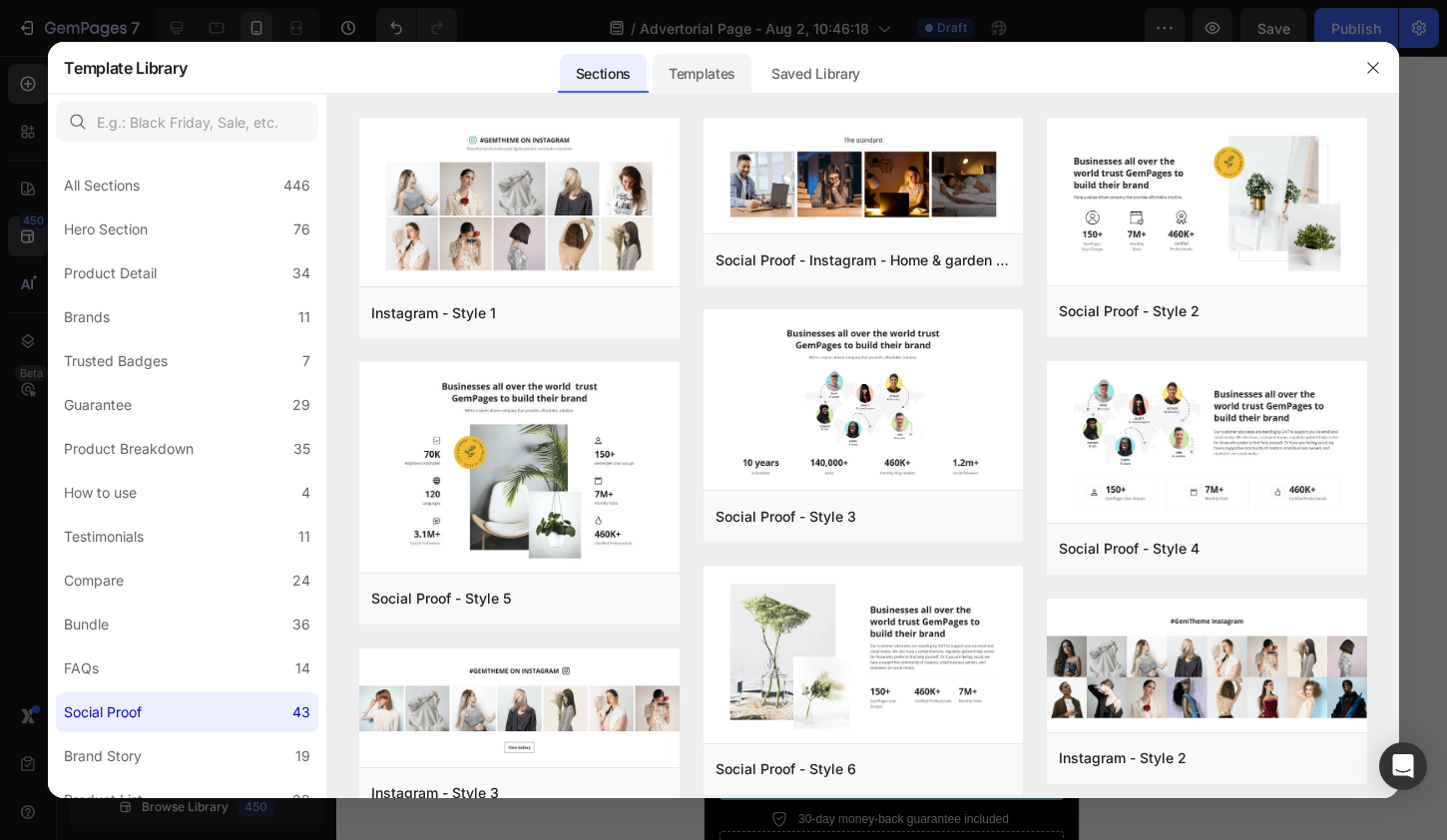 click on "Templates" 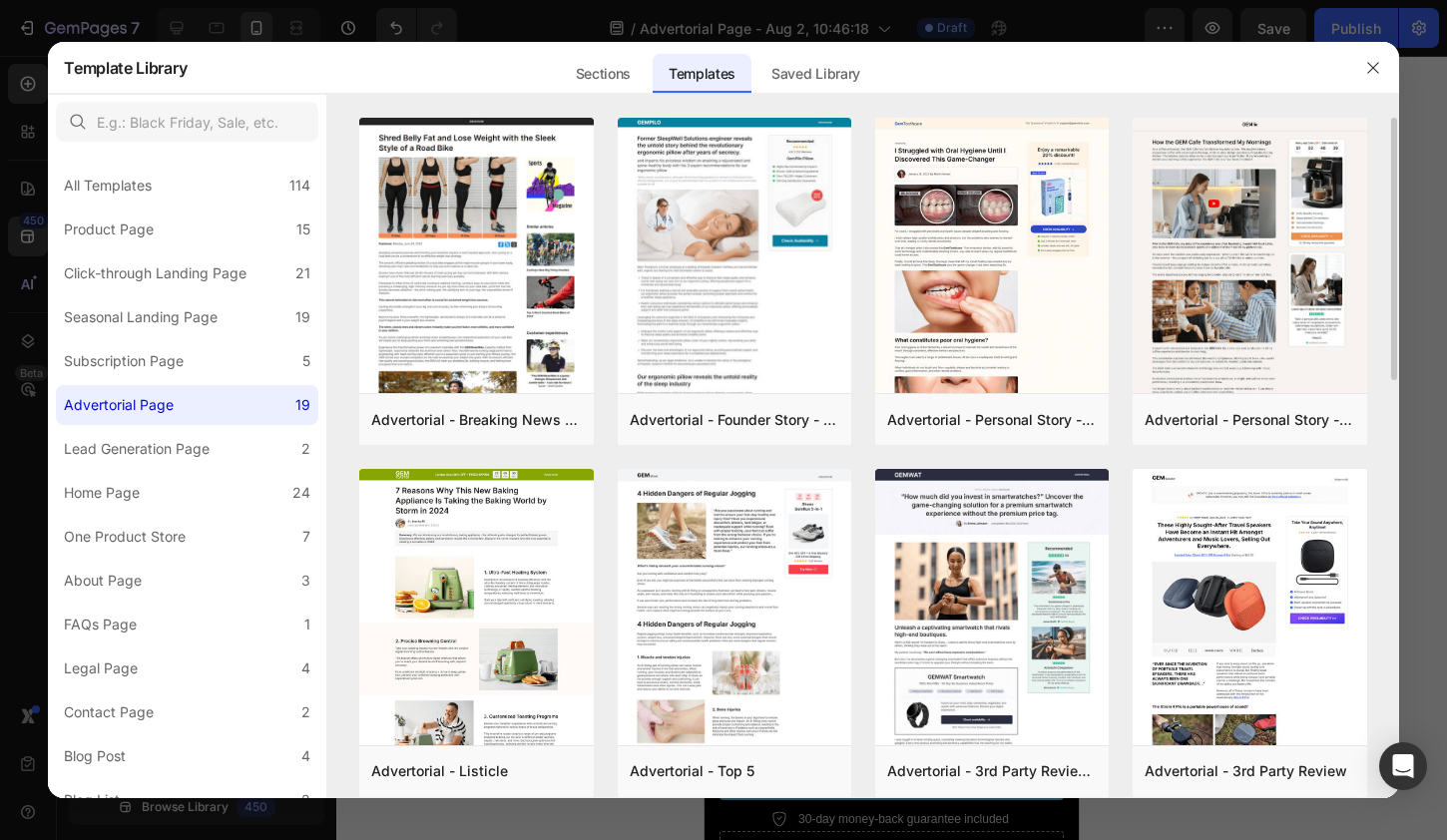 drag, startPoint x: 1392, startPoint y: 203, endPoint x: 1398, endPoint y: 295, distance: 92.195445 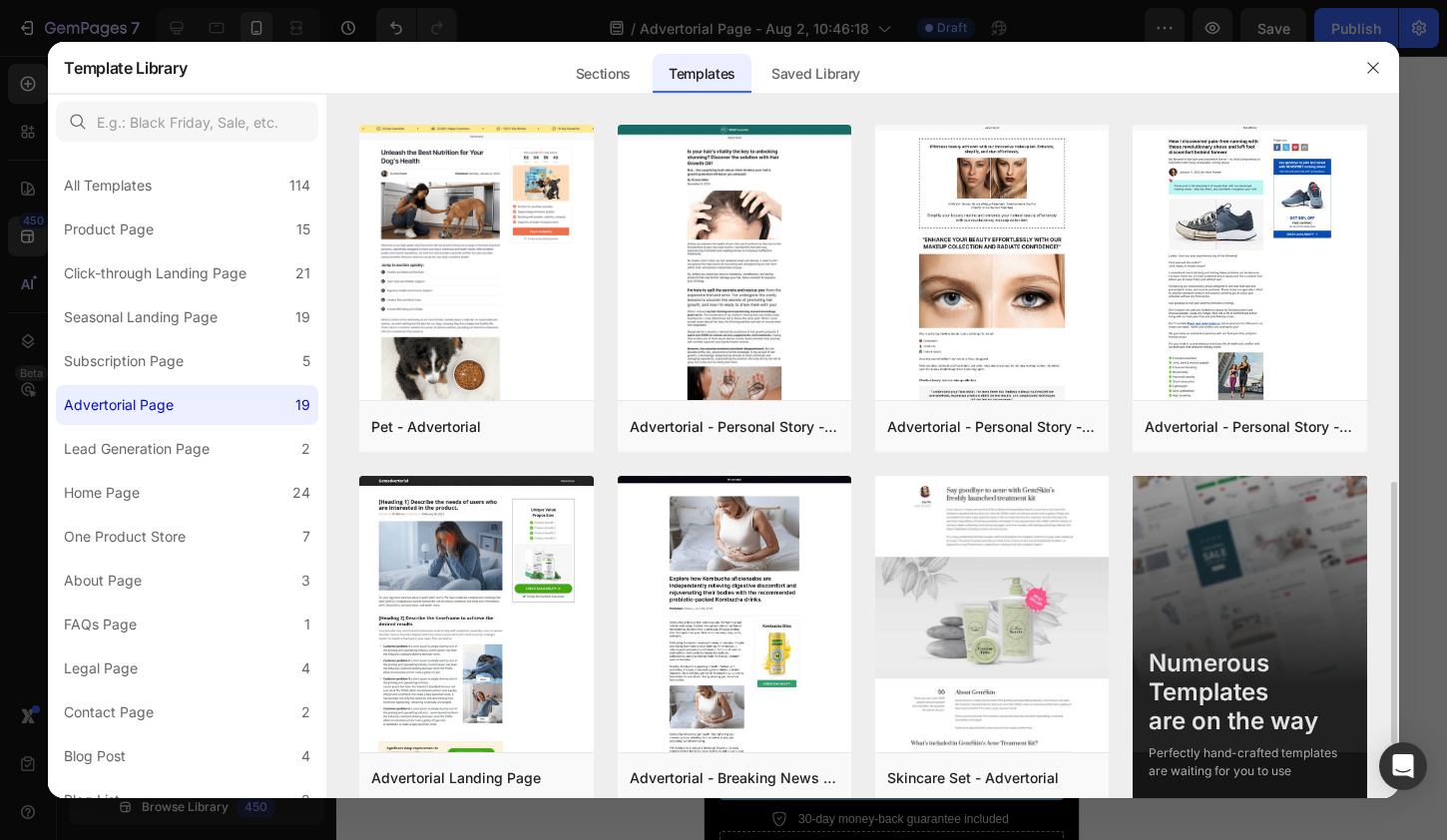 scroll, scrollTop: 1018, scrollLeft: 0, axis: vertical 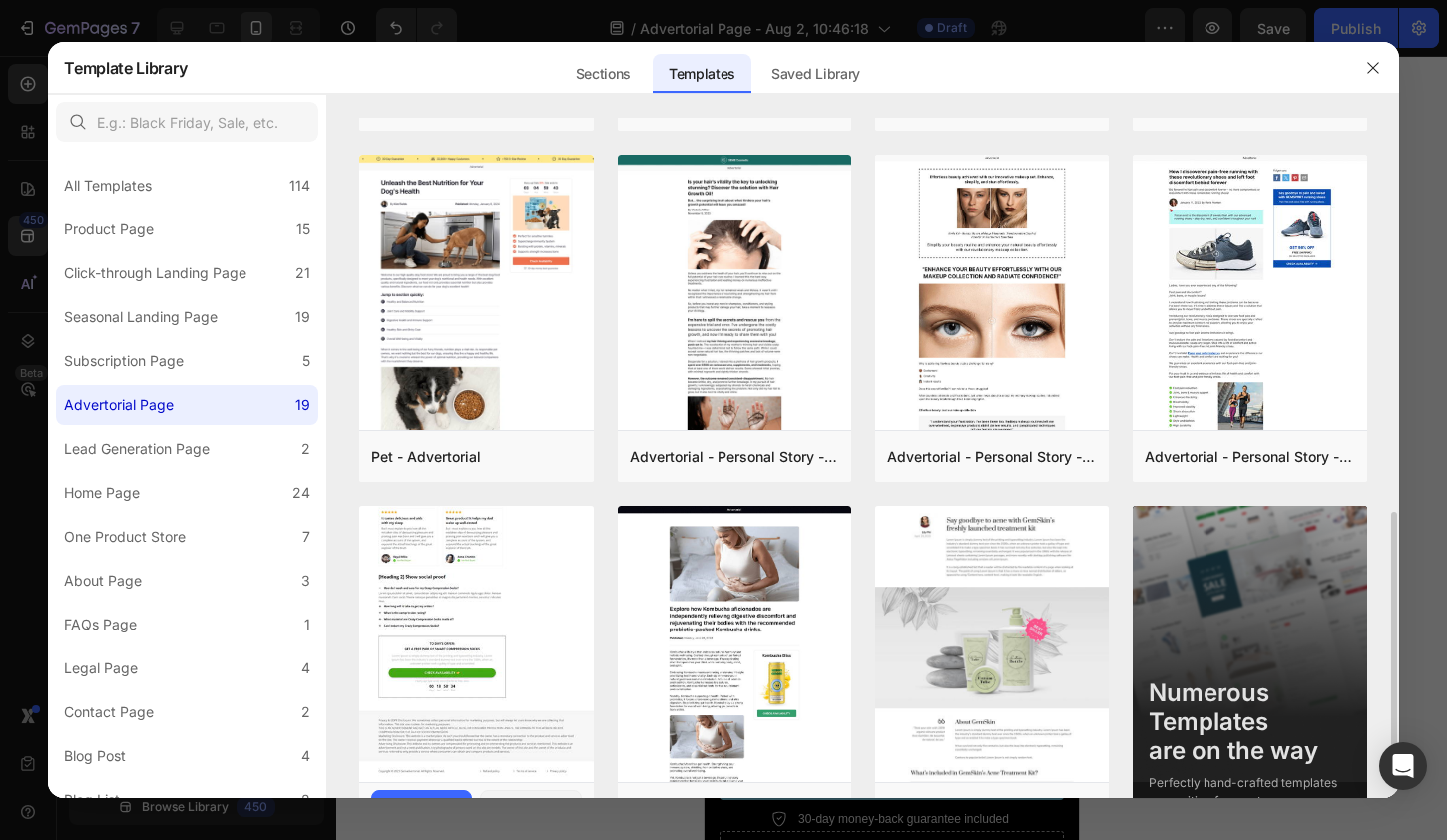 click at bounding box center (476, -106) 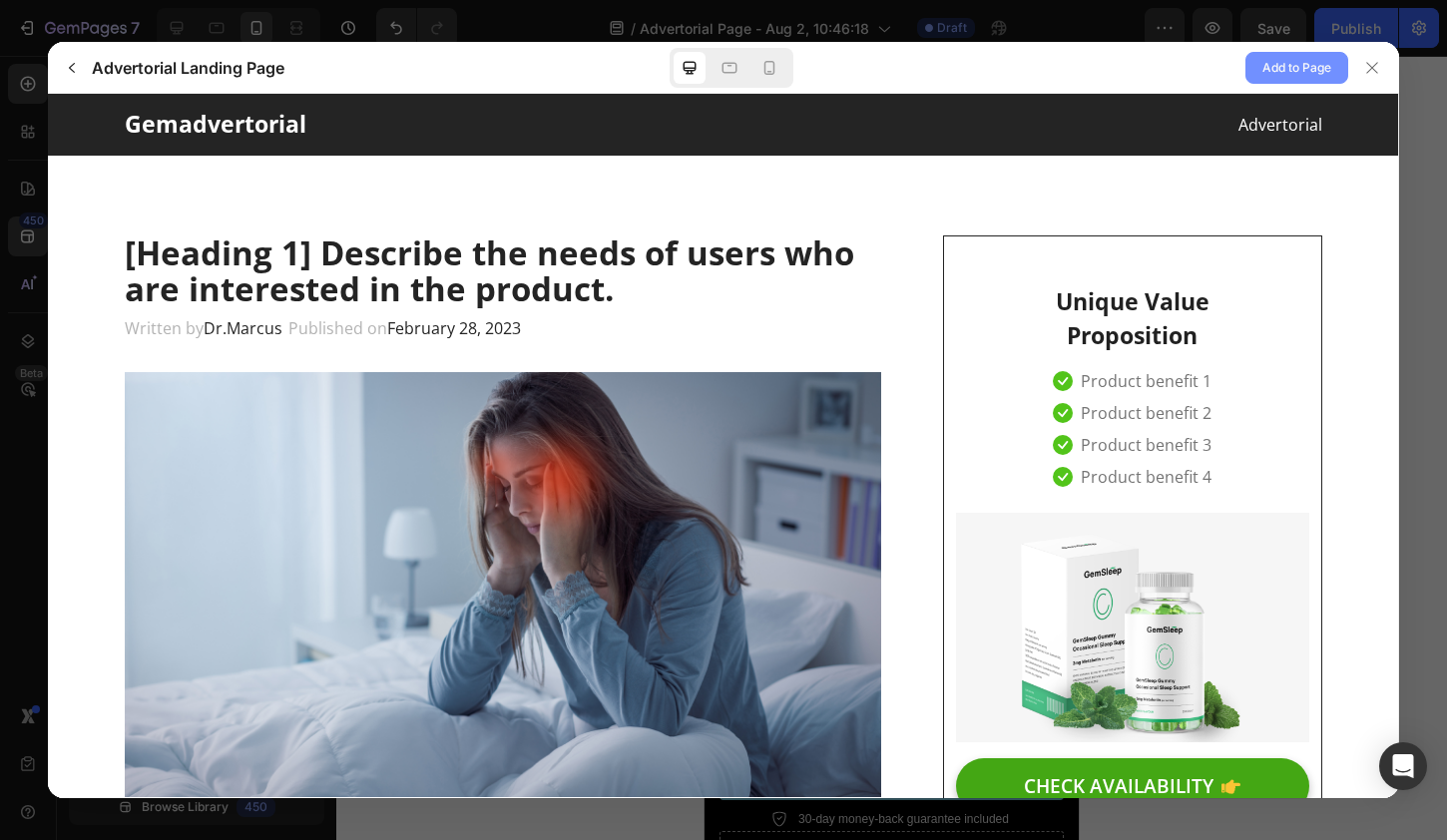 scroll, scrollTop: 0, scrollLeft: 0, axis: both 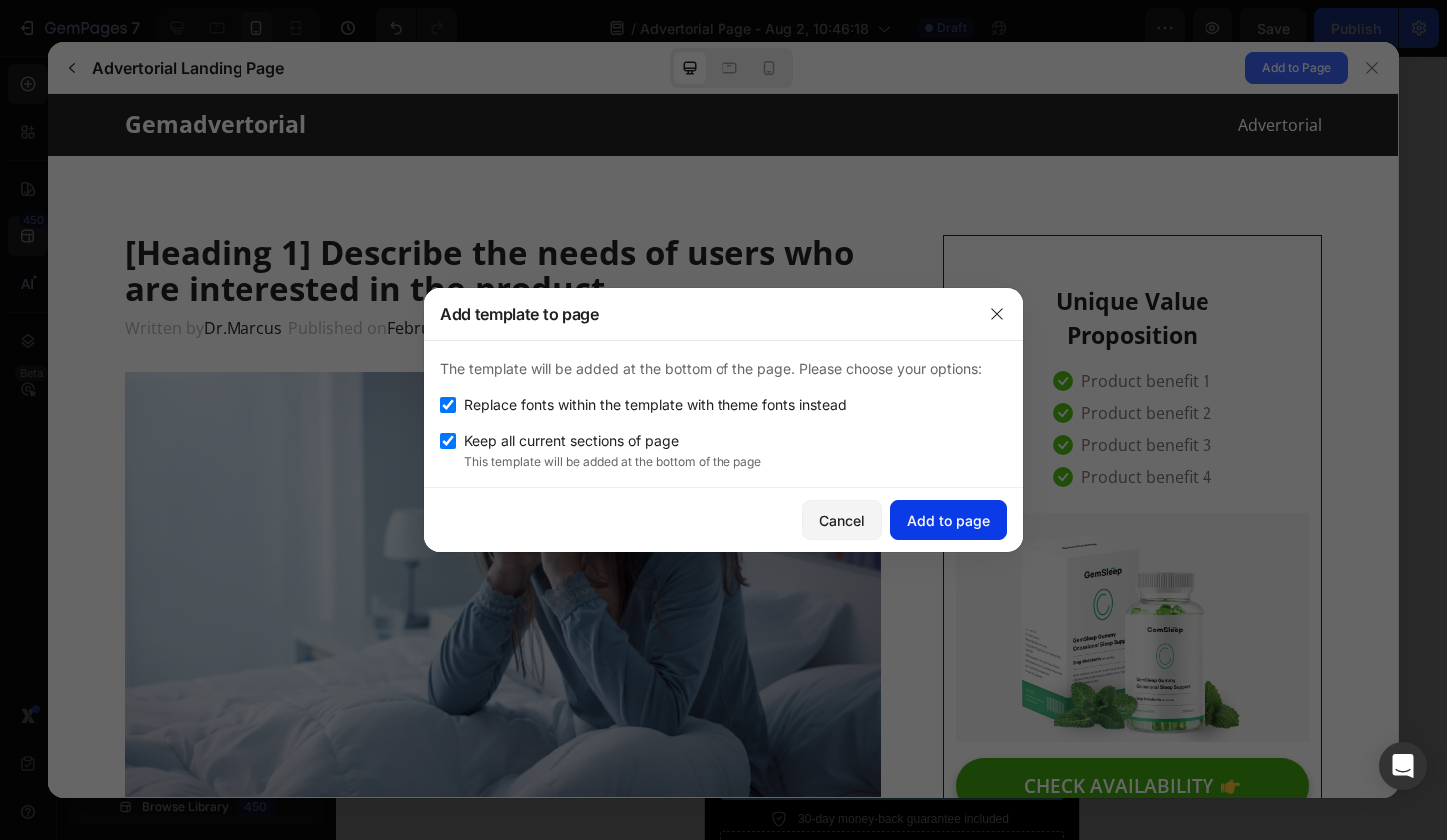 click on "Add to page" at bounding box center (948, 520) 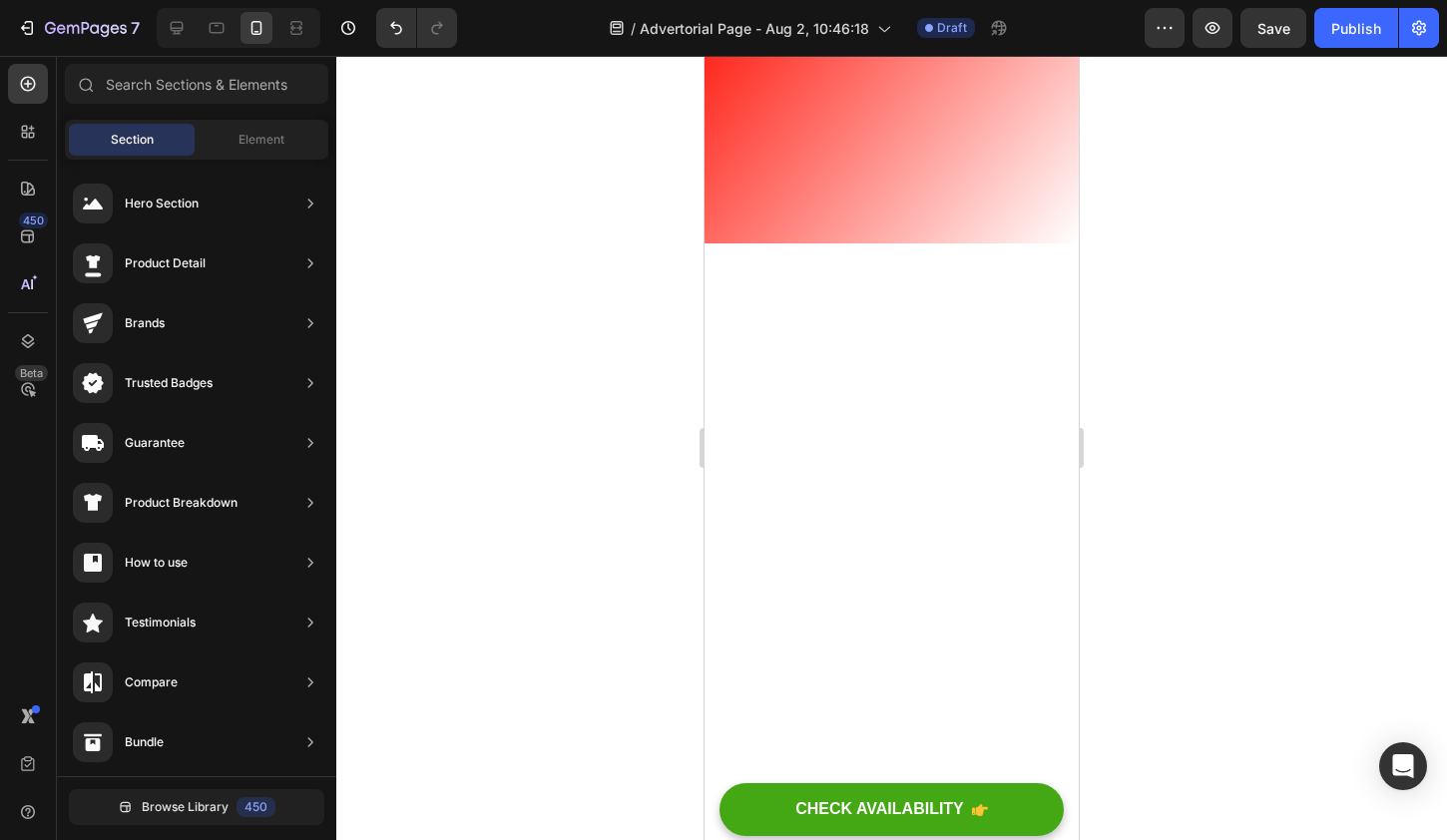 scroll, scrollTop: 8649, scrollLeft: 0, axis: vertical 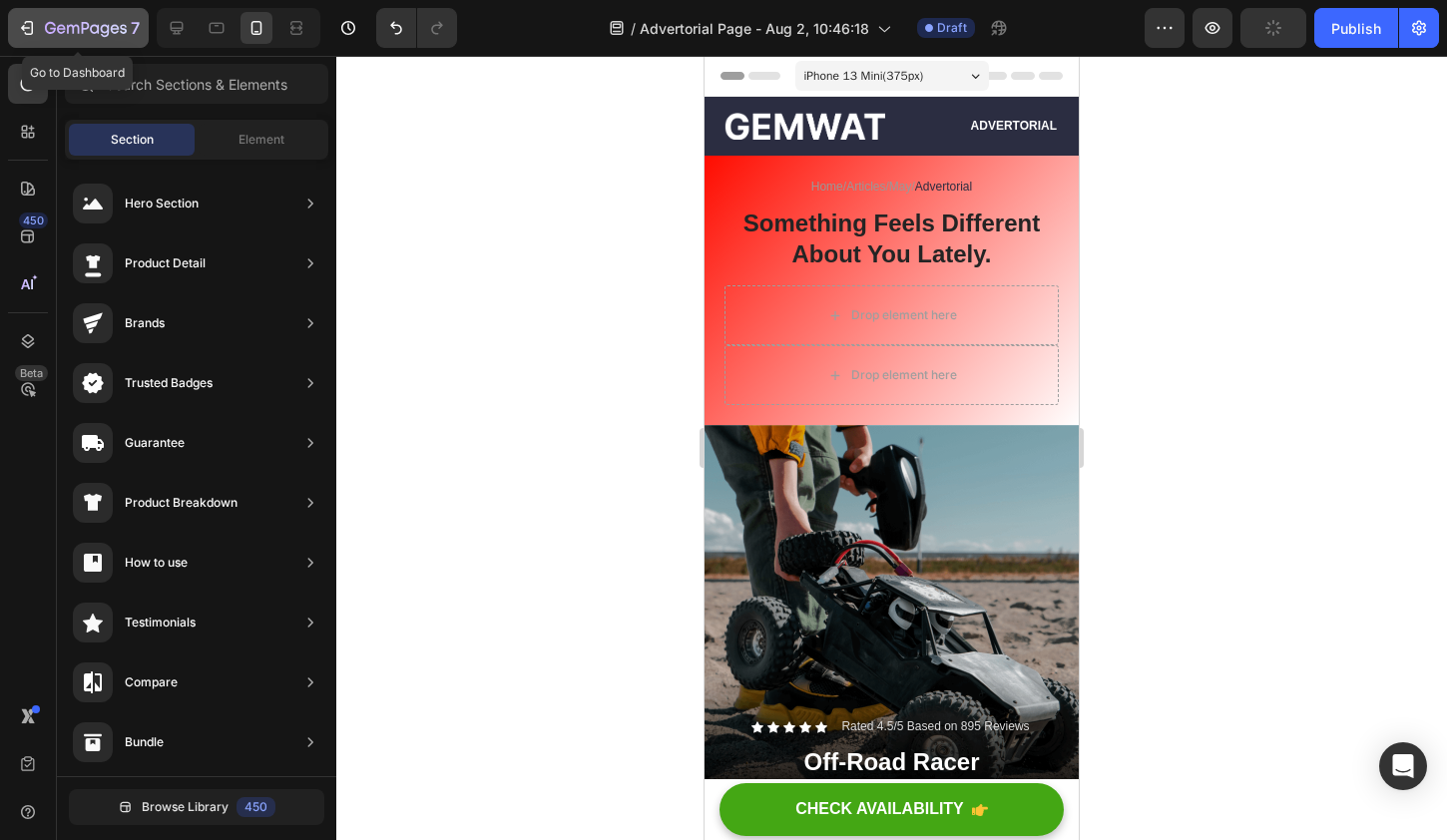 click 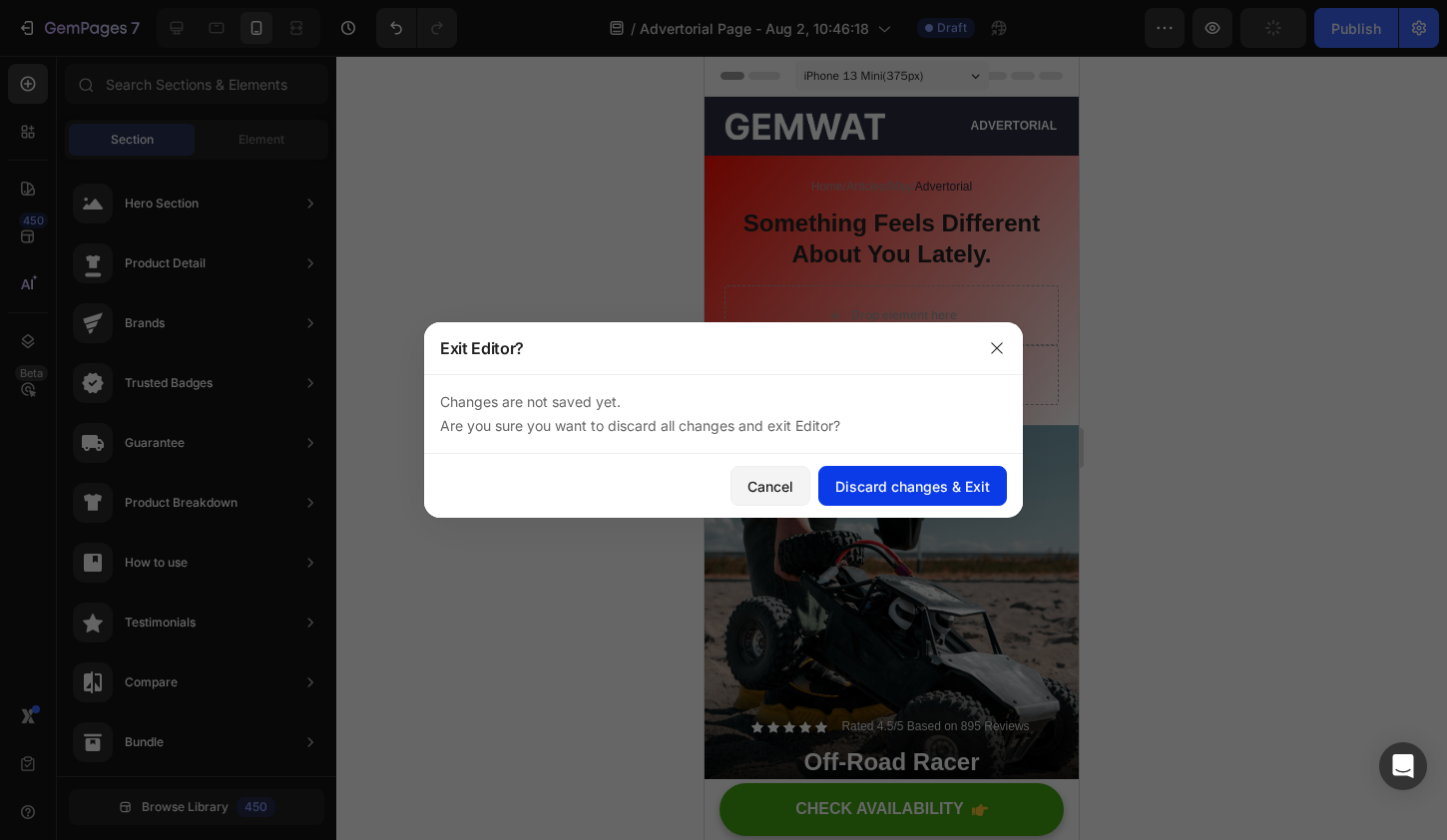 click on "Discard changes & Exit" 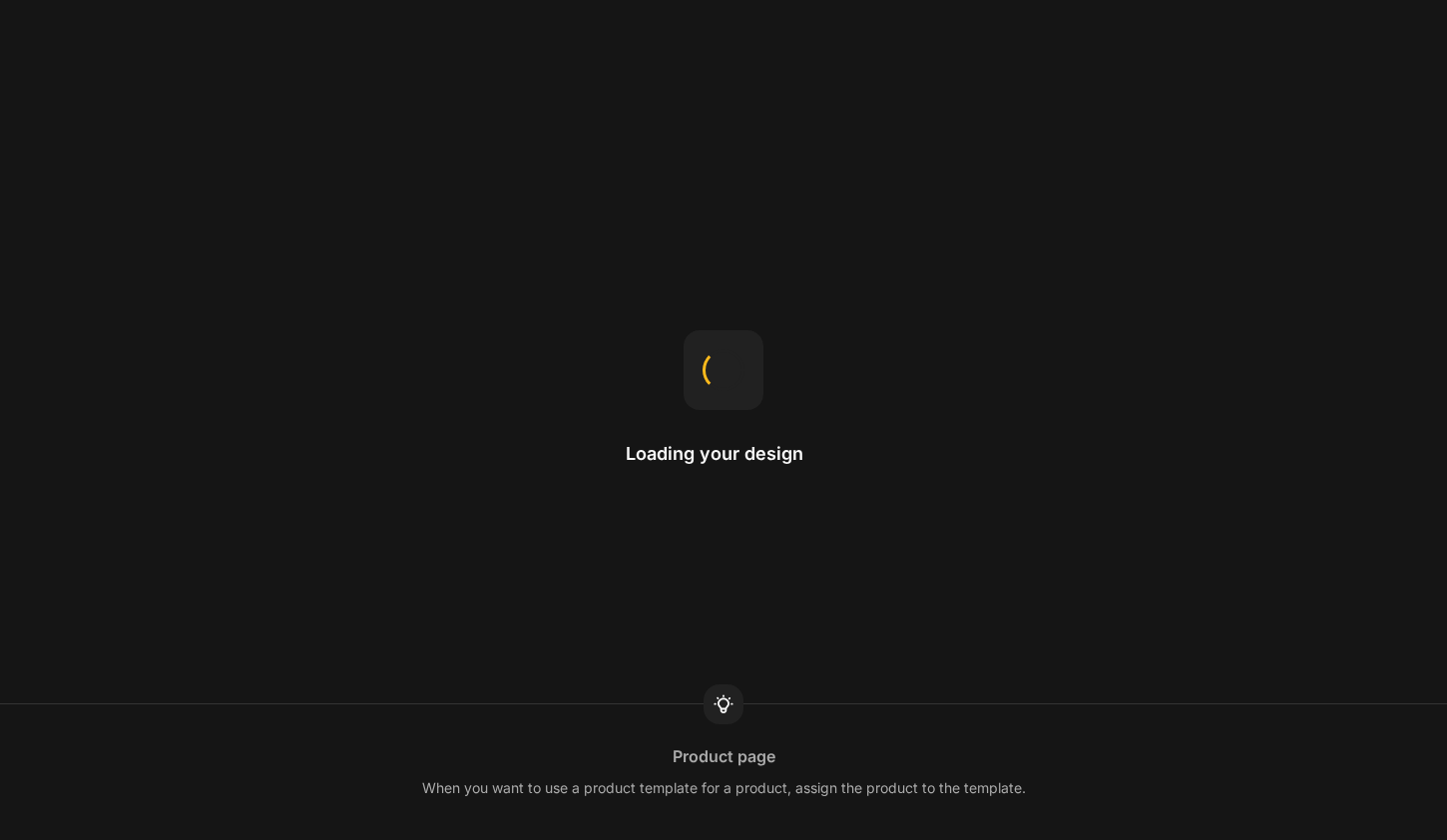 scroll, scrollTop: 0, scrollLeft: 0, axis: both 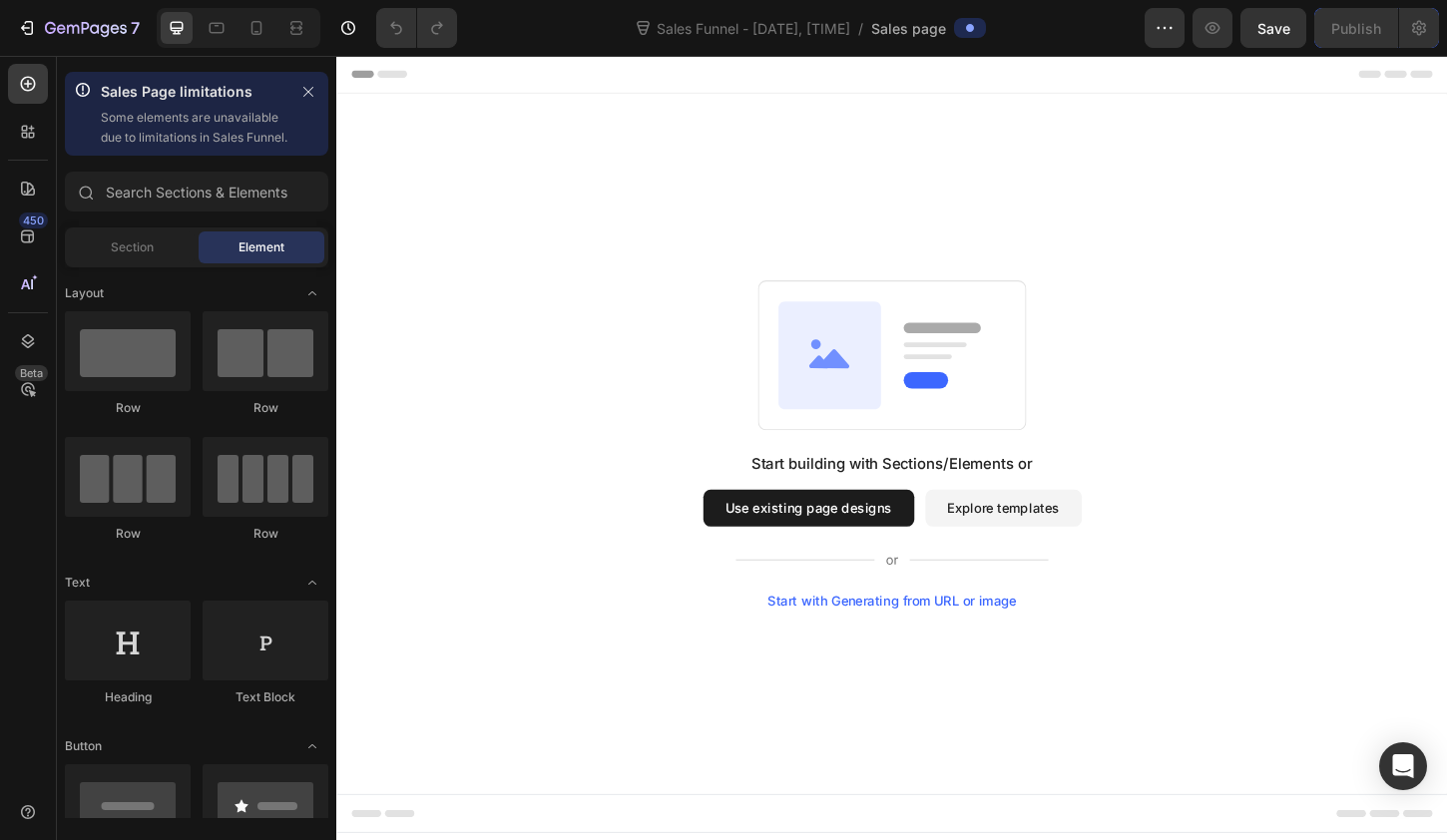 click on "Explore templates" at bounding box center (1055, 544) 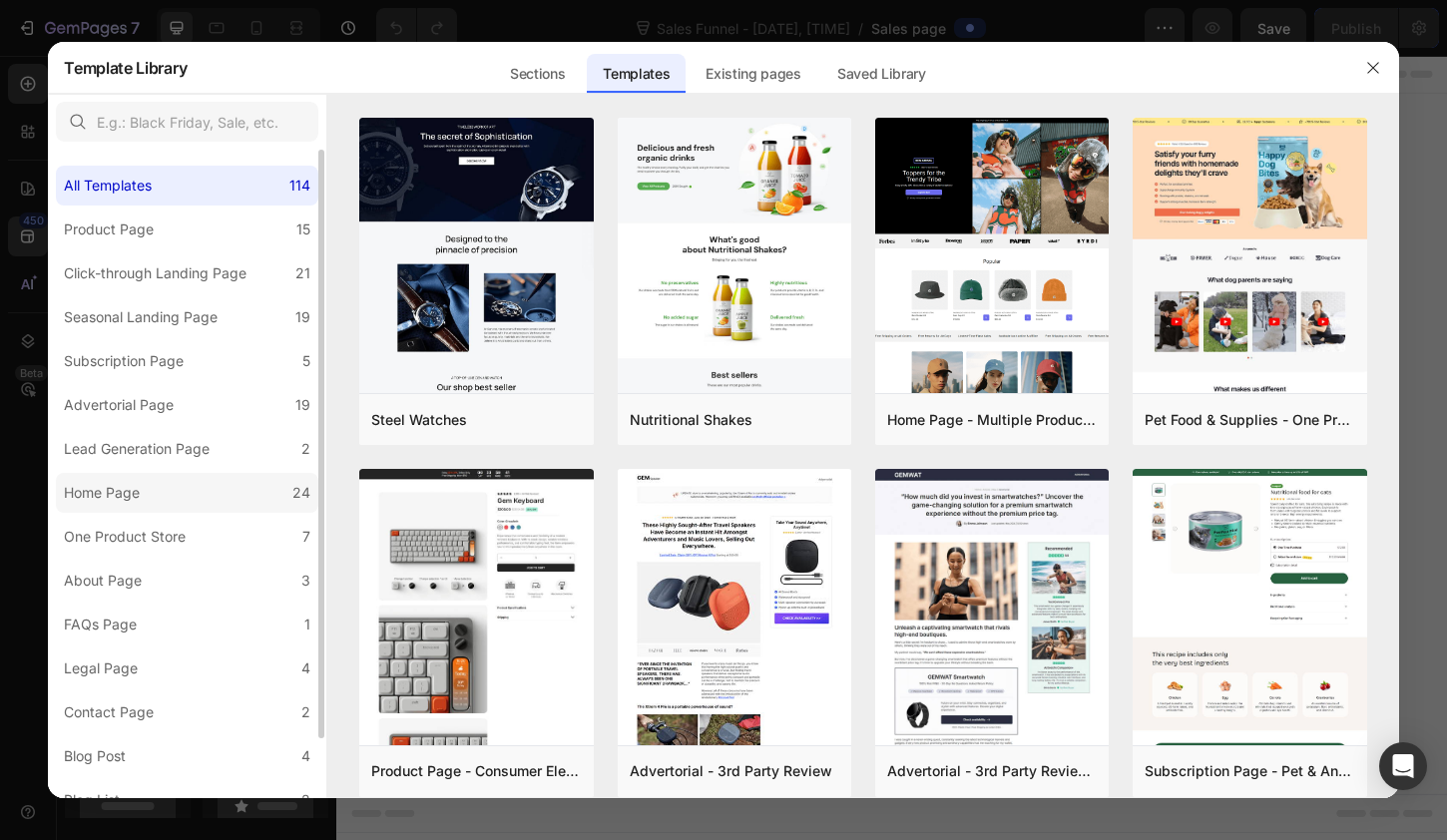 click on "Home Page 24" 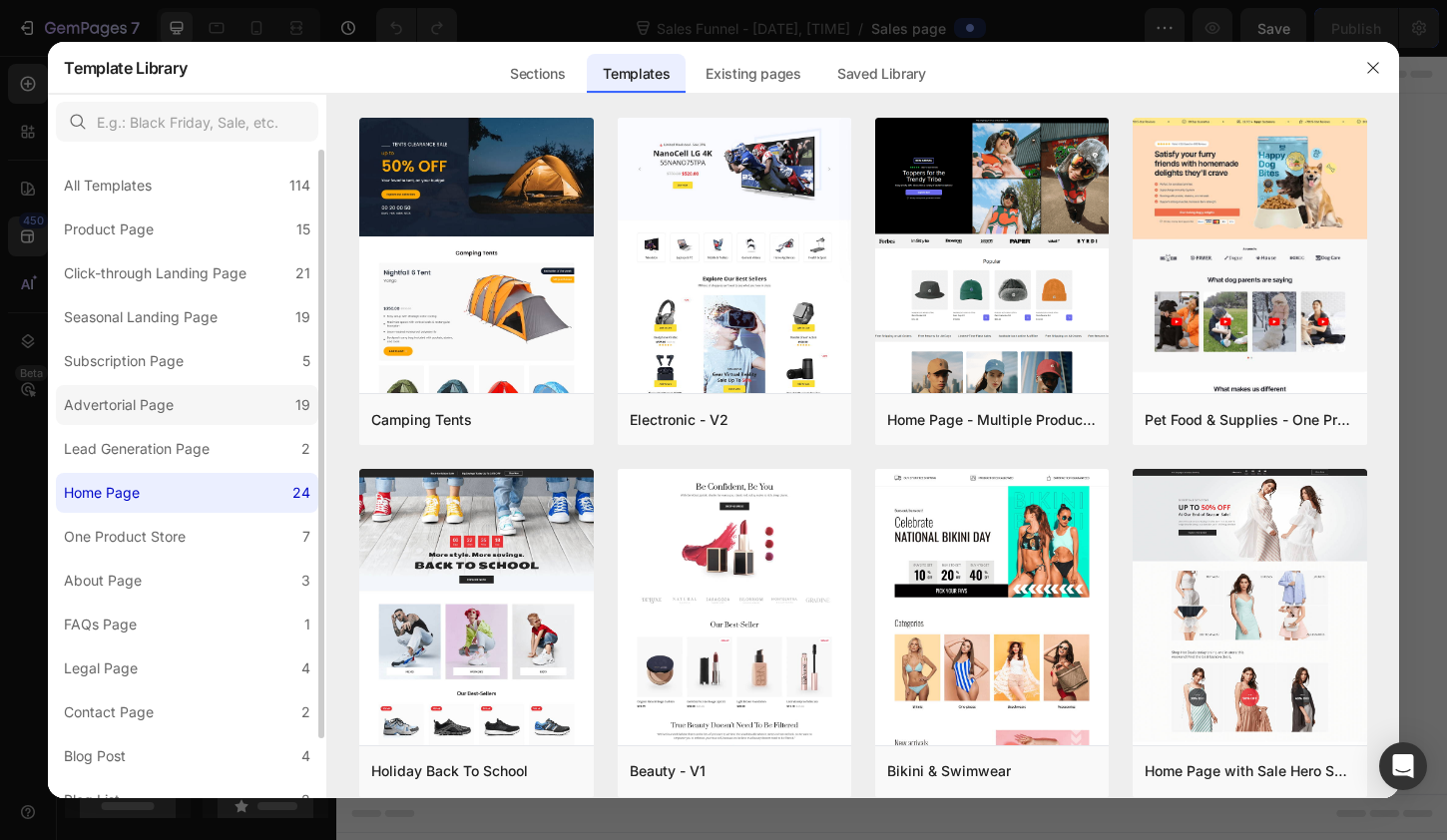 click on "Advertorial Page" at bounding box center (119, 405) 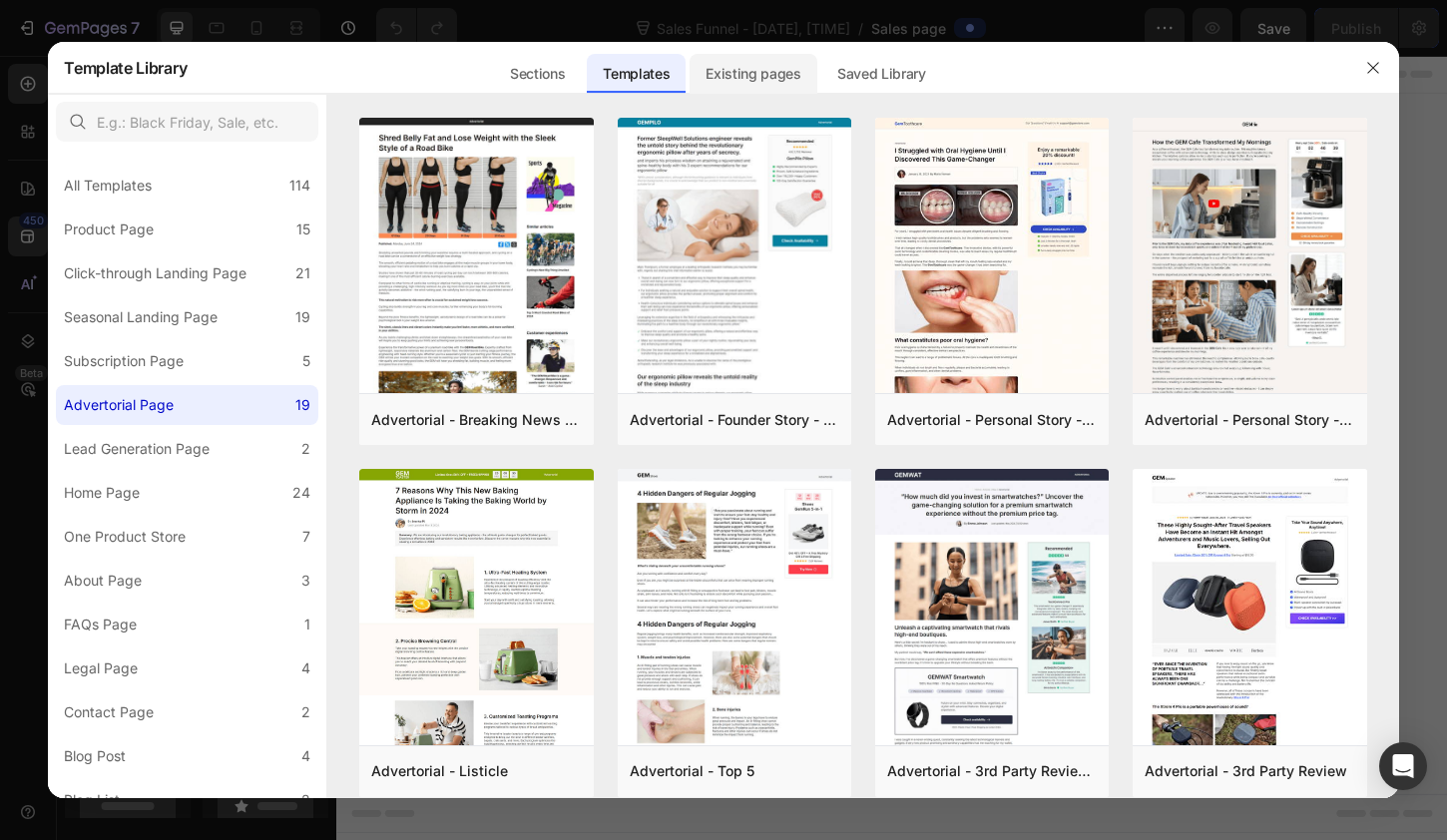 click on "Existing pages" 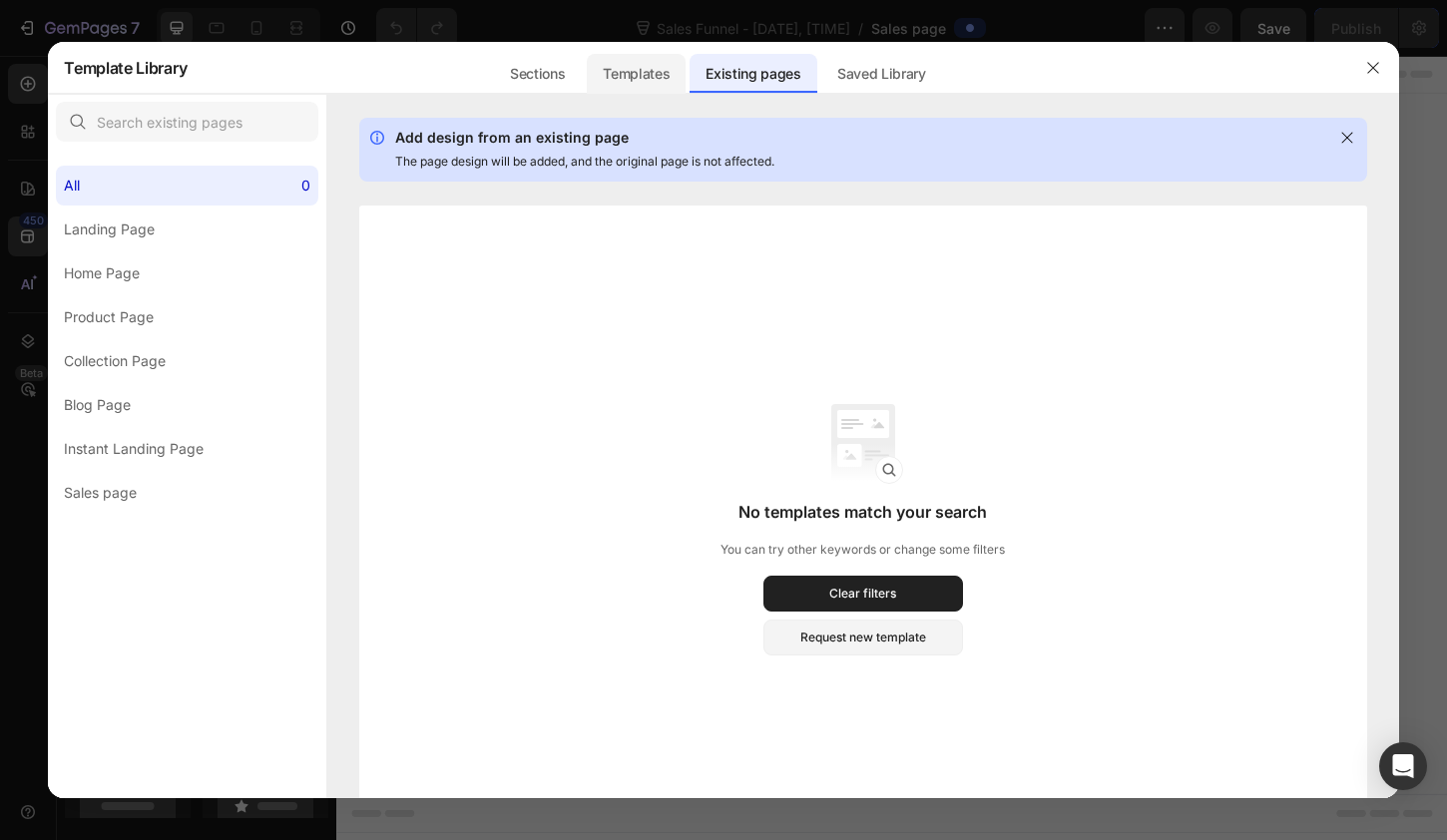 click on "Templates" 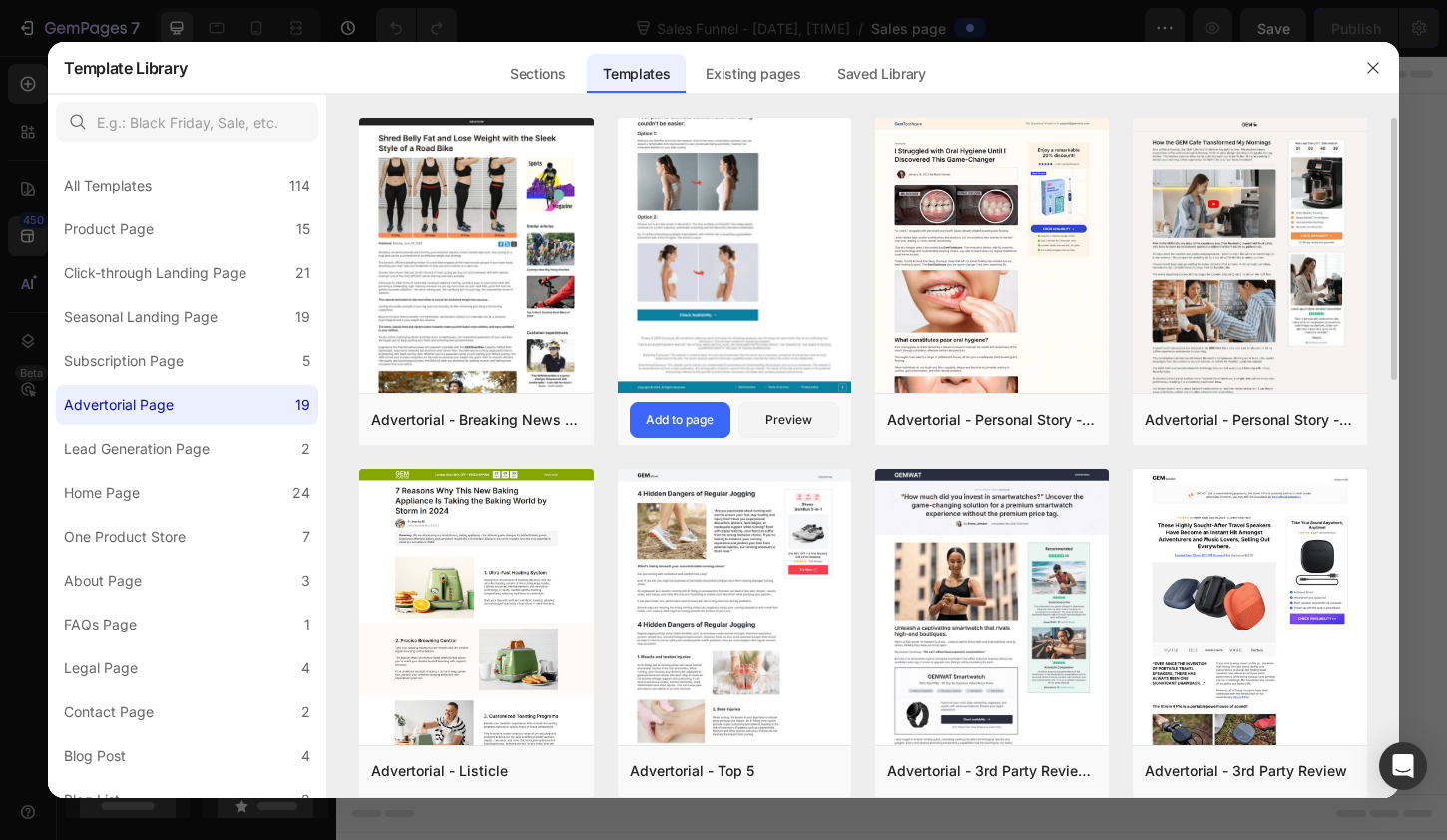 click at bounding box center [734, -353] 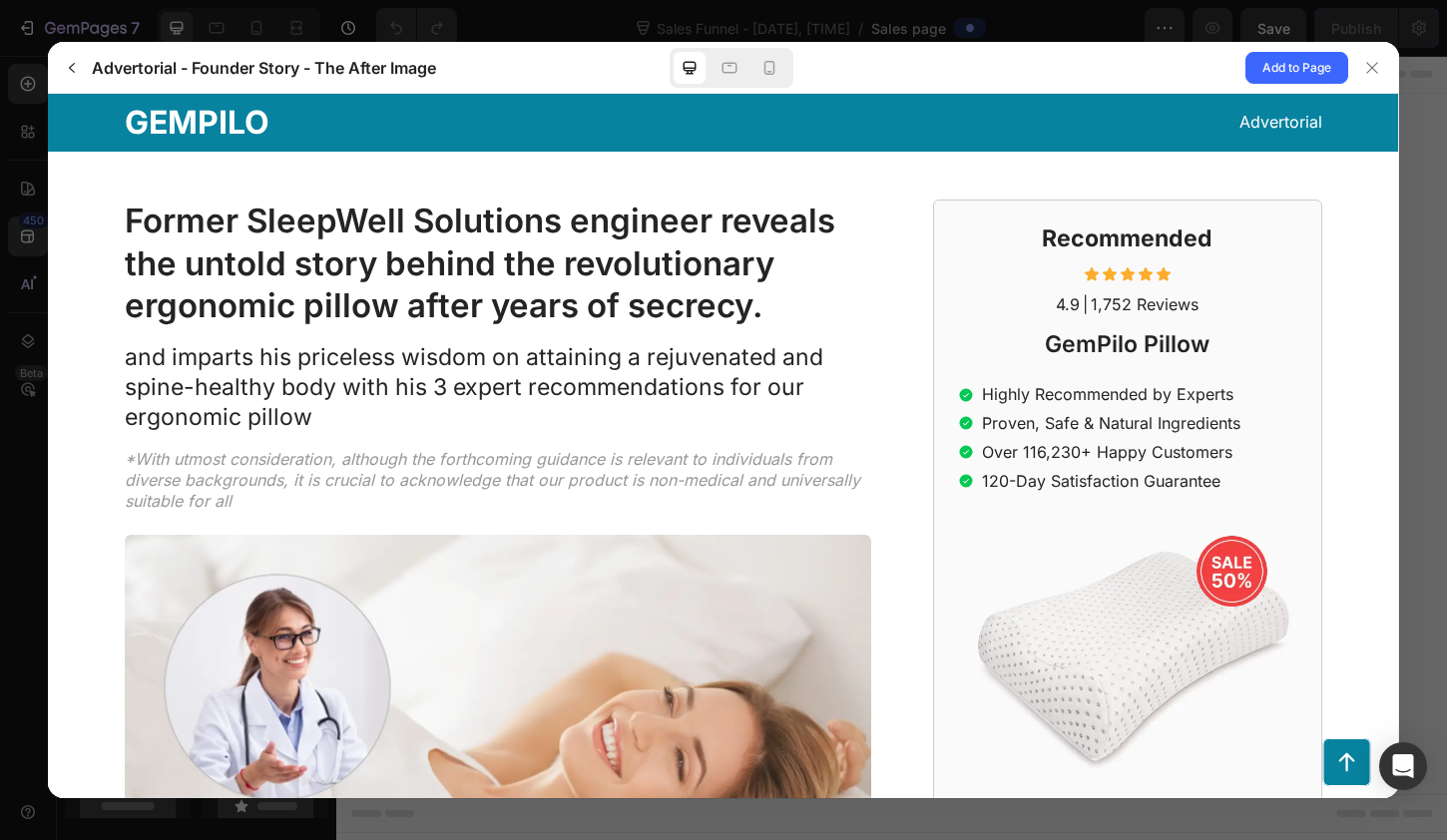 scroll, scrollTop: 0, scrollLeft: 0, axis: both 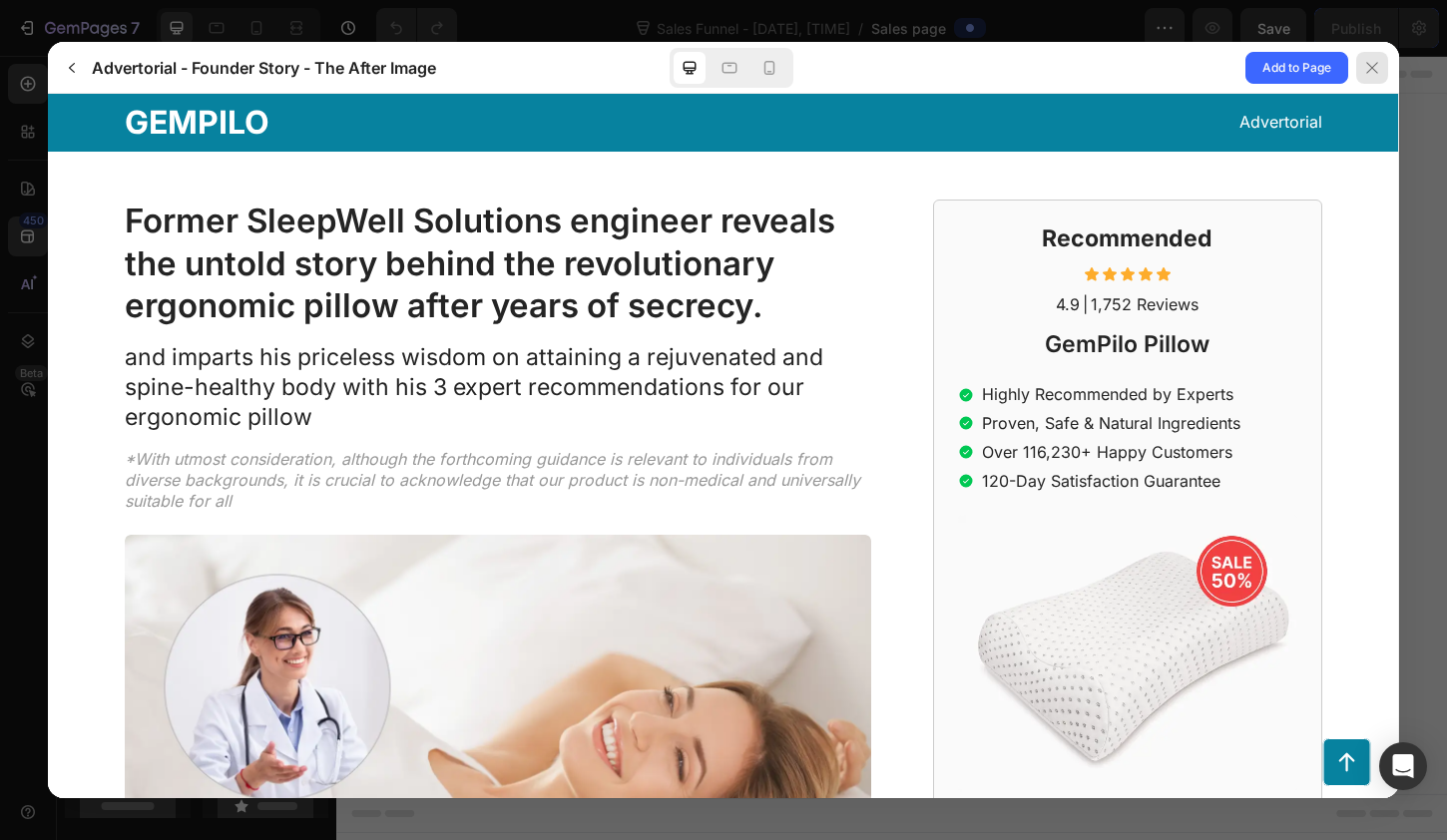 click 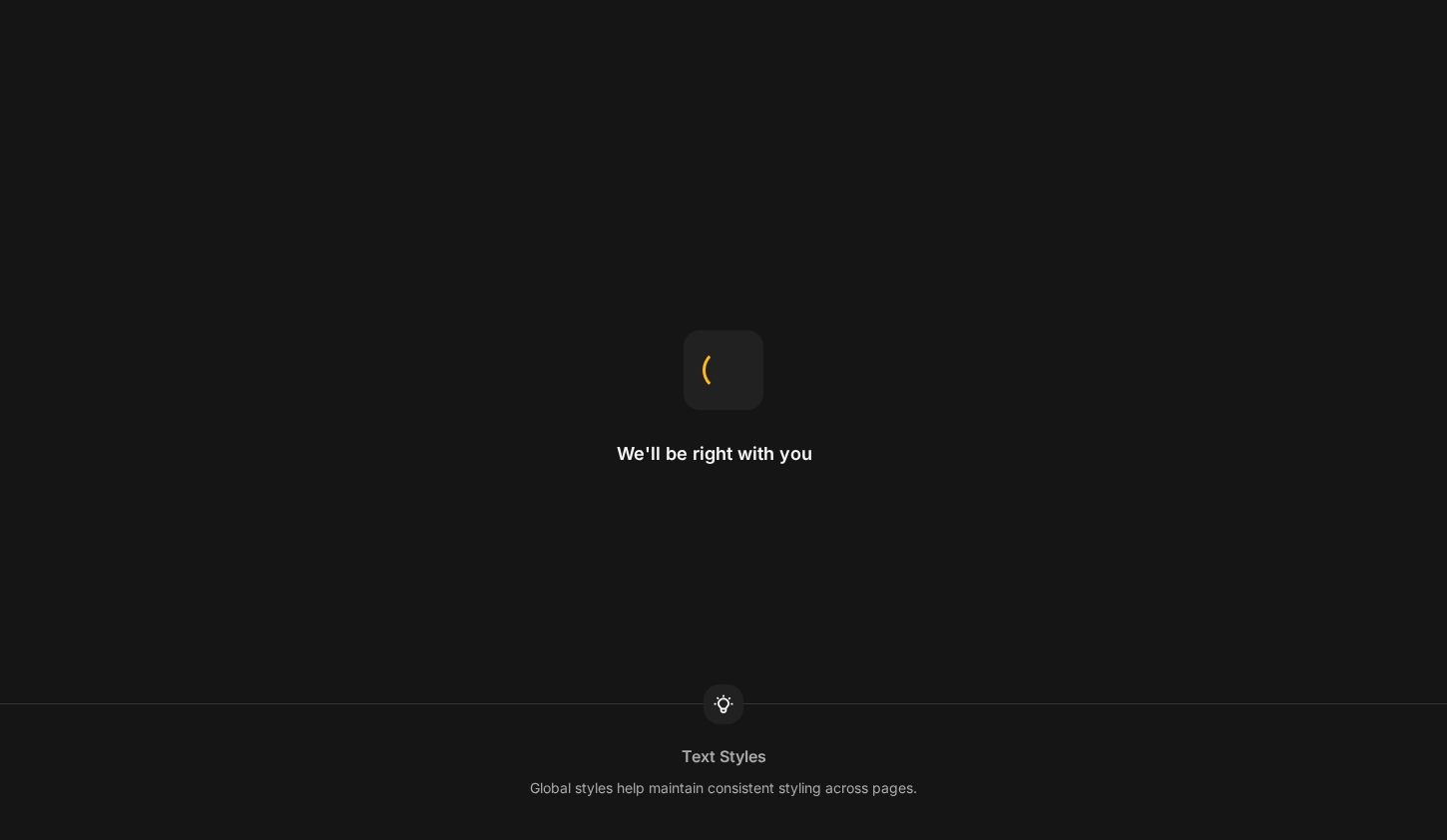 scroll, scrollTop: 0, scrollLeft: 0, axis: both 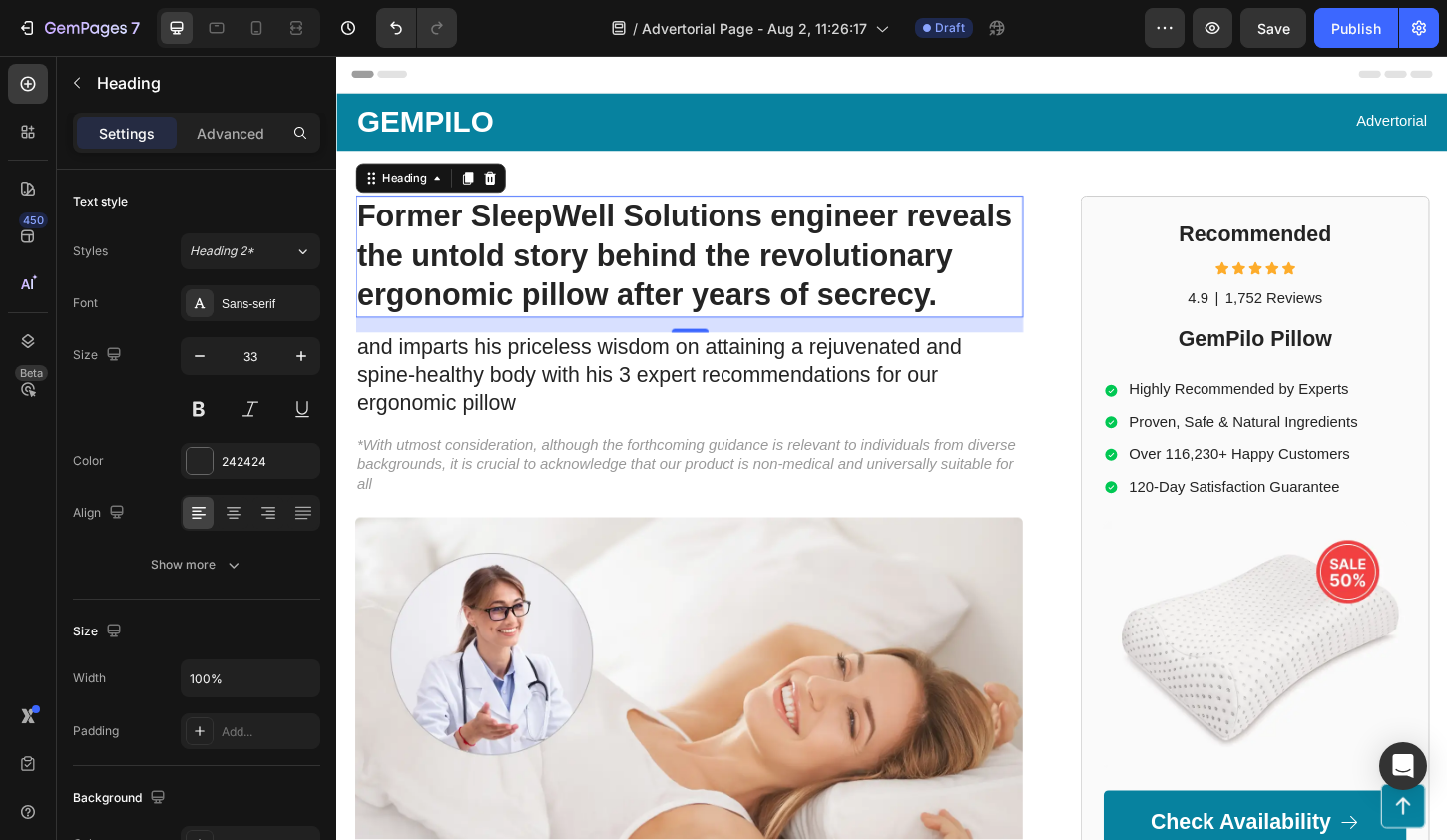 click on "Former SleepWell Solutions engineer reveals the untold story behind the revolutionary ergonomic pillow after years of secrecy." at bounding box center (716, 272) 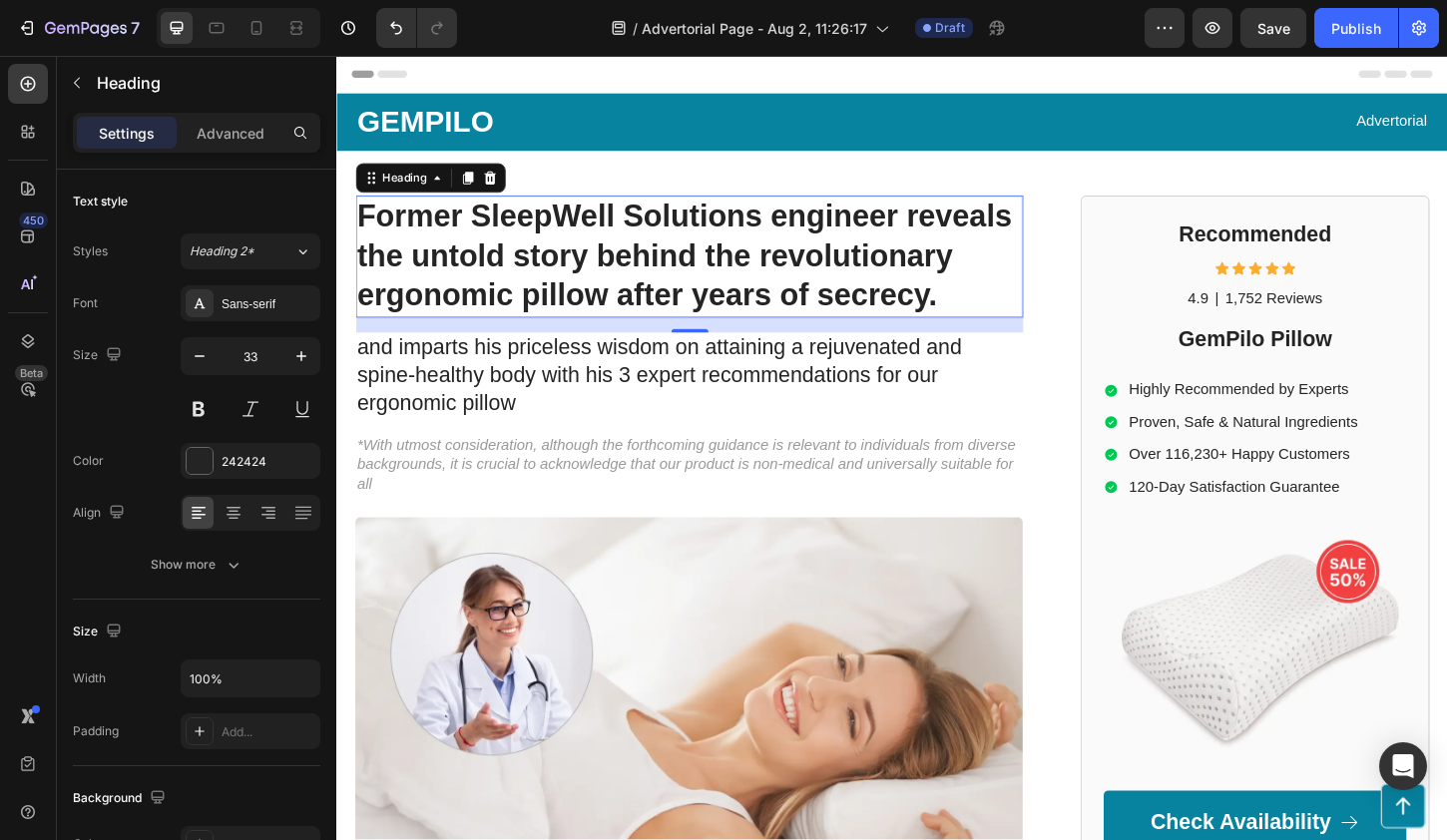 click on "Former SleepWell Solutions engineer reveals the untold story behind the revolutionary ergonomic pillow after years of secrecy." at bounding box center [716, 272] 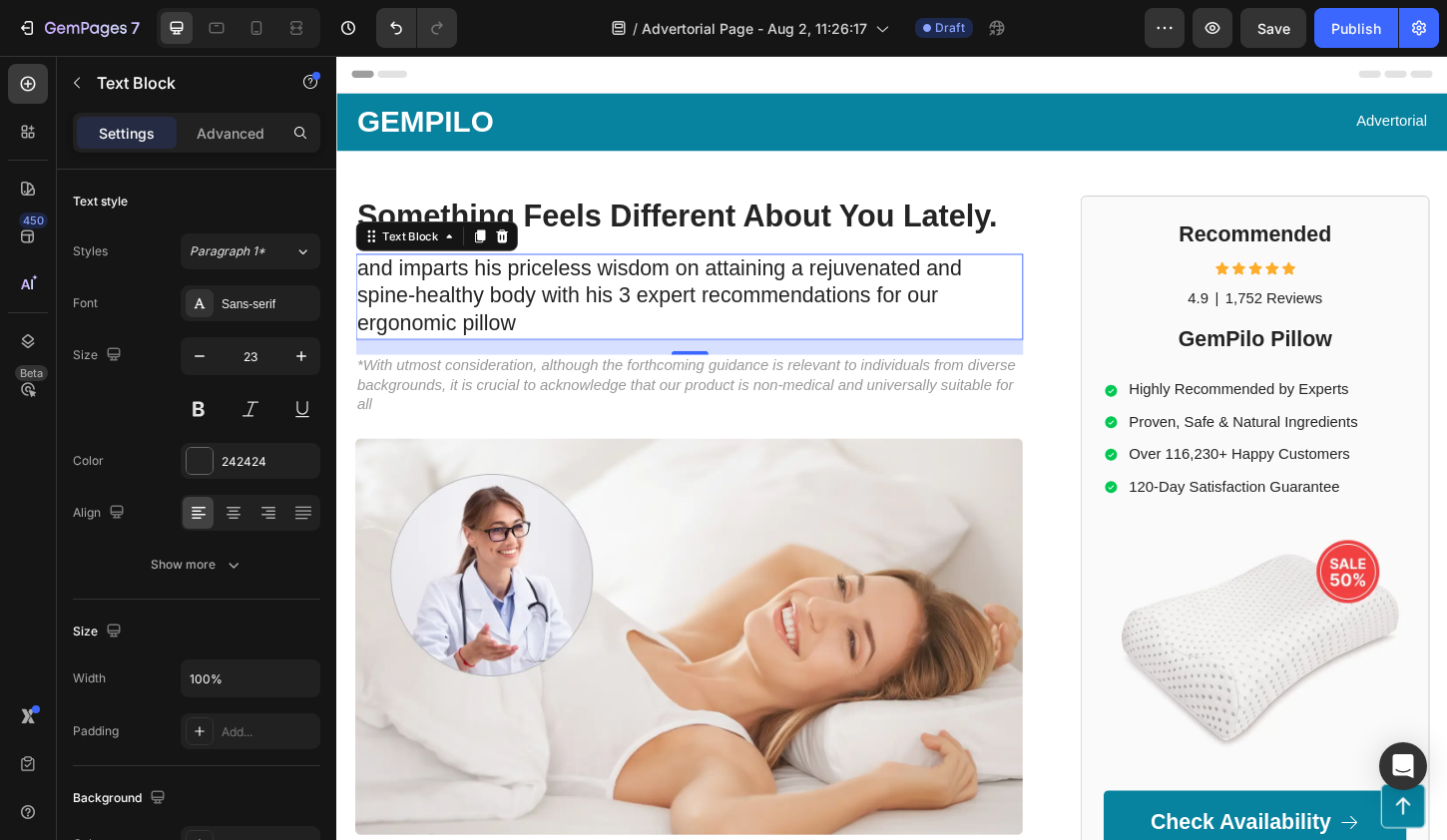 click on "and imparts his priceless wisdom on attaining a rejuvenated and spine-healthy body with his 3 expert recommendations for our ergonomic pillow" at bounding box center [716, 316] 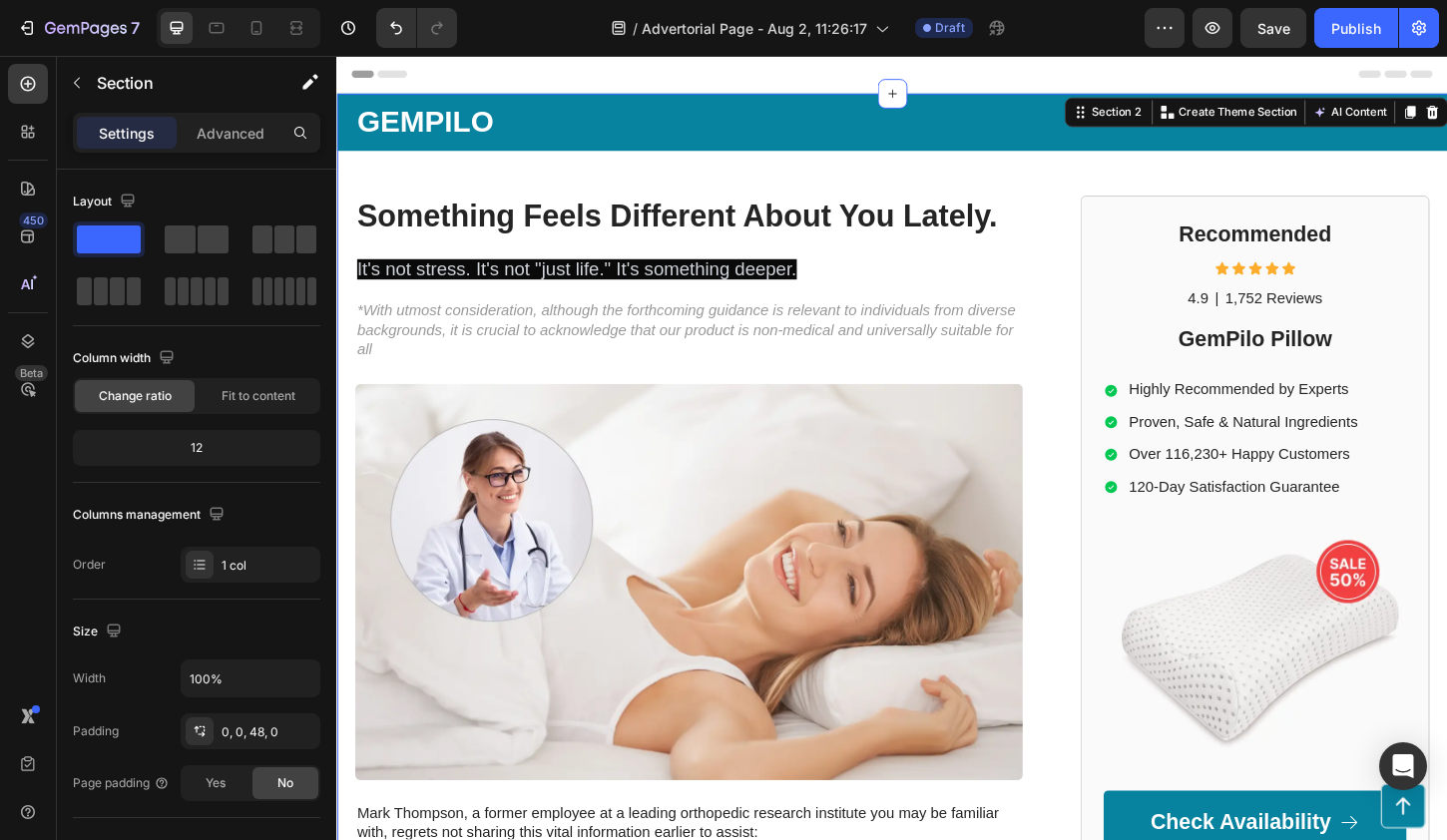 click on "GEMPILO Text Block Advertorial Text Block Row Row ⁠⁠⁠⁠⁠⁠⁠ Something Feels Different About You Lately. Heading It's not stress. It's not "just life." It's something deeper. Text Block *With utmost consideration, although the forthcoming guidance is relevant to individuals from diverse backgrounds, it is crucial to acknowledge that our product is non-medical and universally suitable for all Text Block Image Mark Thompson, a former employee at a leading orthopedic research institute you may be familiar with, regrets not sharing this vital information earlier to assist: Text Block
Those in search of a convenient and effective way to improve their sleep quality and enhance overall well-being can now turn to our ergonomic pillow, offering exceptional support for a revitalized and rejuvenated body.
Item List Text Block
Item List Text Block Row Recommended Heading Icon Icon Icon Icon Icon Icon List 4.9 | Row" at bounding box center [935, 811] 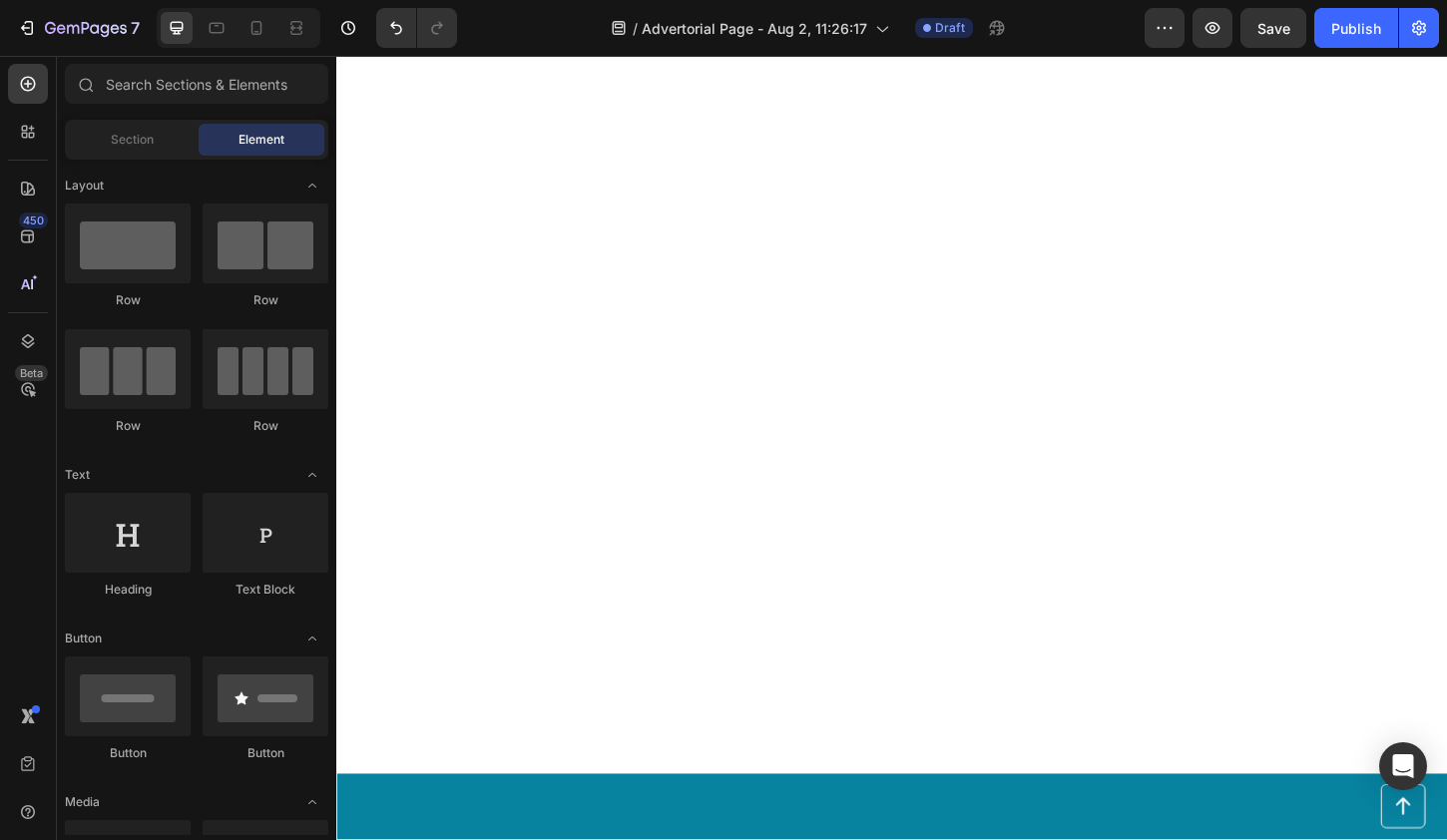 scroll, scrollTop: 4787, scrollLeft: 0, axis: vertical 